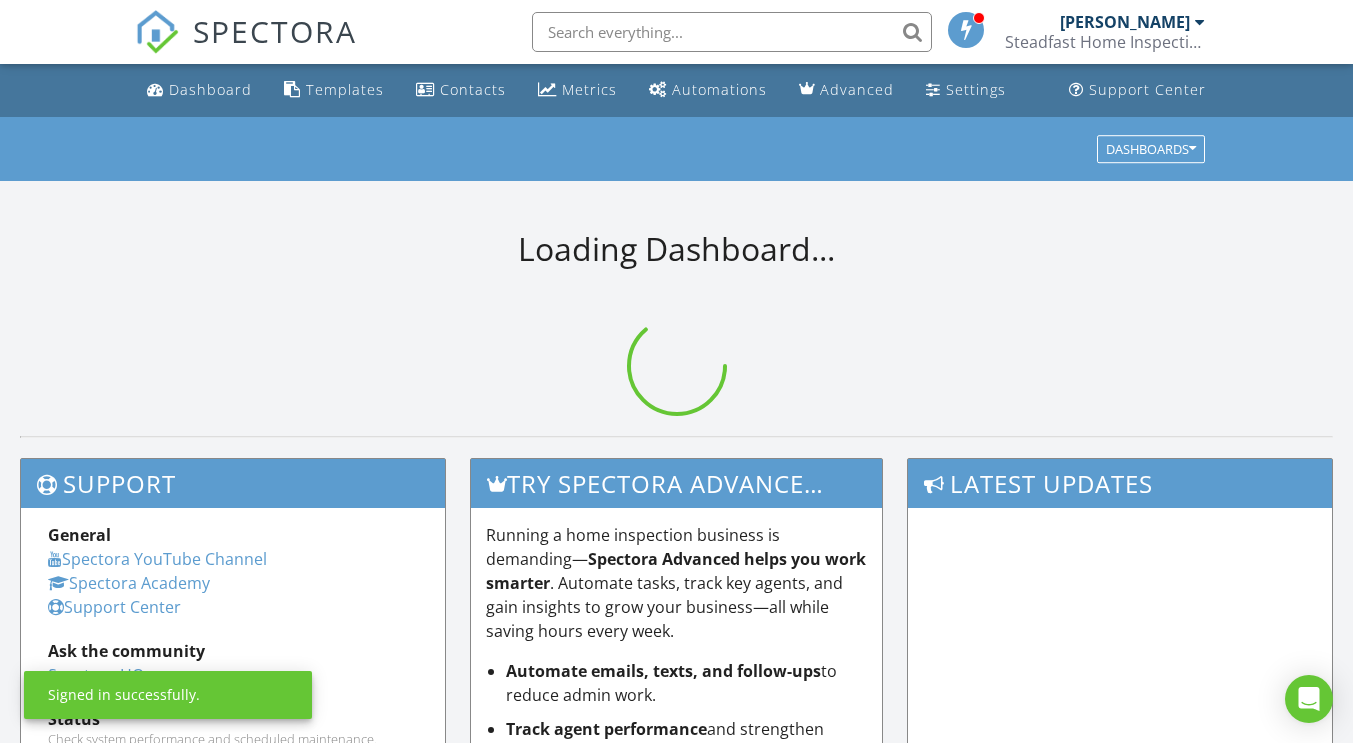 scroll, scrollTop: 0, scrollLeft: 0, axis: both 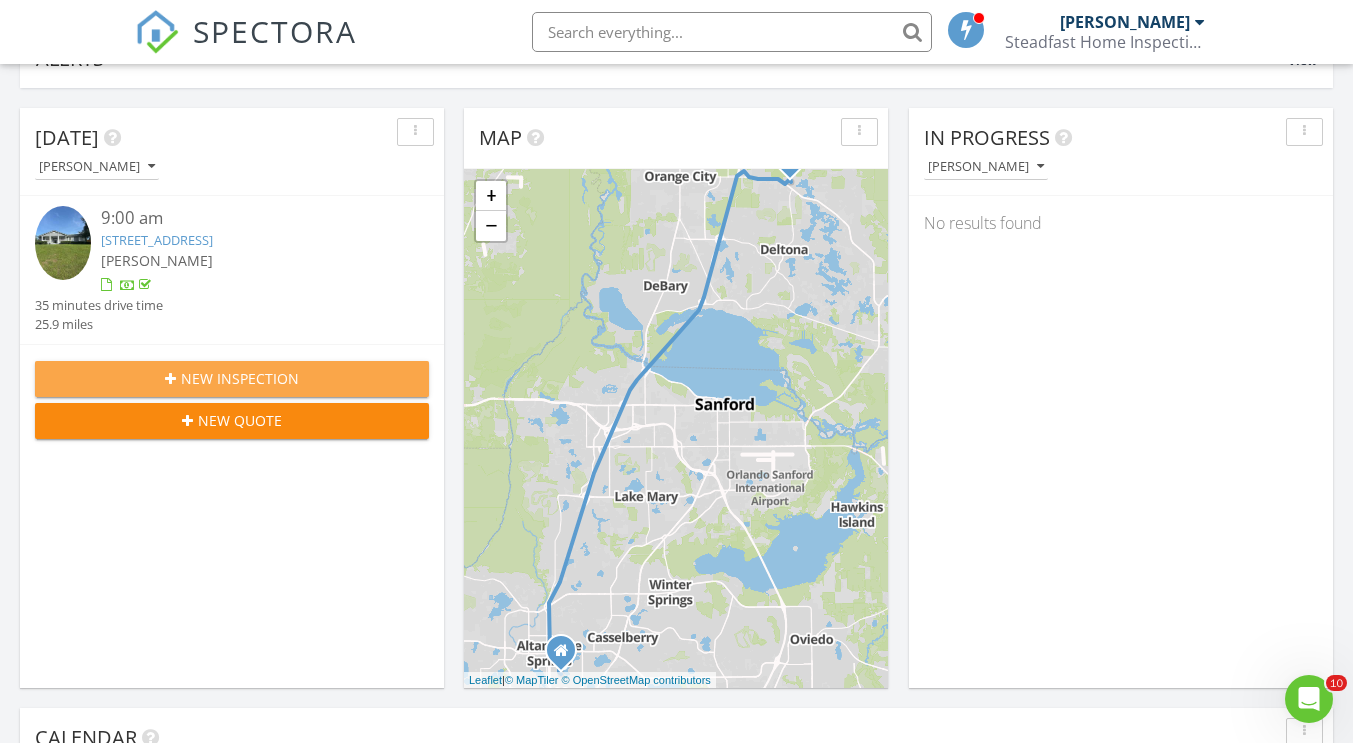 click on "New Inspection" at bounding box center [240, 378] 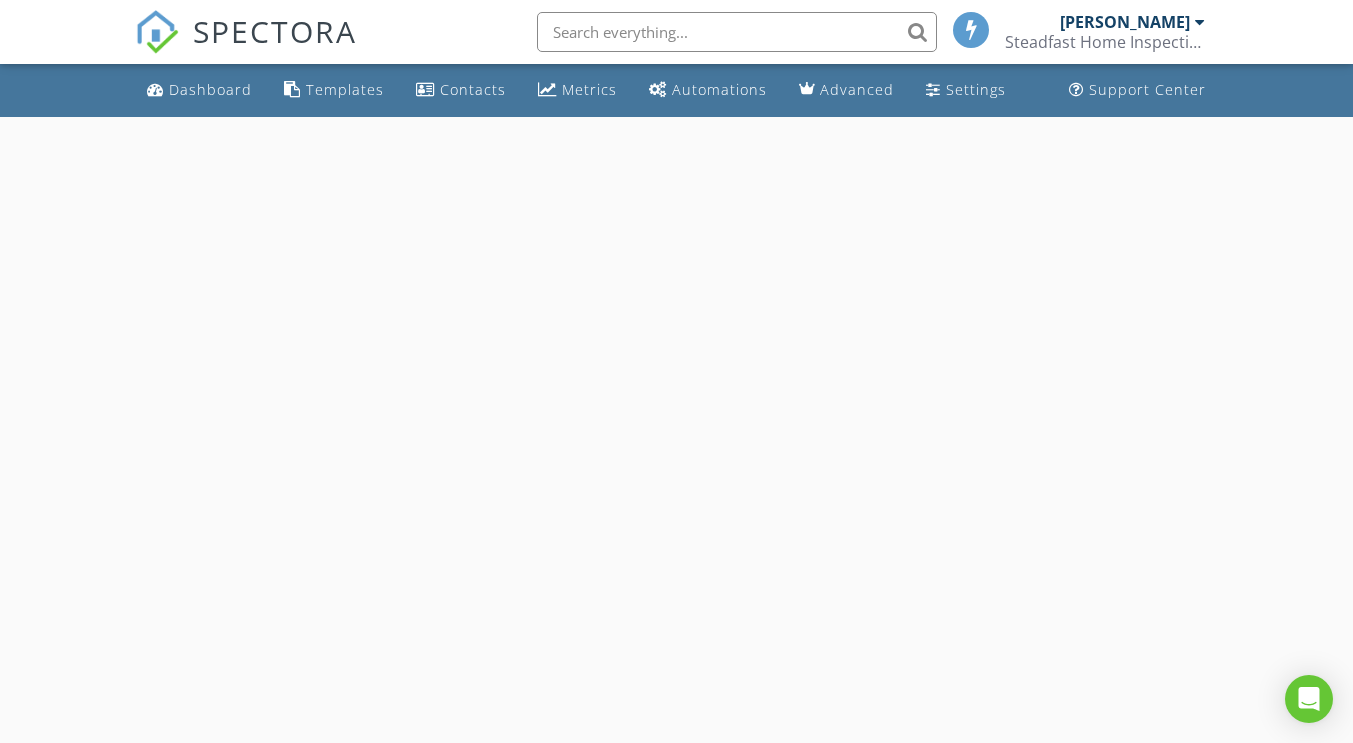 scroll, scrollTop: 0, scrollLeft: 0, axis: both 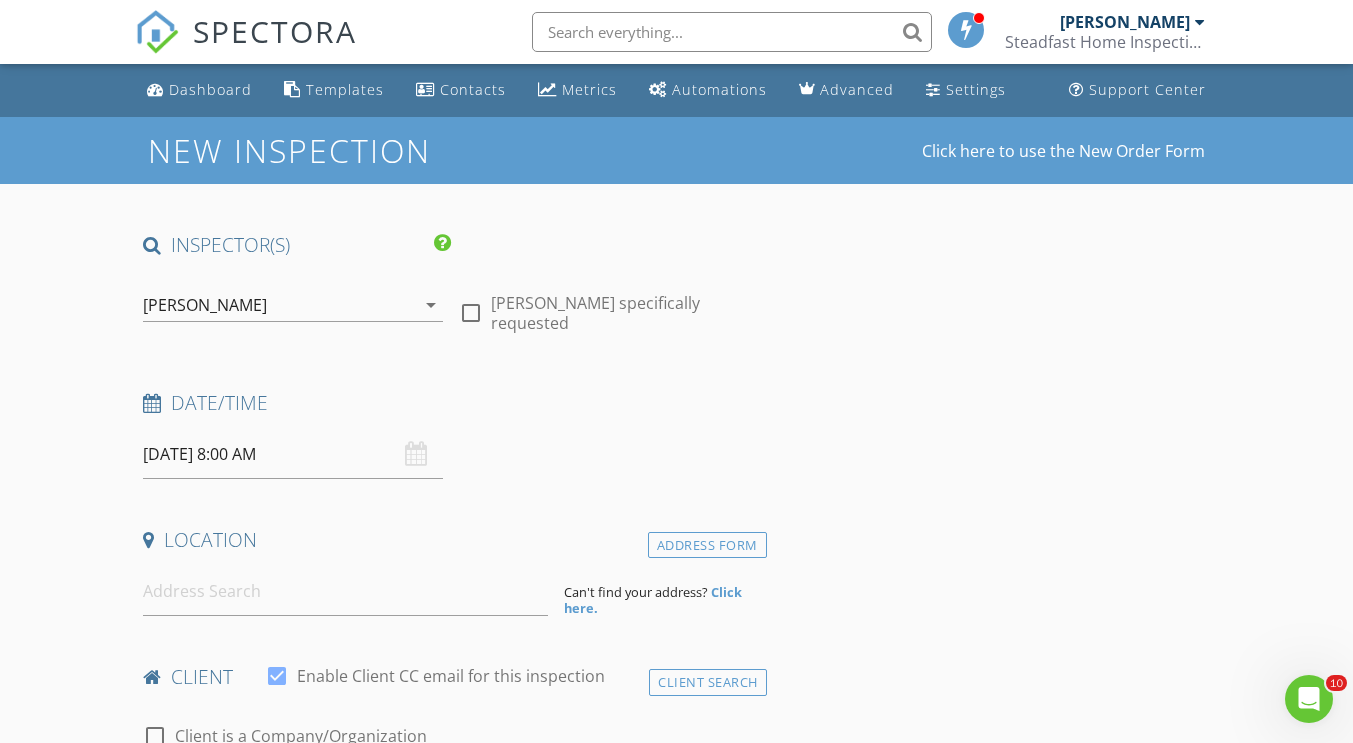 click on "07/12/2025 8:00 AM" at bounding box center (293, 454) 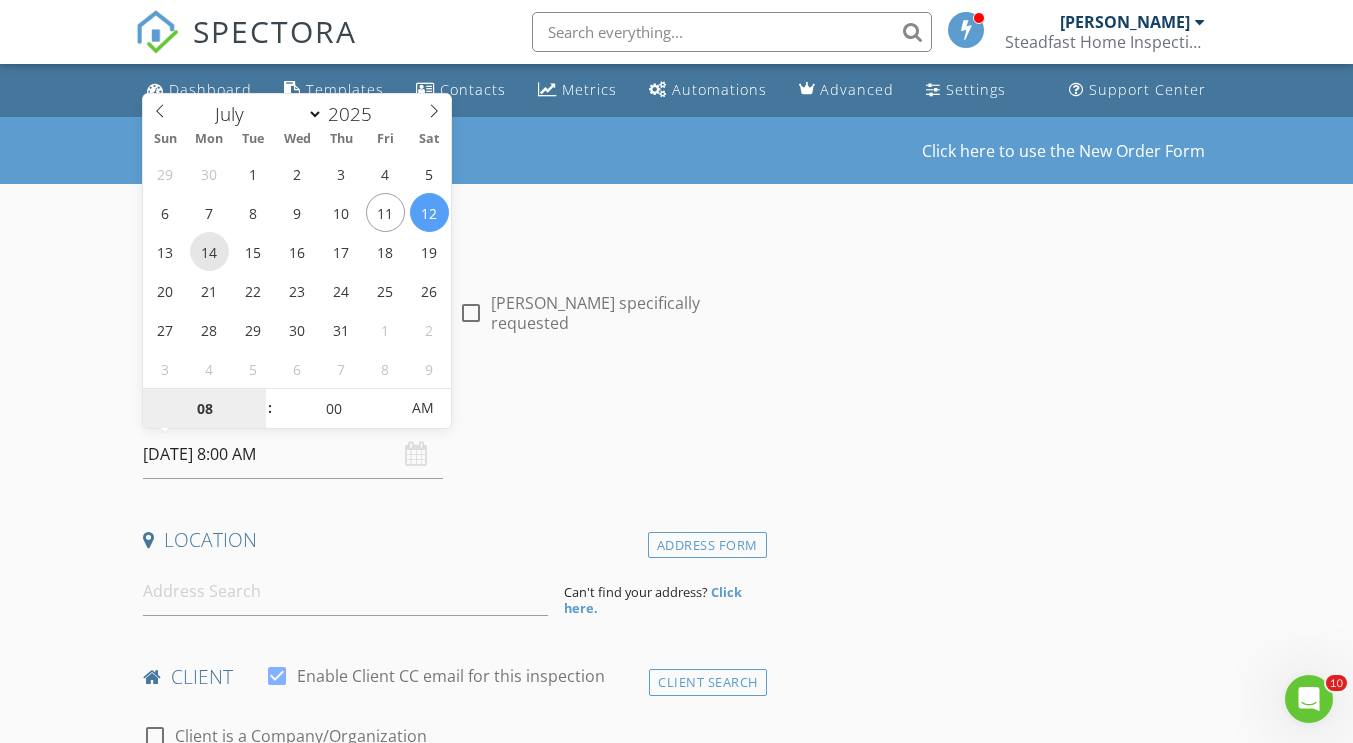 type on "07/14/2025 8:00 AM" 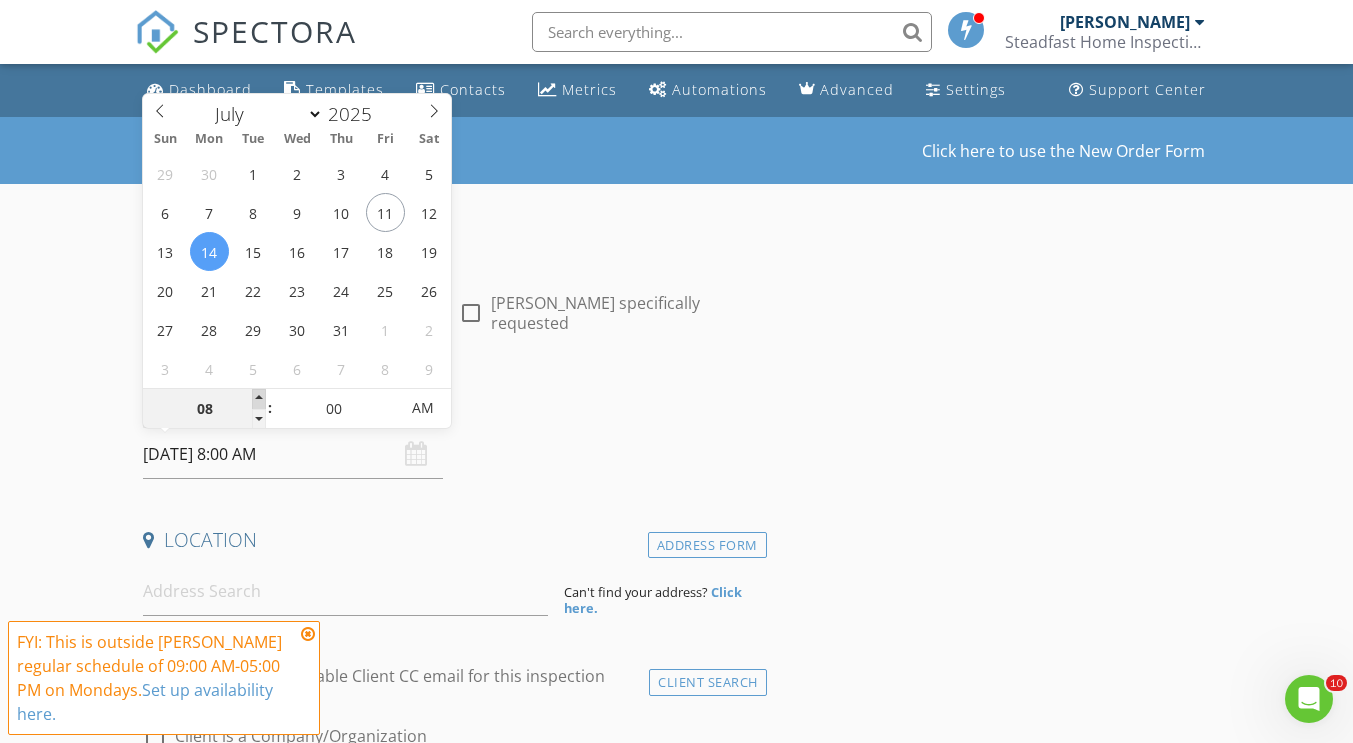 type on "09" 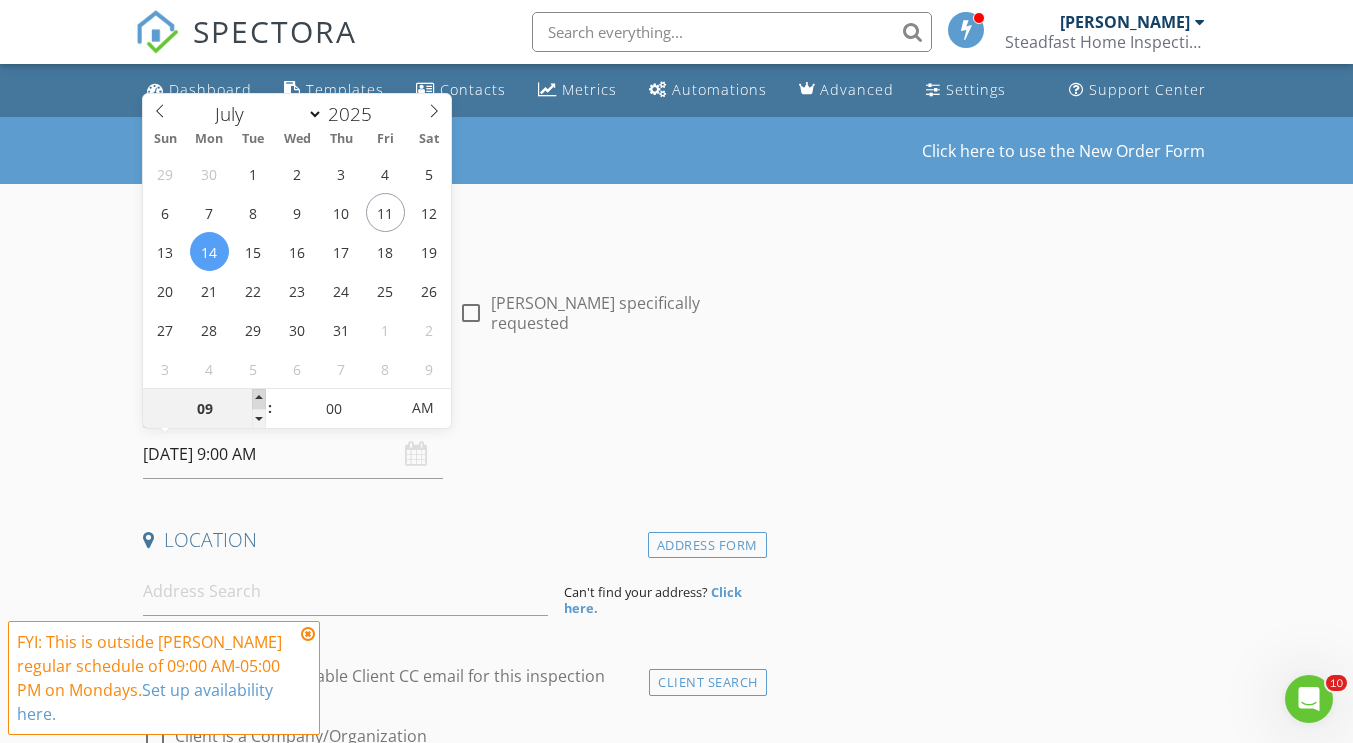 click at bounding box center (259, 399) 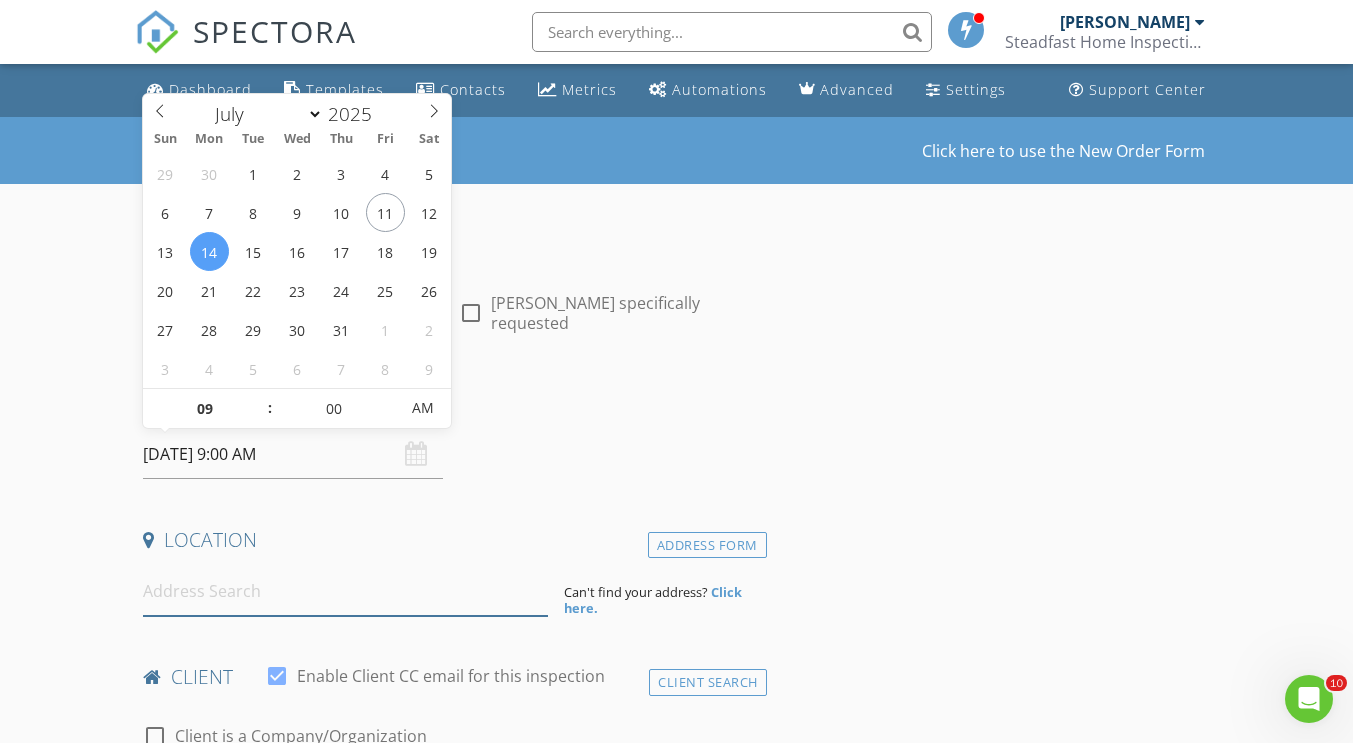 click at bounding box center [345, 591] 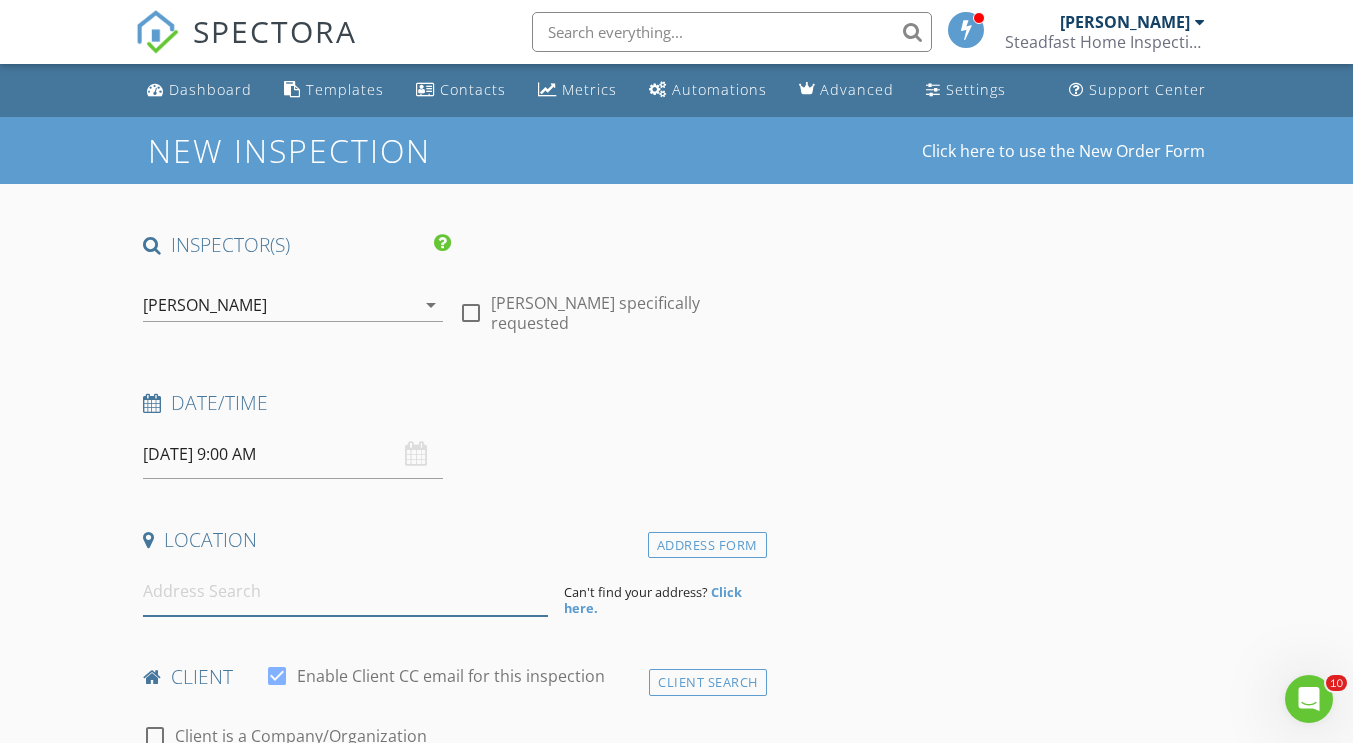 click at bounding box center [345, 591] 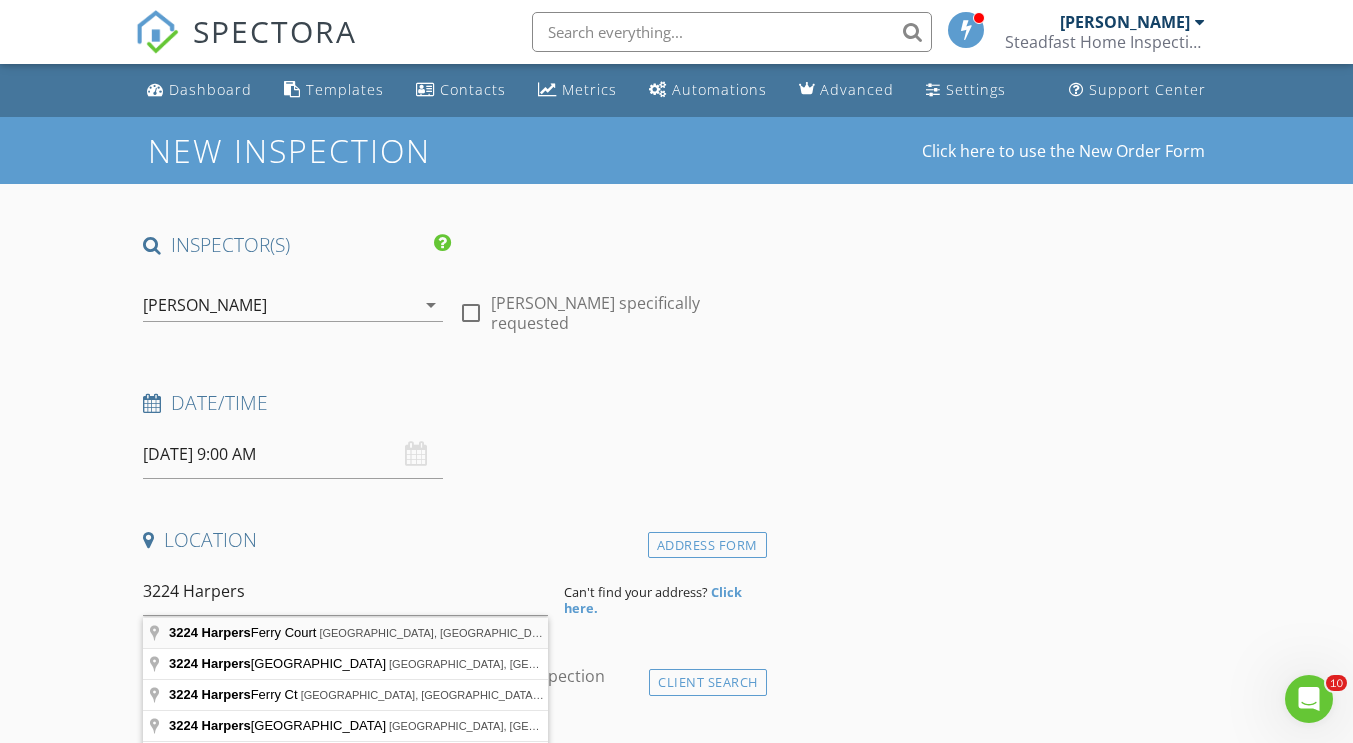 type on "3224 Harpers Ferry Court, Orlando, FL, USA" 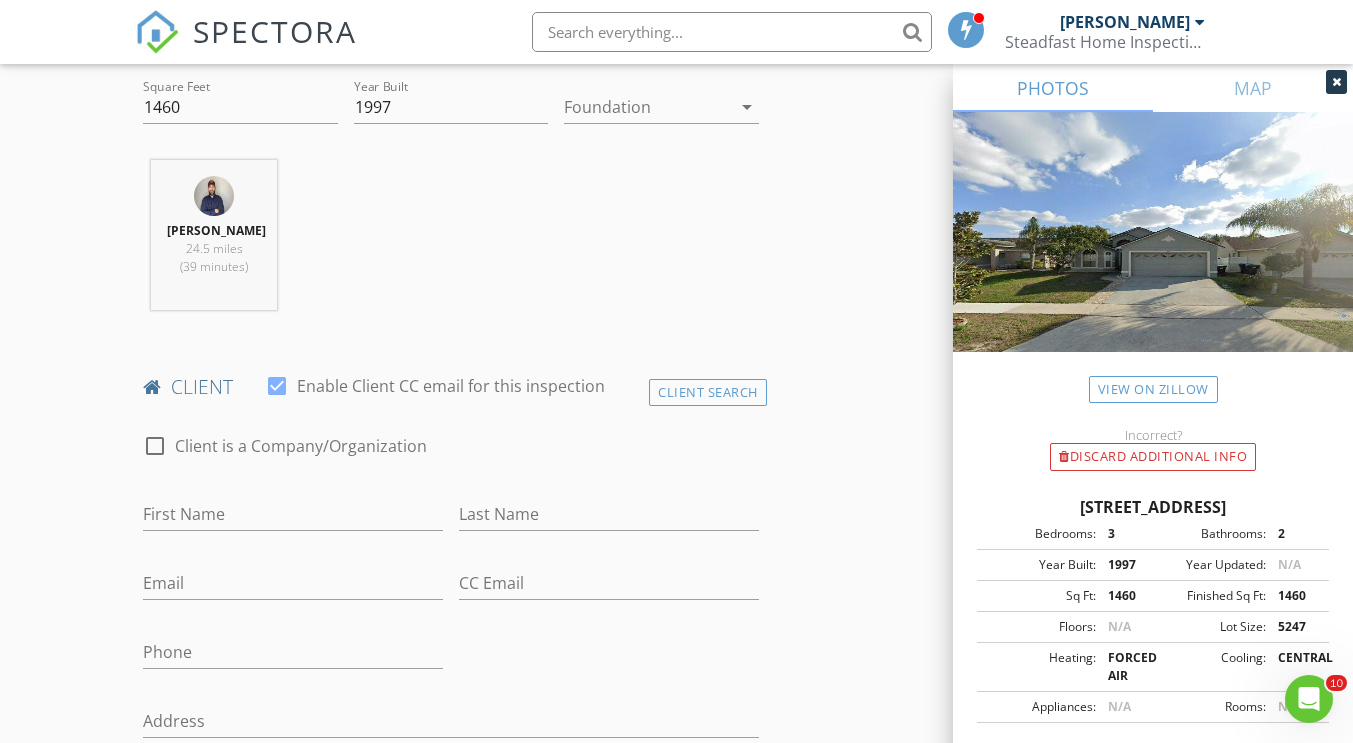 scroll, scrollTop: 711, scrollLeft: 0, axis: vertical 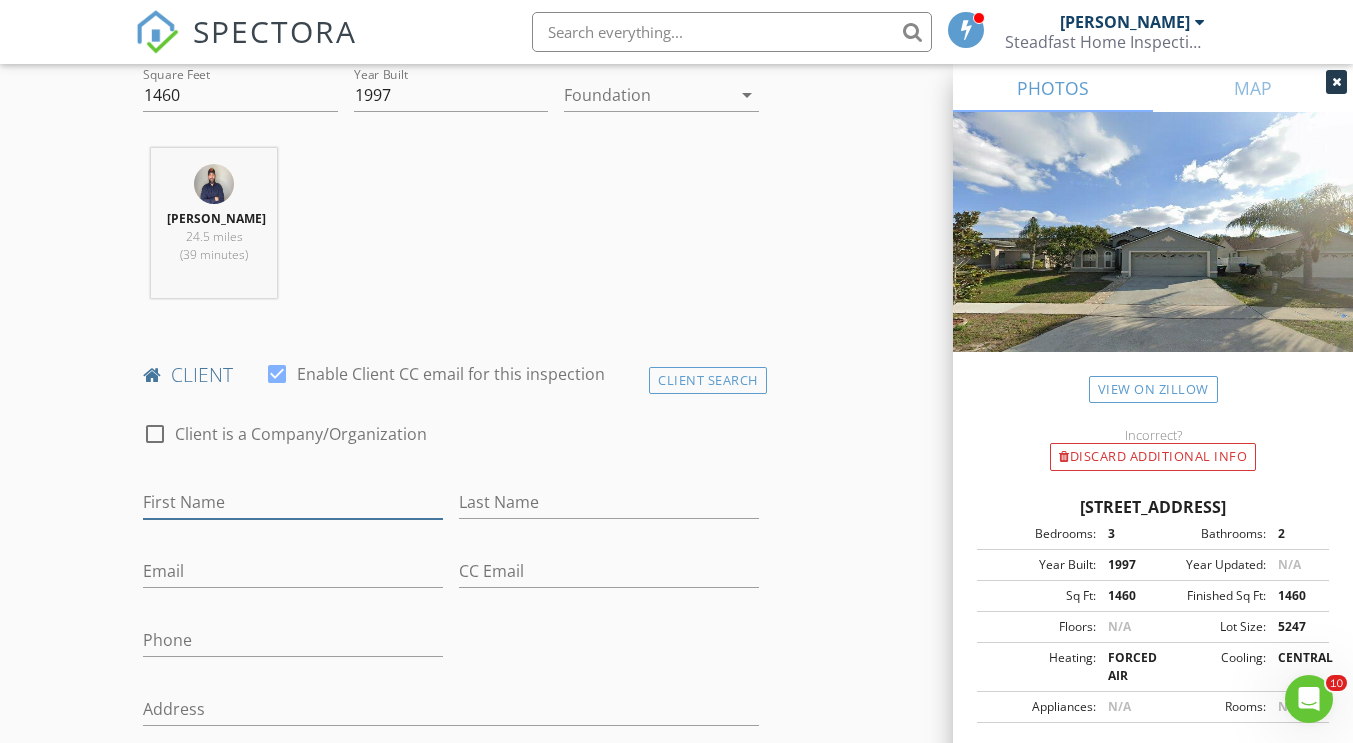 click on "First Name" at bounding box center (293, 502) 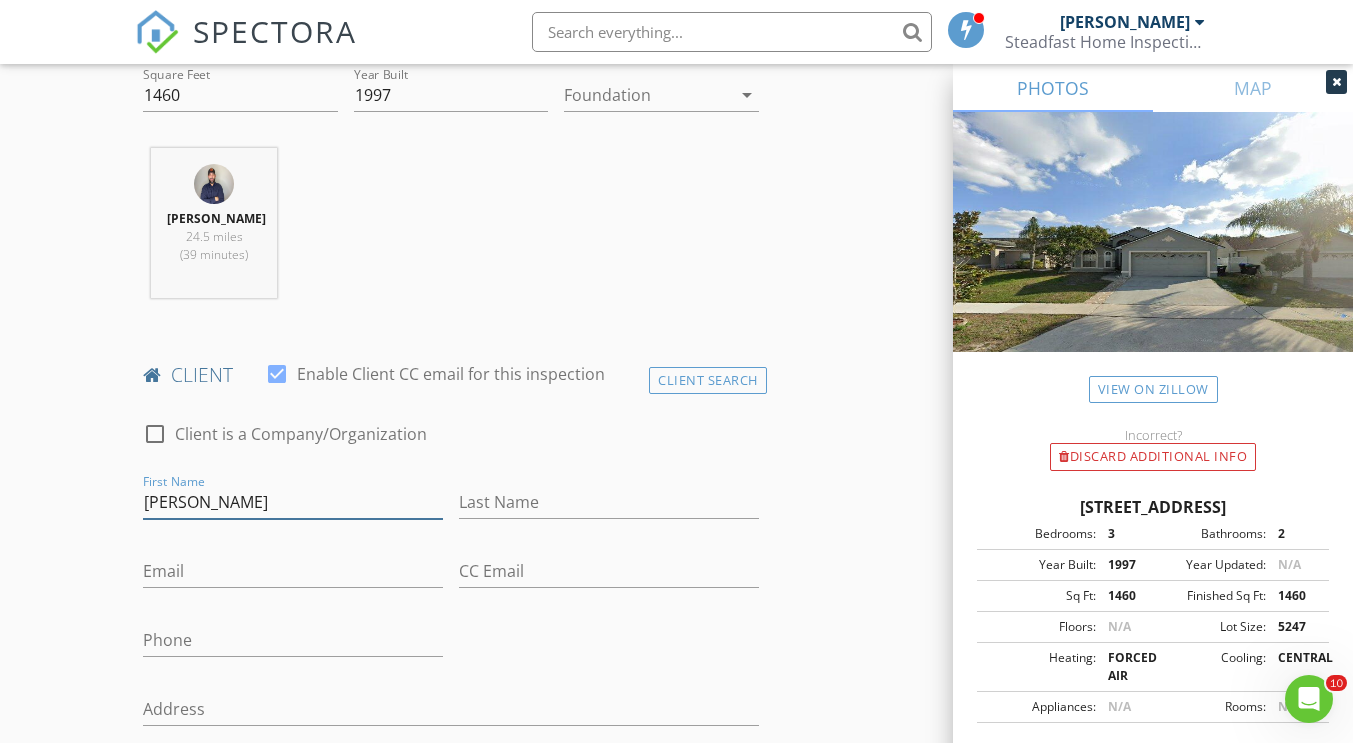 type on "[PERSON_NAME]" 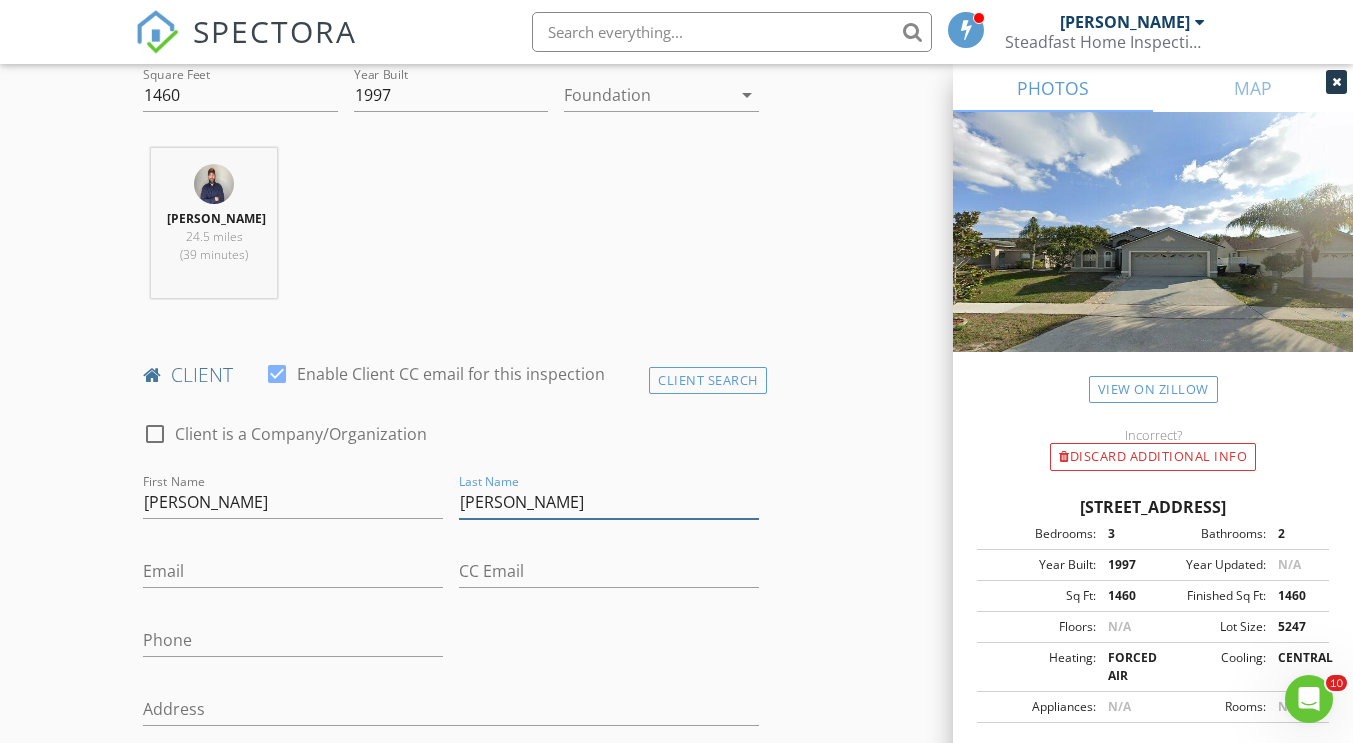 type on "[PERSON_NAME]" 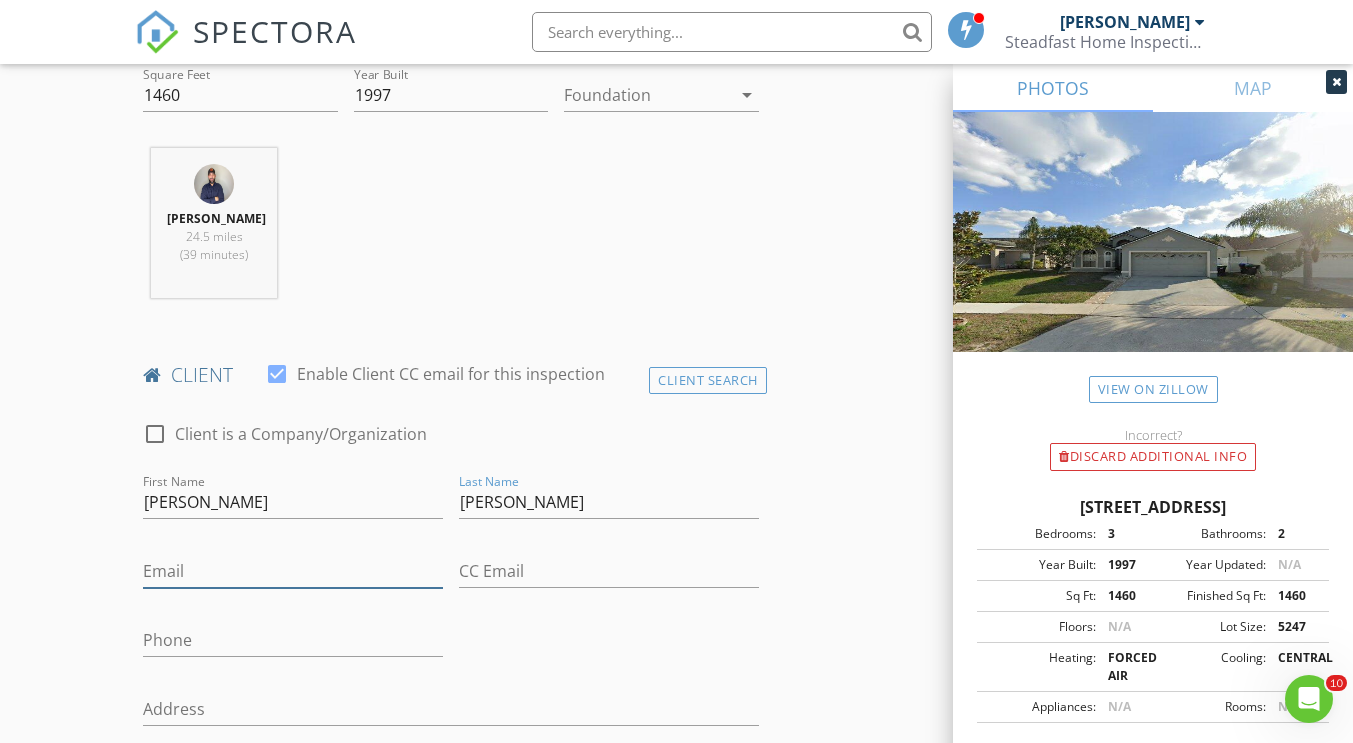 click on "Email" at bounding box center (293, 571) 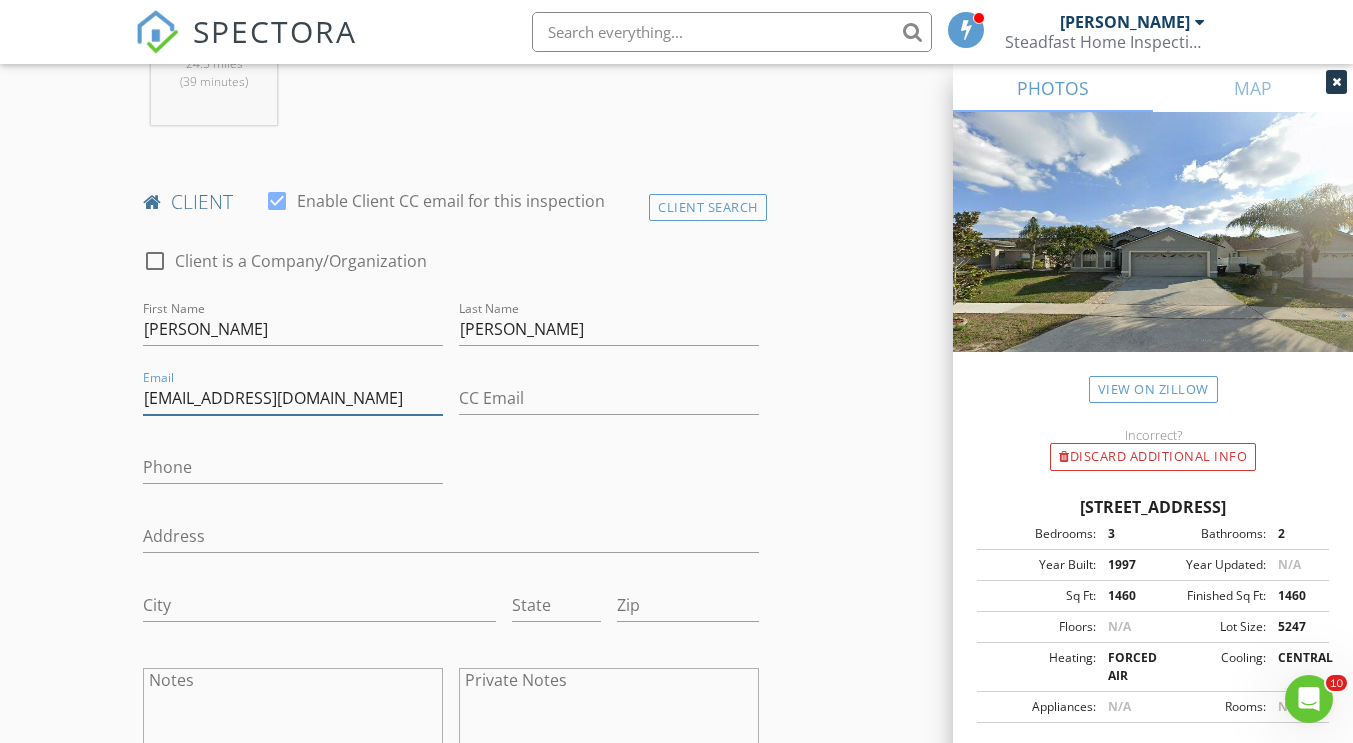 scroll, scrollTop: 885, scrollLeft: 0, axis: vertical 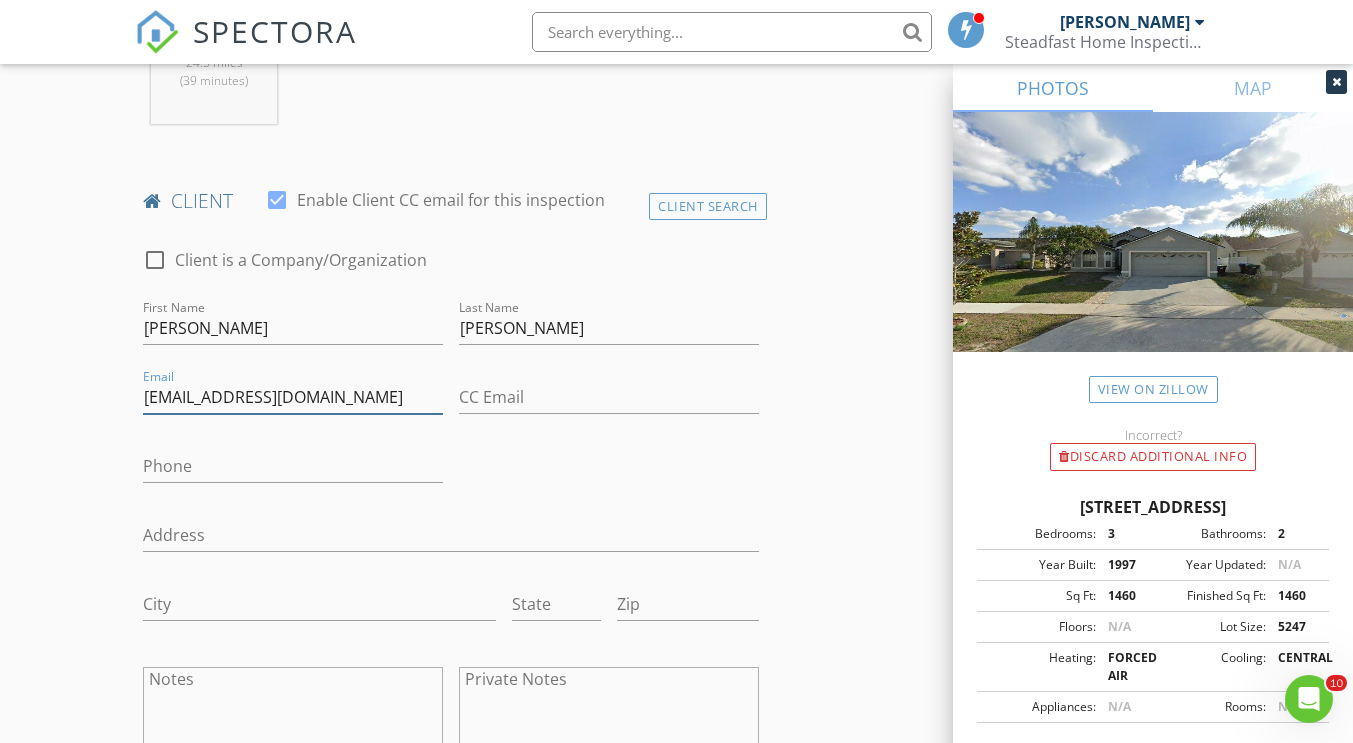 type on "[EMAIL_ADDRESS][DOMAIN_NAME]" 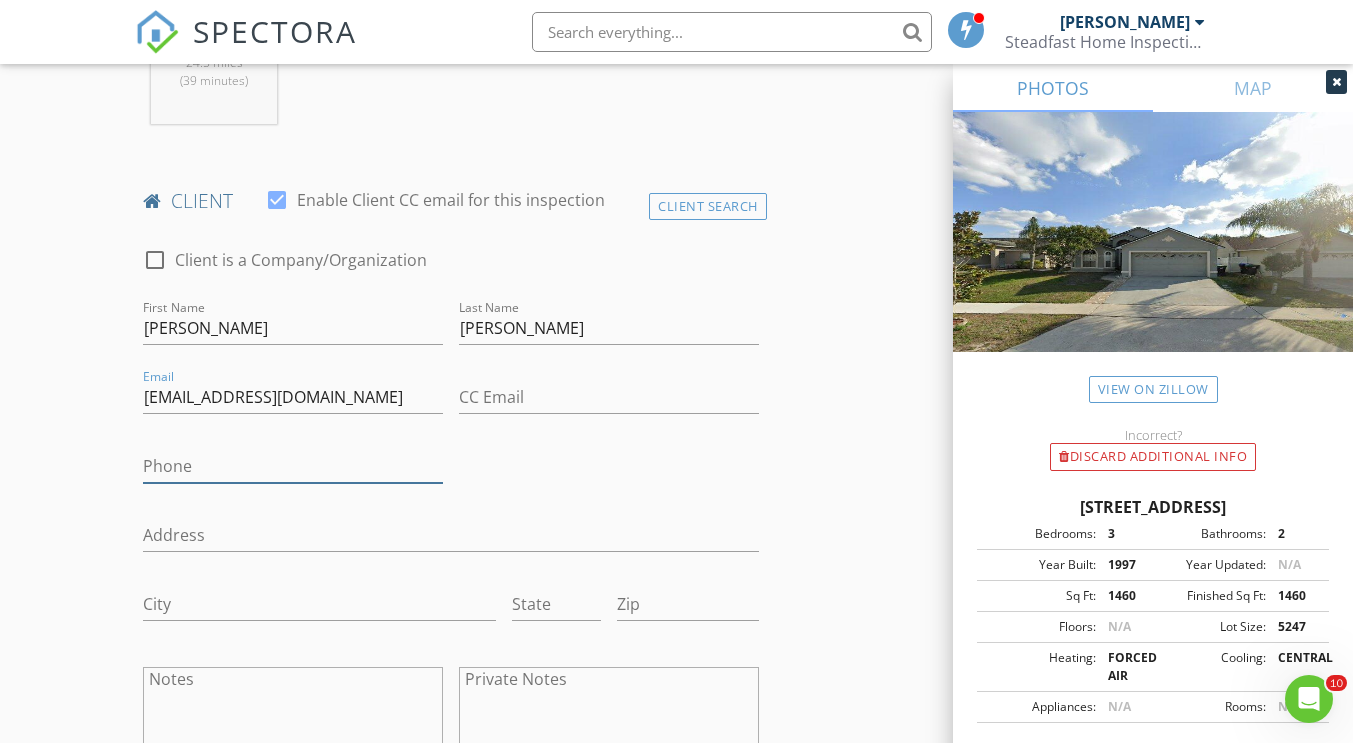 click on "Phone" at bounding box center (293, 466) 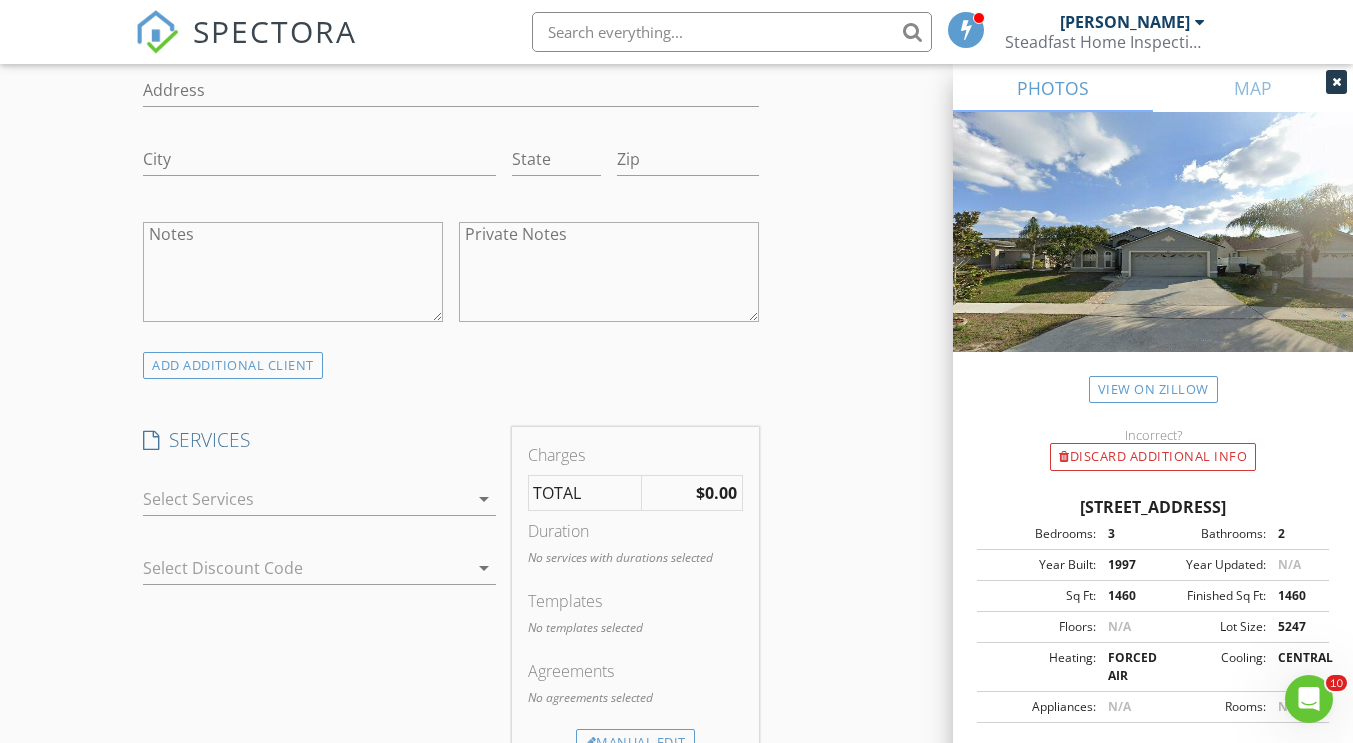 scroll, scrollTop: 1331, scrollLeft: 0, axis: vertical 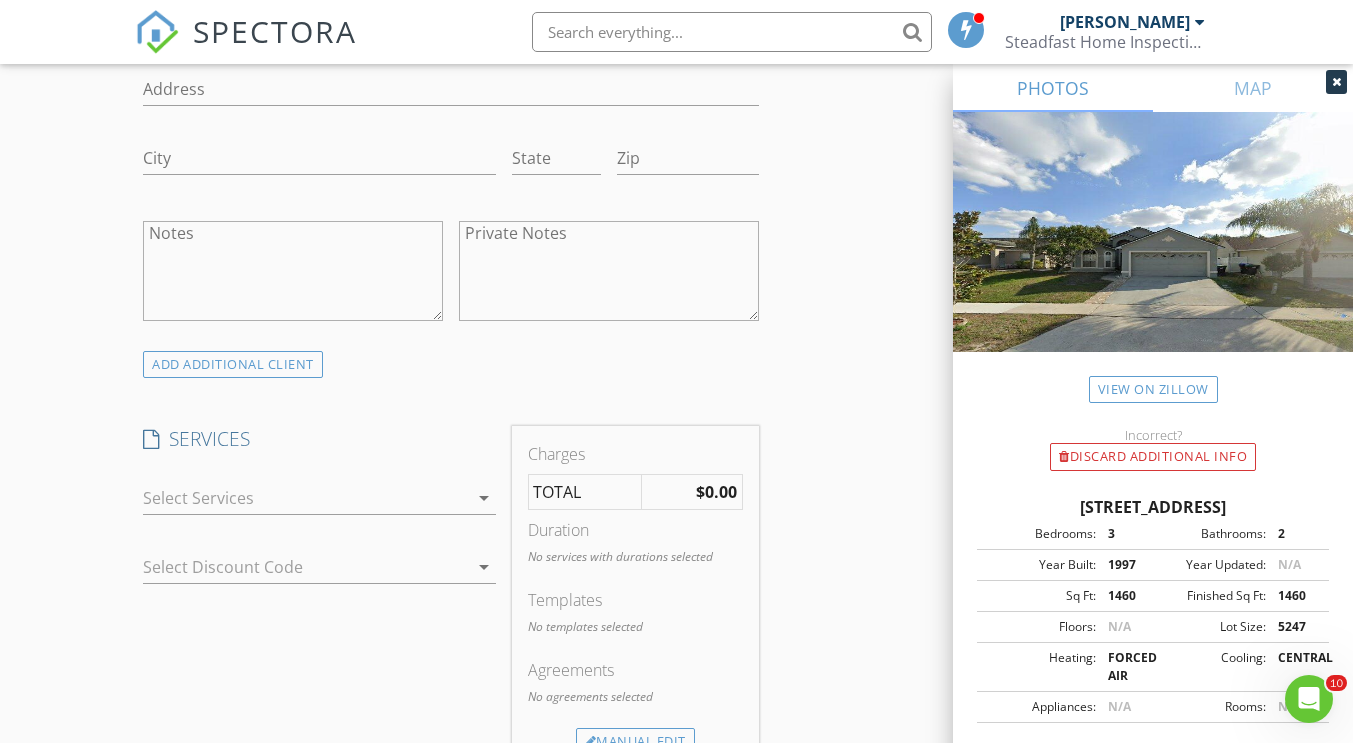 type on "[PHONE_NUMBER]" 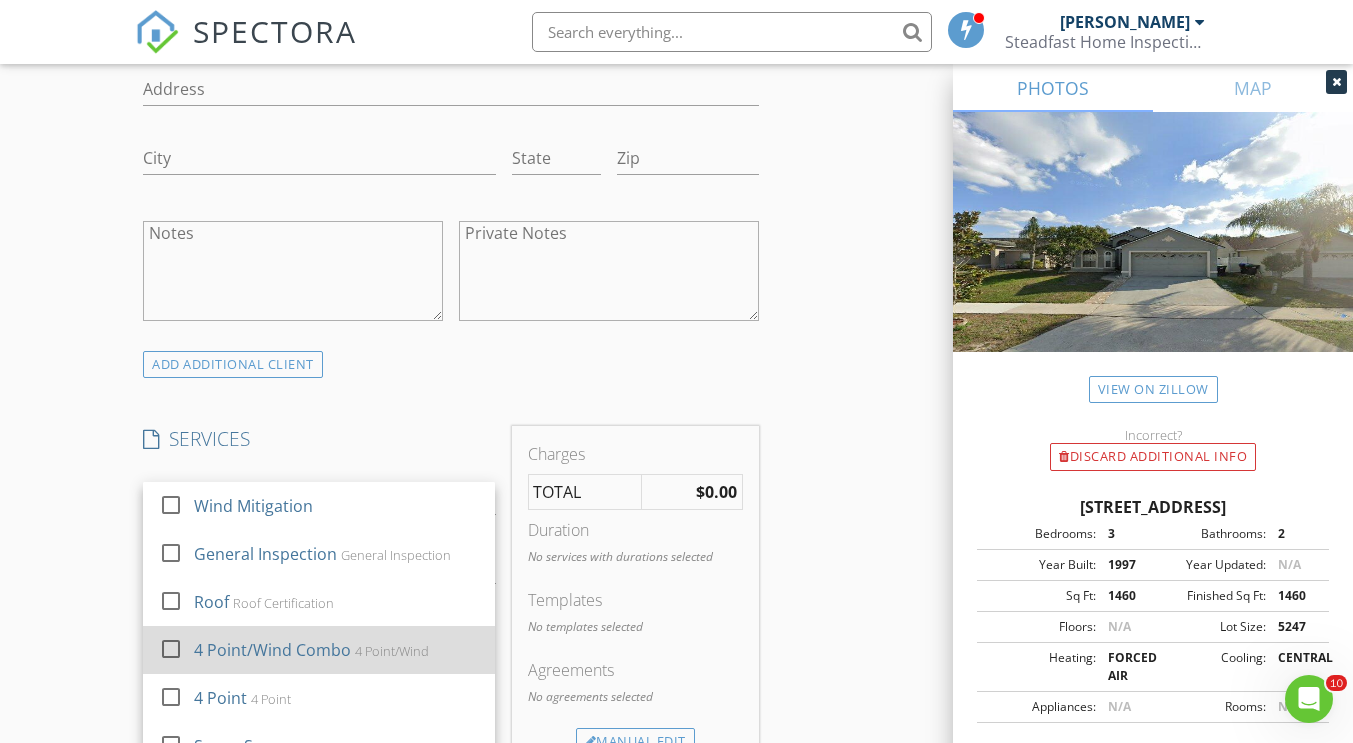 click on "4 Point/Wind Combo" at bounding box center [272, 650] 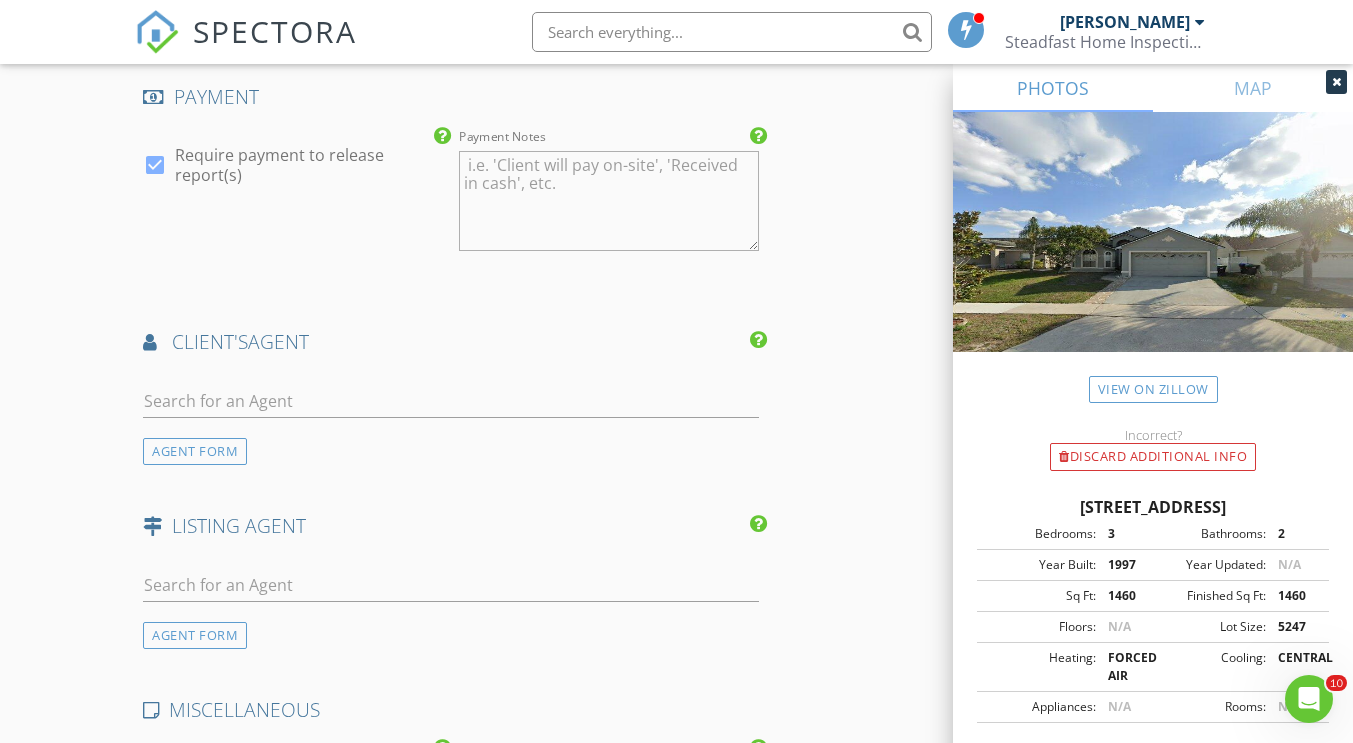 scroll, scrollTop: 2305, scrollLeft: 0, axis: vertical 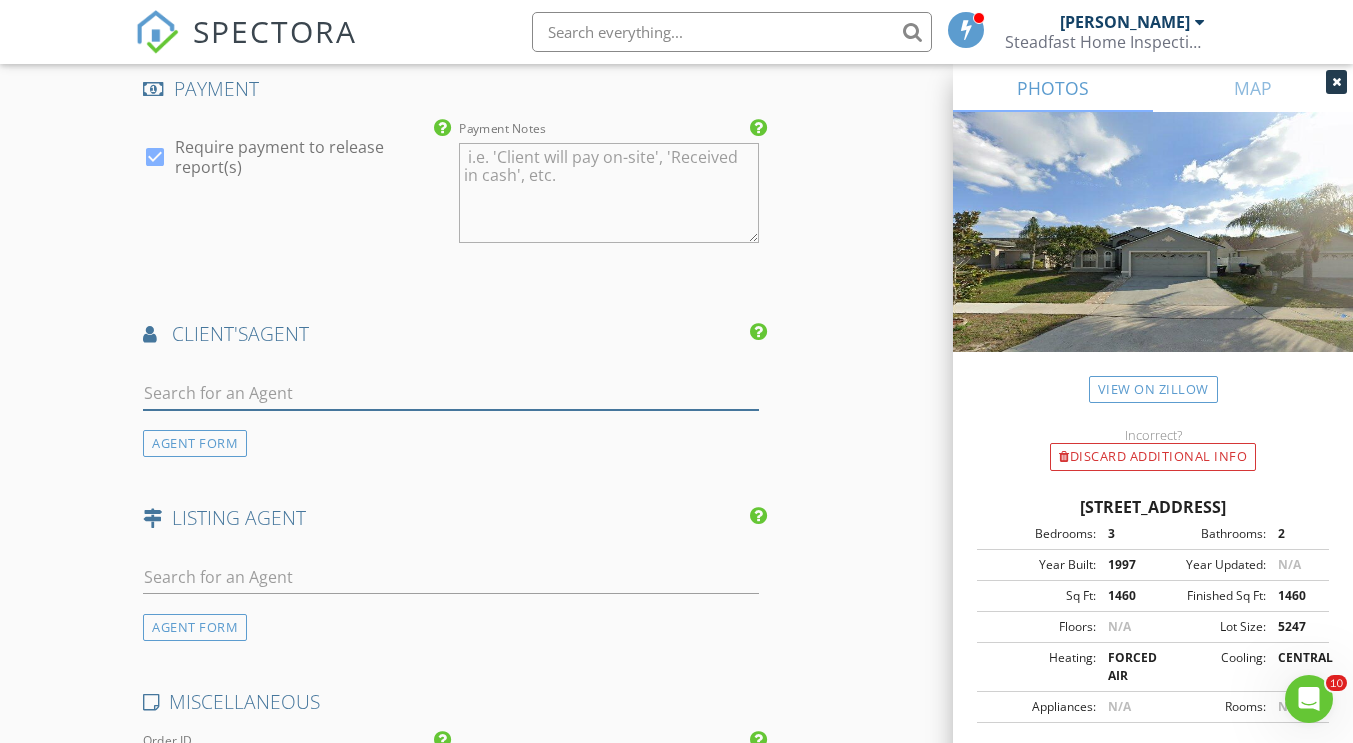 click at bounding box center [450, 393] 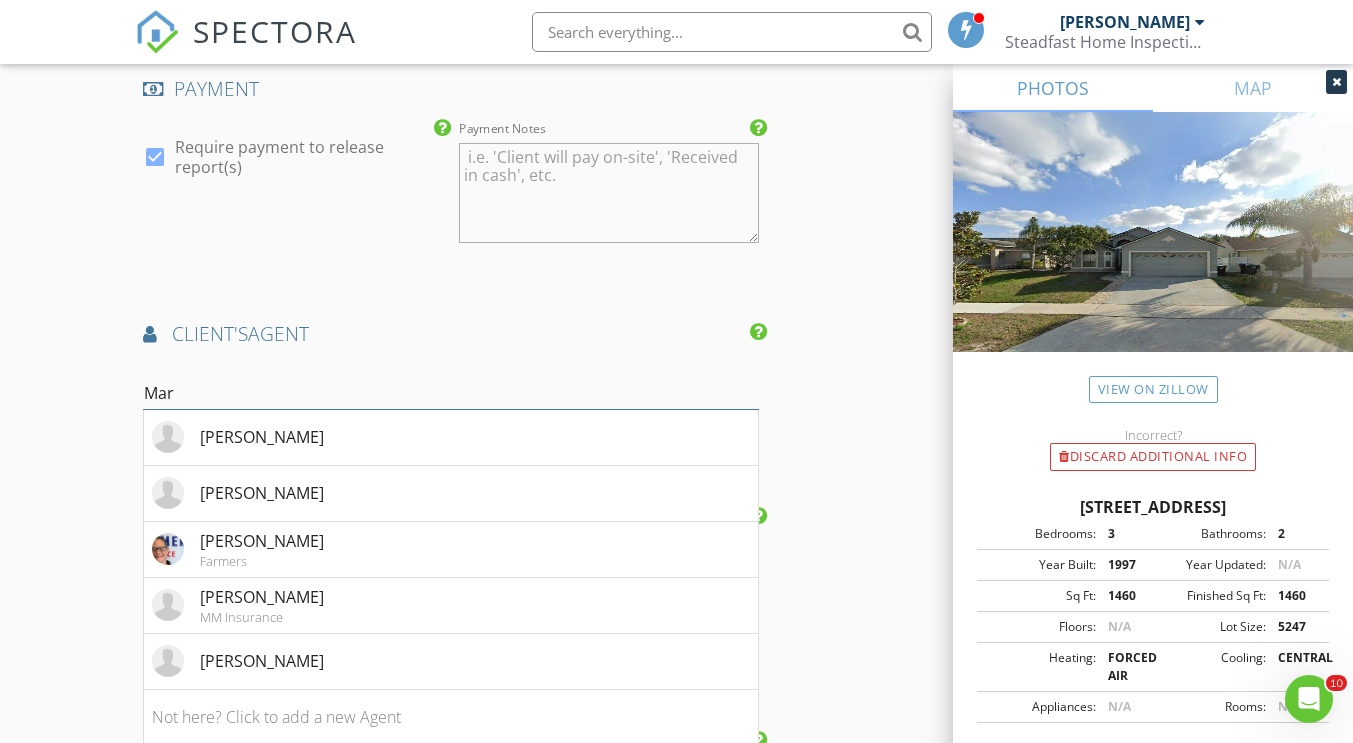 type on "Mar" 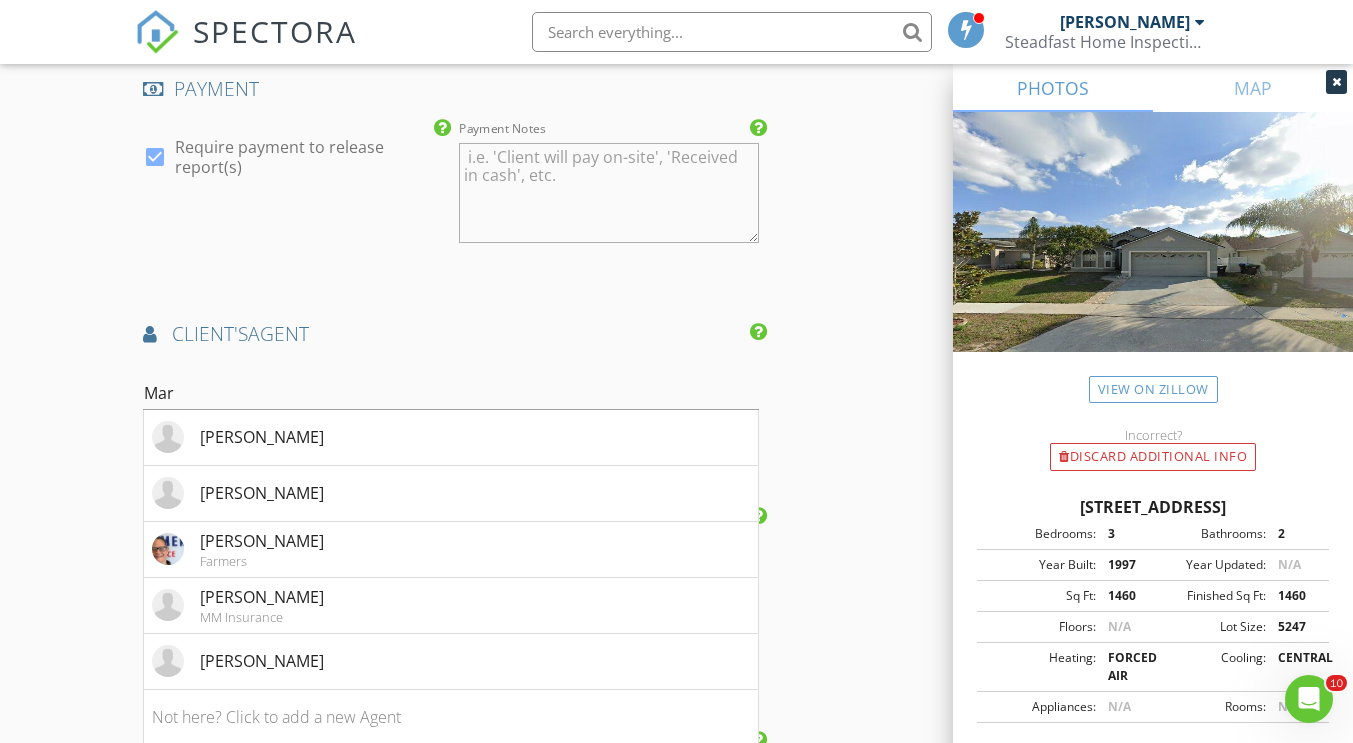 click on "New Inspection
Click here to use the New Order Form
INSPECTOR(S)
check_box   Hector Cedeno   PRIMARY   Hector Cedeno arrow_drop_down   check_box_outline_blank Hector Cedeno specifically requested
Date/Time
07/14/2025 9:00 AM
Location
Address Search       Address 3224 Harpers Ferry Ct   Unit   City Orlando   State FL   Zip 32837   County Orange     Square Feet 1460   Year Built 1997   Foundation arrow_drop_down     Hector Cedeno     24.5 miles     (39 minutes)
client
check_box Enable Client CC email for this inspection   Client Search     check_box_outline_blank Client is a Company/Organization     First Name Rosie   Last Name Monge   Email rosiemnge727@hotmail.com   CC Email   Phone 321-663-0271   Address   City   State   Zip       Notes   Private Notes
ADD ADDITIONAL client
Wind Mitigation" at bounding box center [676, -403] 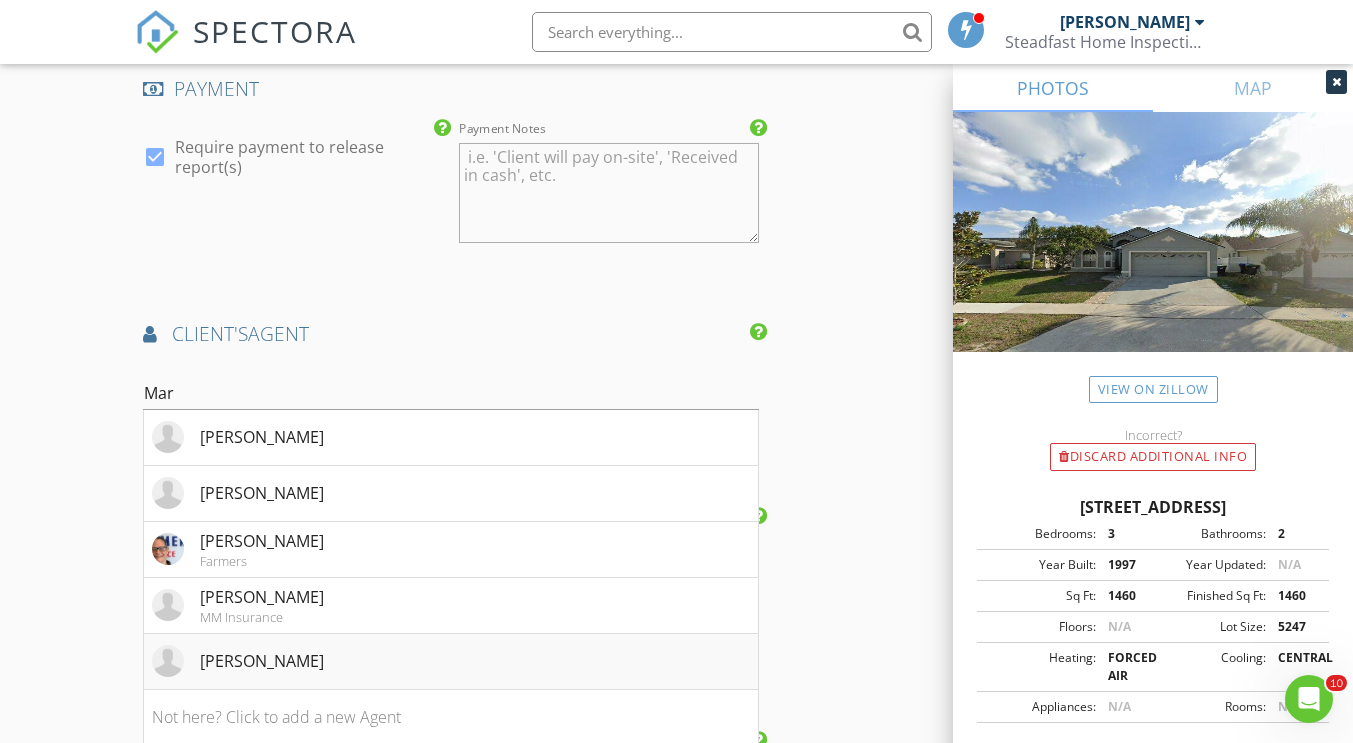click on "[PERSON_NAME]" at bounding box center (262, 661) 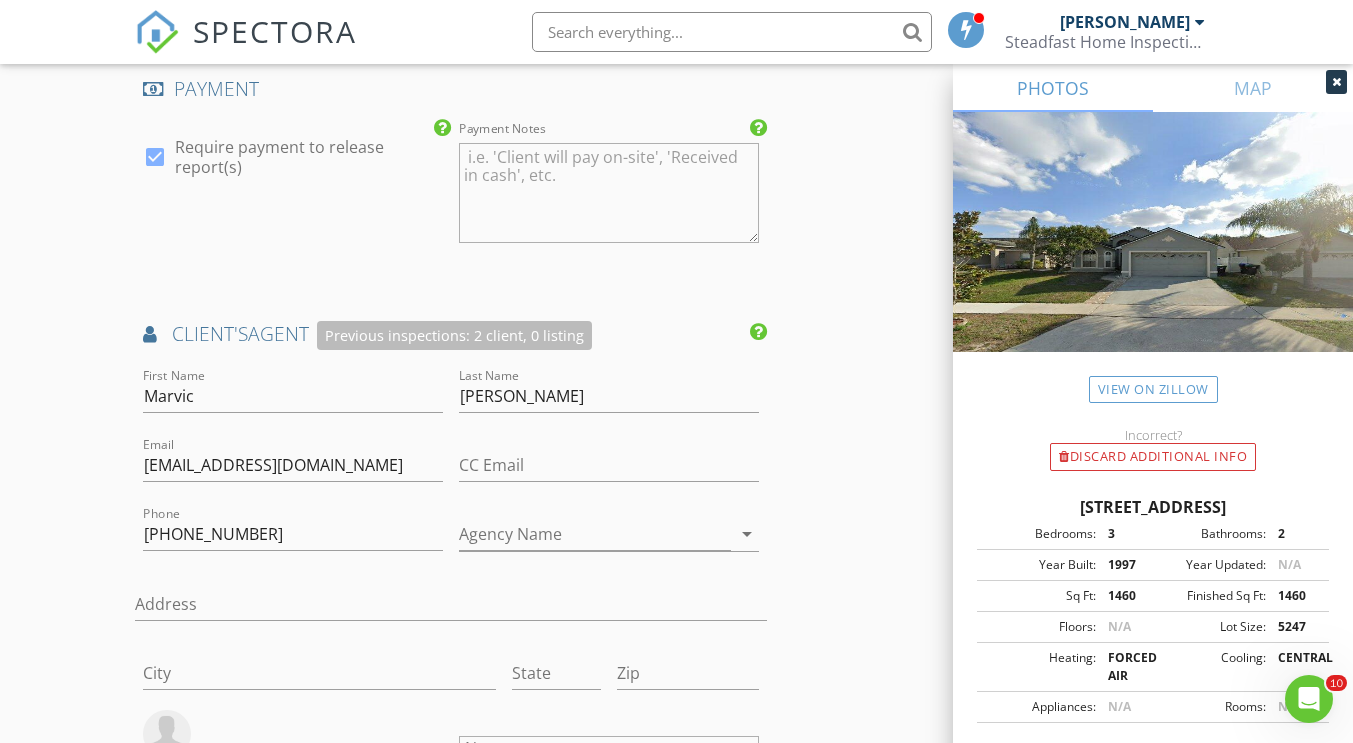 click on "client's  AGENT
Previous inspections:
2
client,
0 listing" at bounding box center [450, 335] 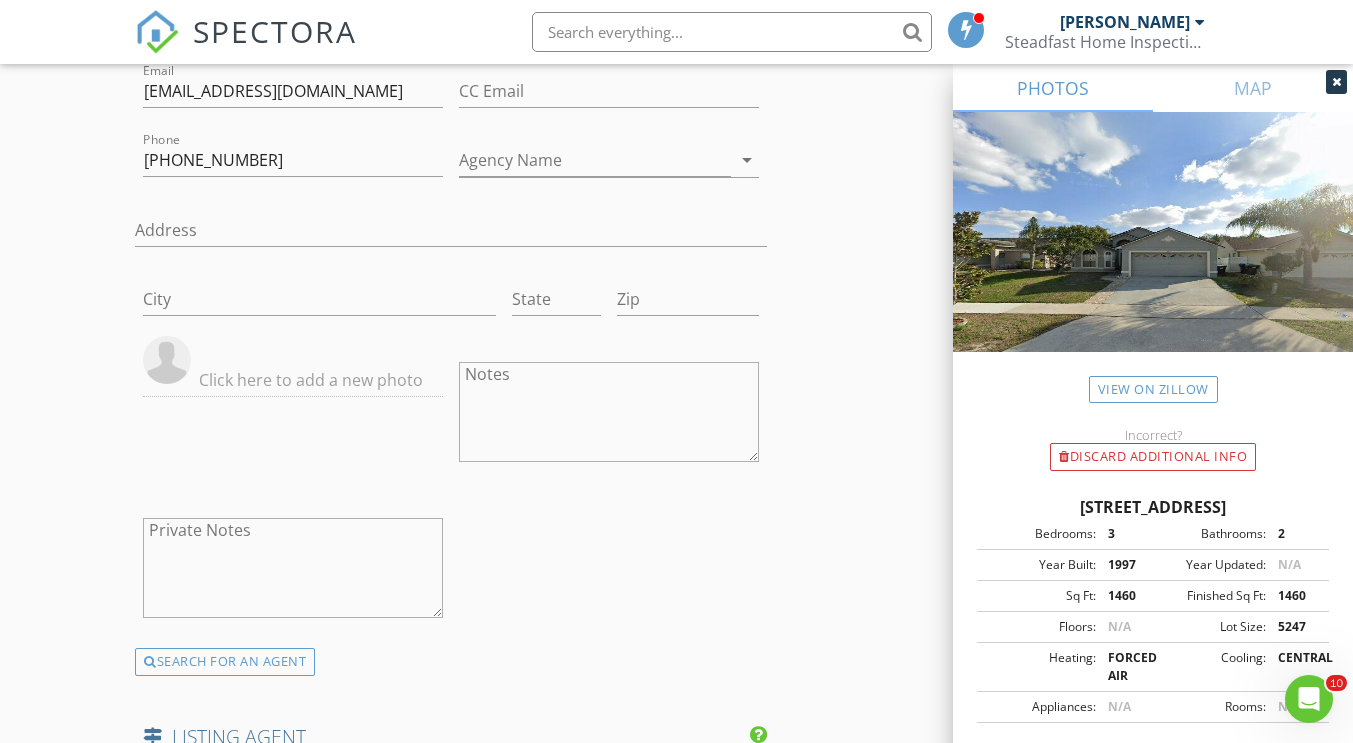 scroll, scrollTop: 2680, scrollLeft: 0, axis: vertical 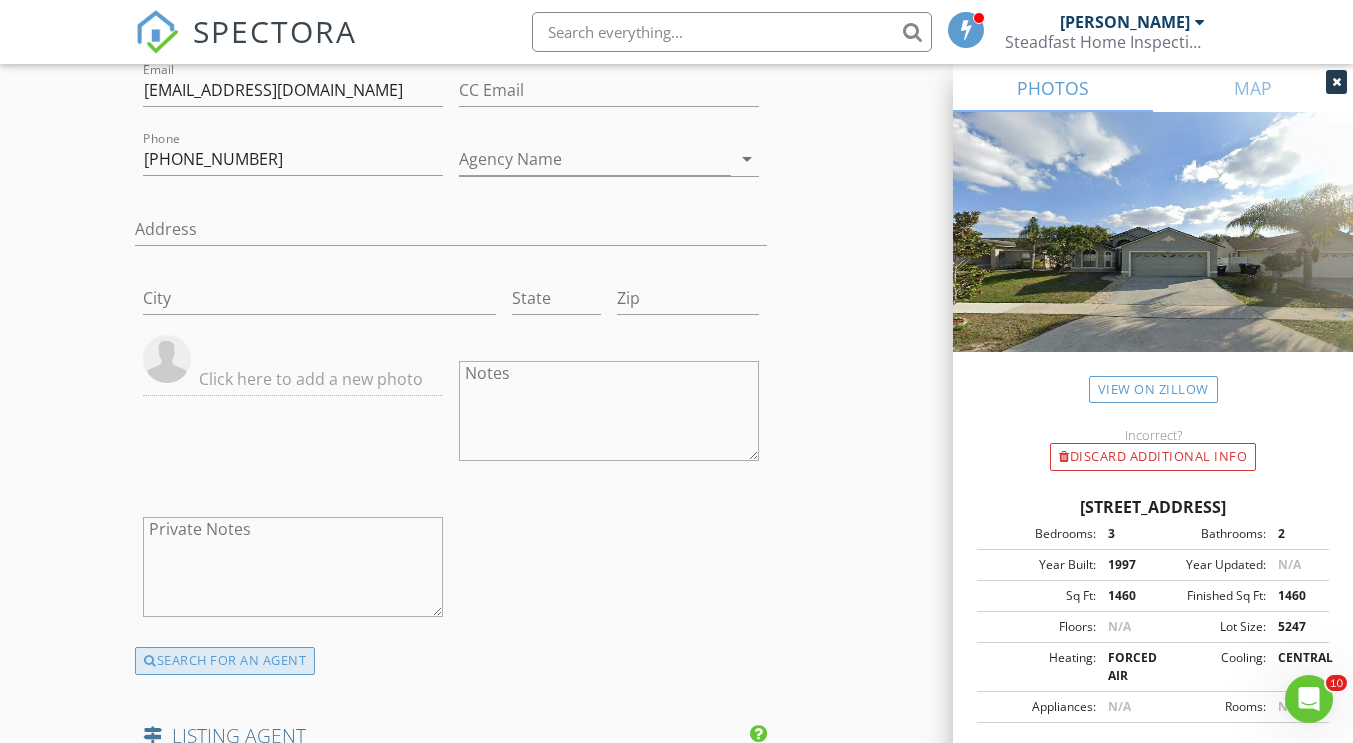 click on "SEARCH FOR AN AGENT" at bounding box center (225, 661) 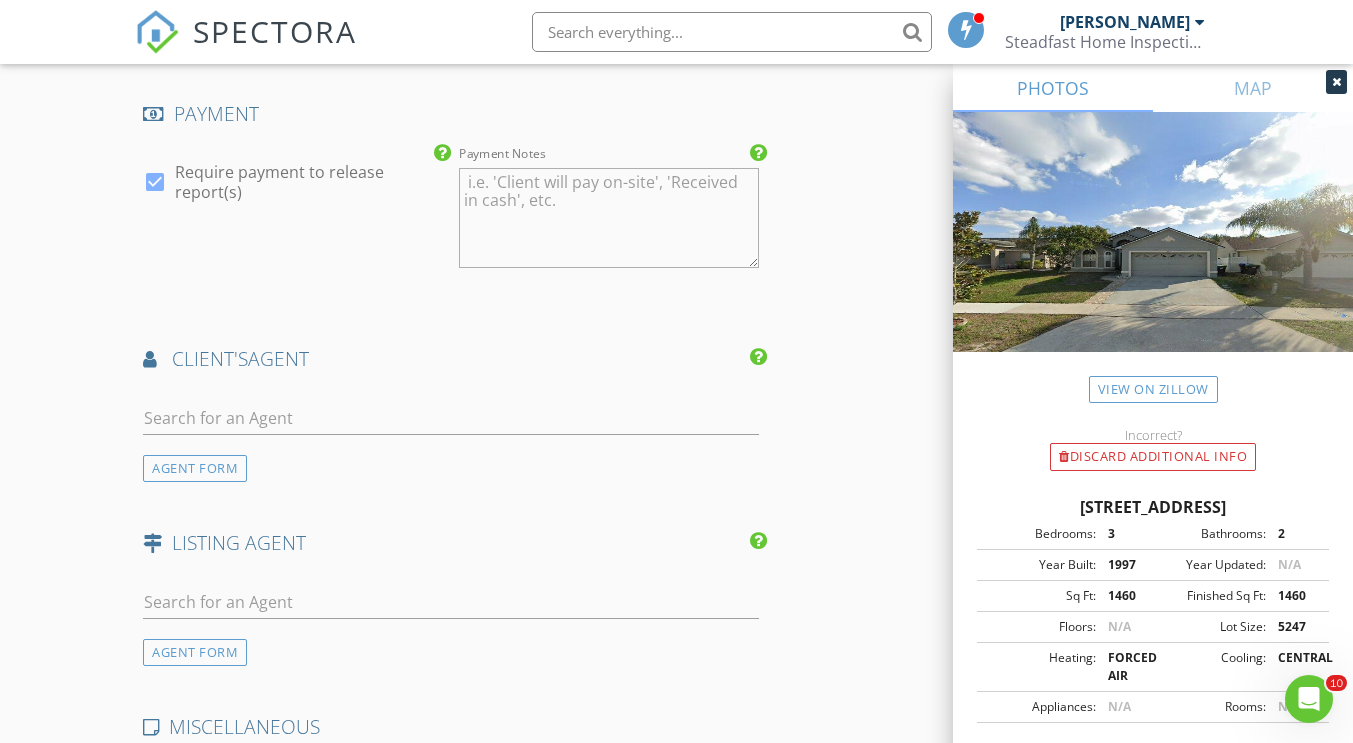 scroll, scrollTop: 2278, scrollLeft: 0, axis: vertical 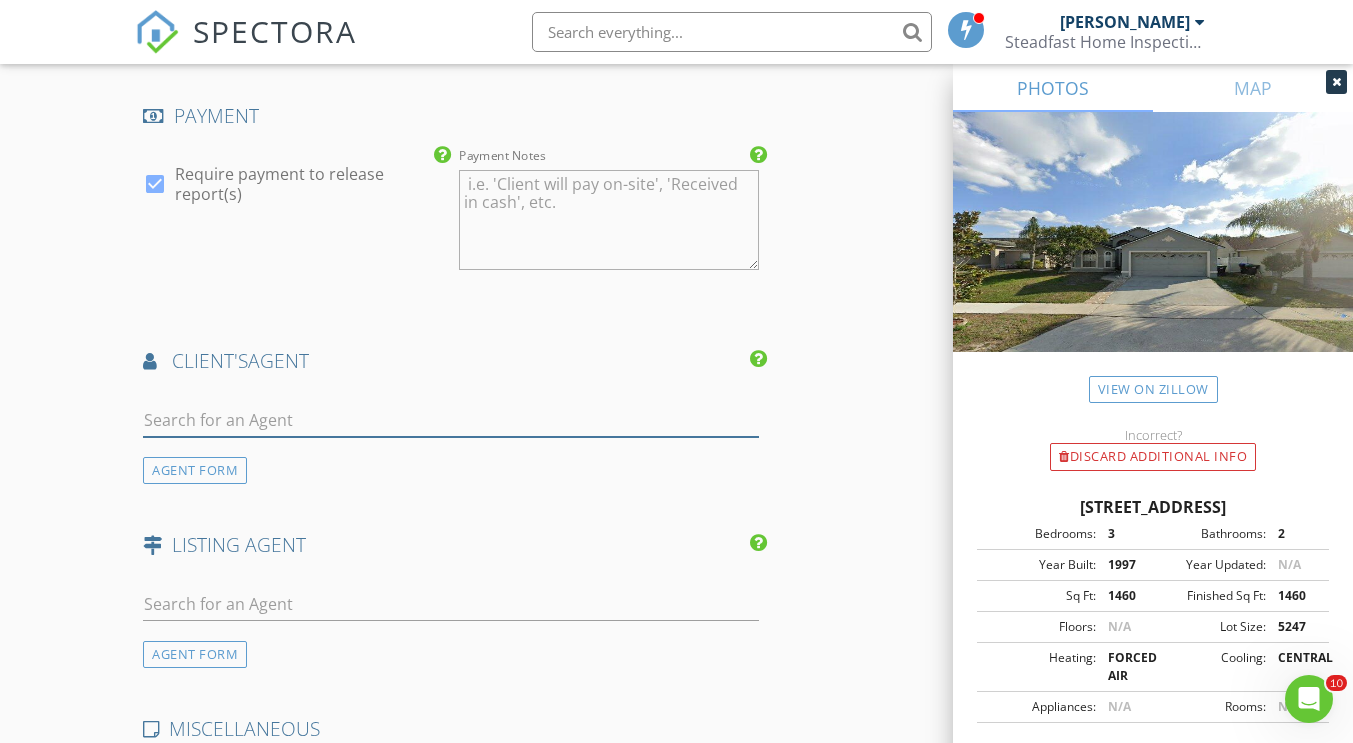 click at bounding box center (450, 420) 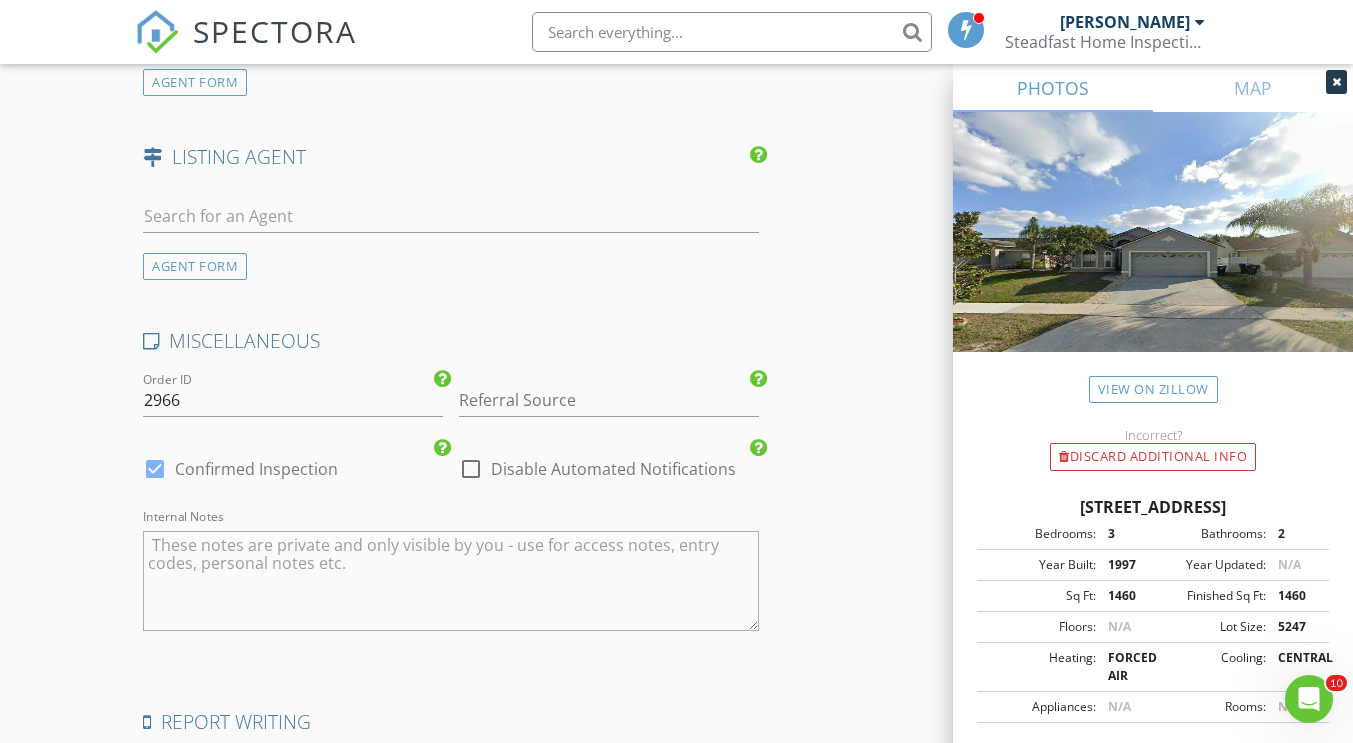 scroll, scrollTop: 2665, scrollLeft: 0, axis: vertical 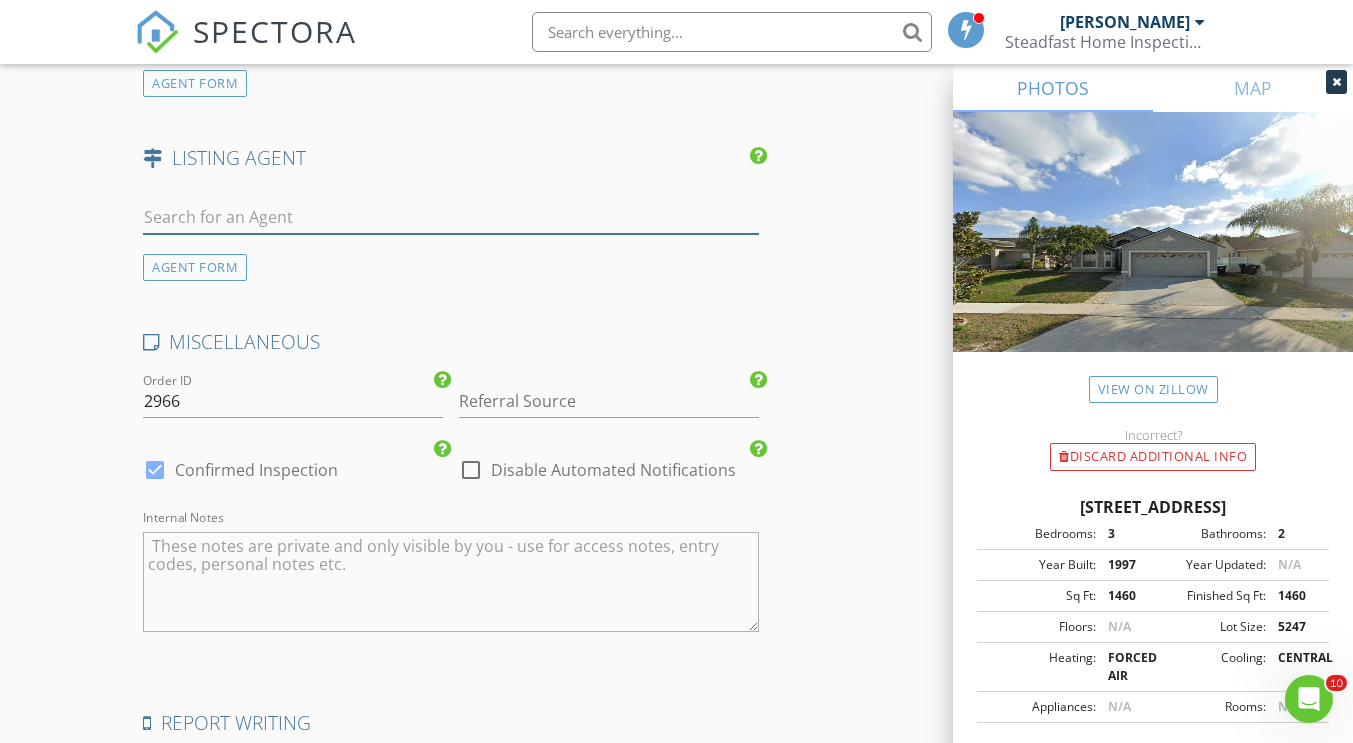click at bounding box center [450, 217] 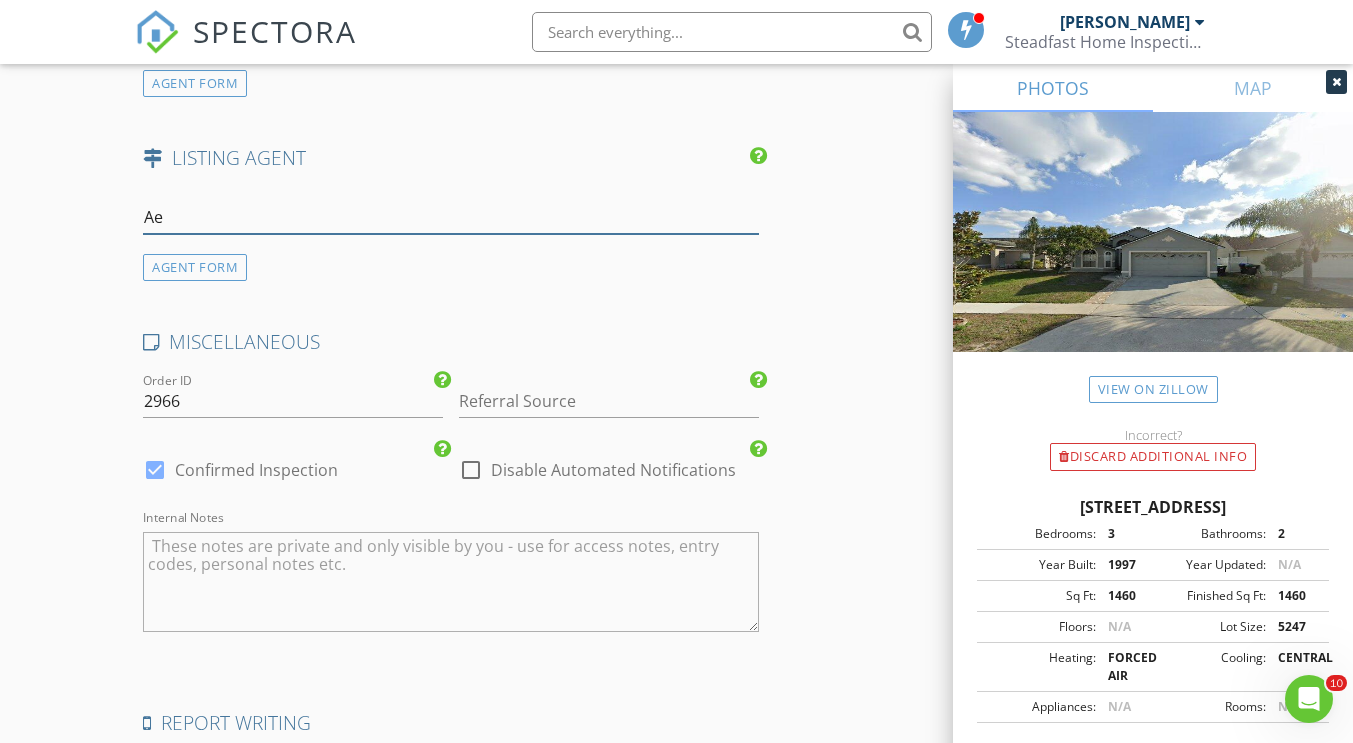 type on "A" 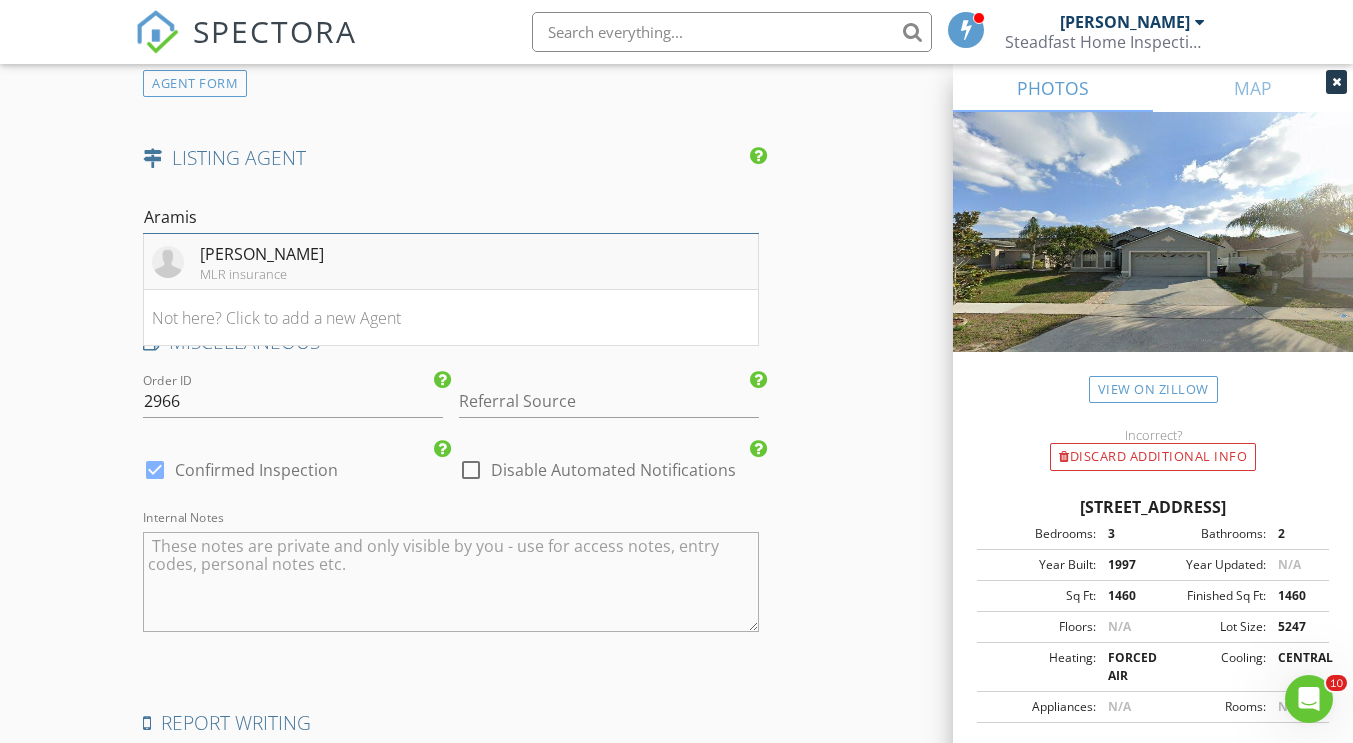 type on "Aramis" 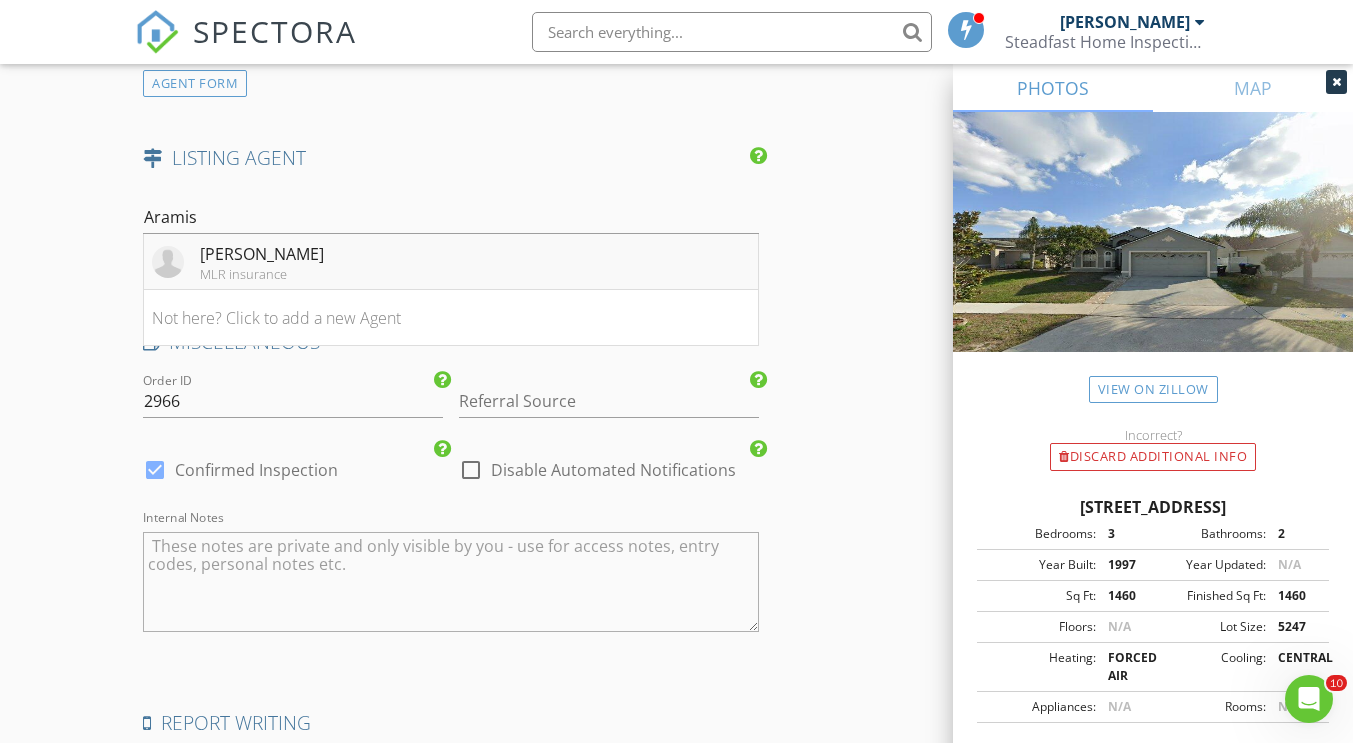 click on "Aramis Ruiz" at bounding box center (262, 254) 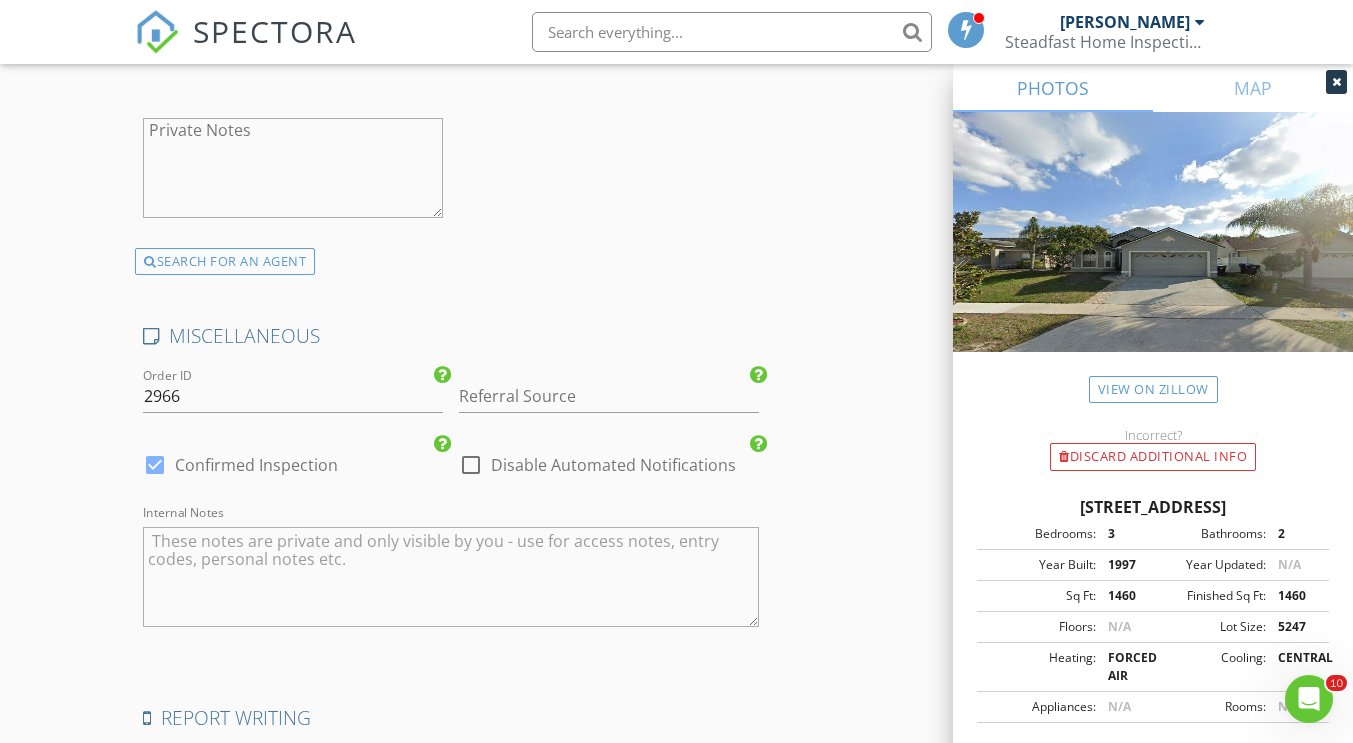 scroll, scrollTop: 3537, scrollLeft: 0, axis: vertical 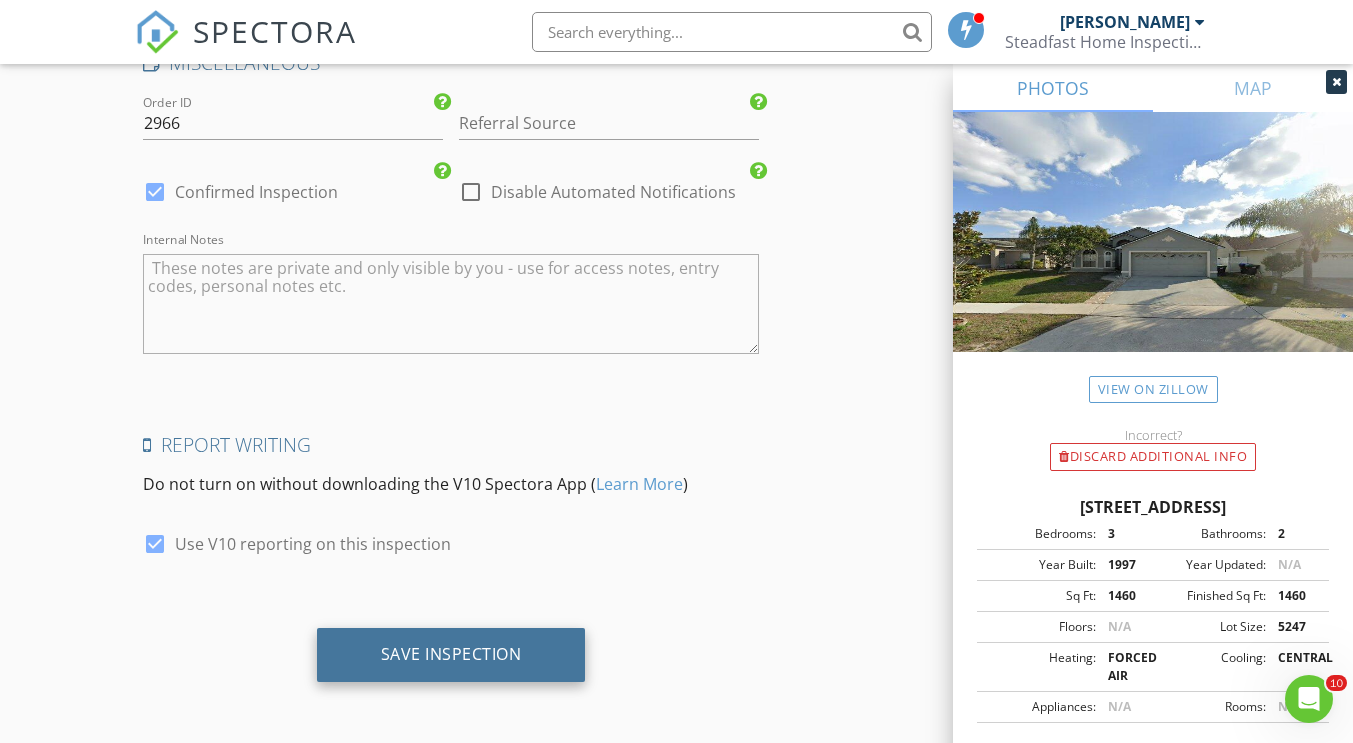 click on "Save Inspection" at bounding box center [451, 654] 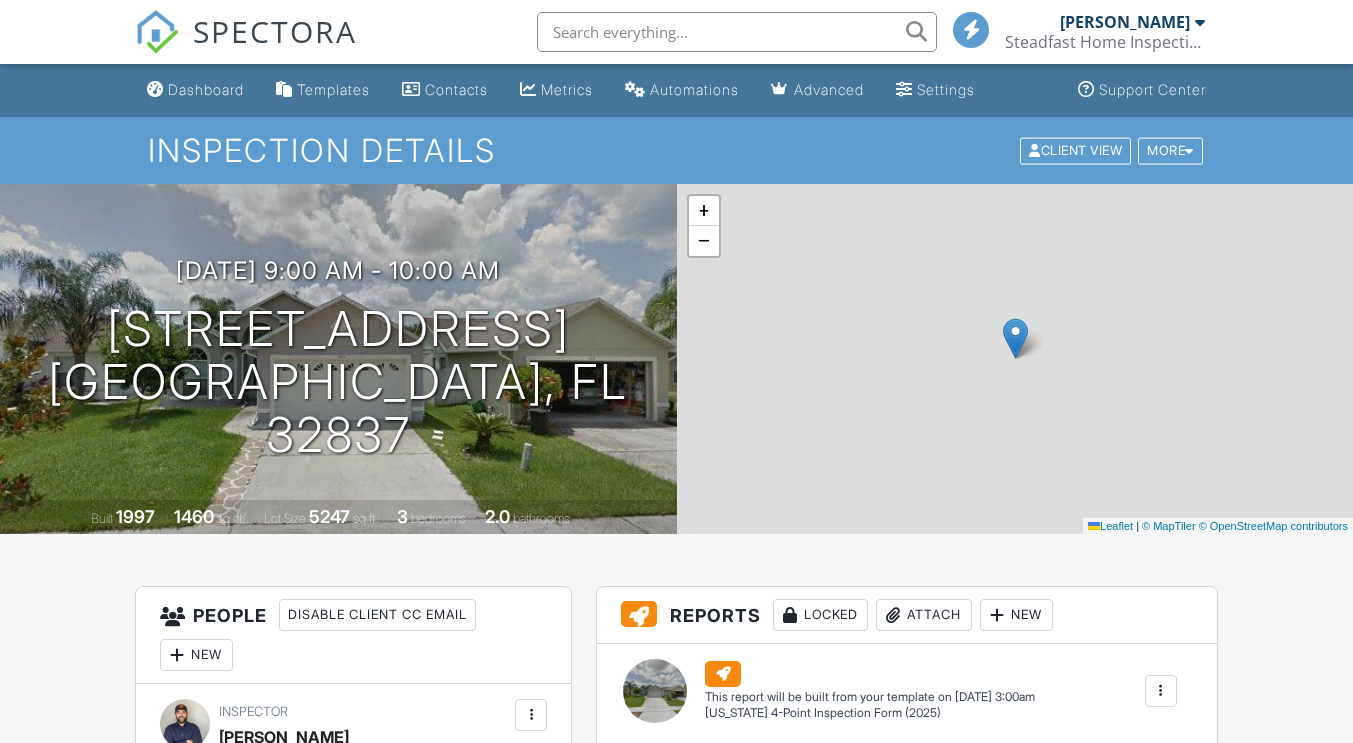 scroll, scrollTop: 0, scrollLeft: 0, axis: both 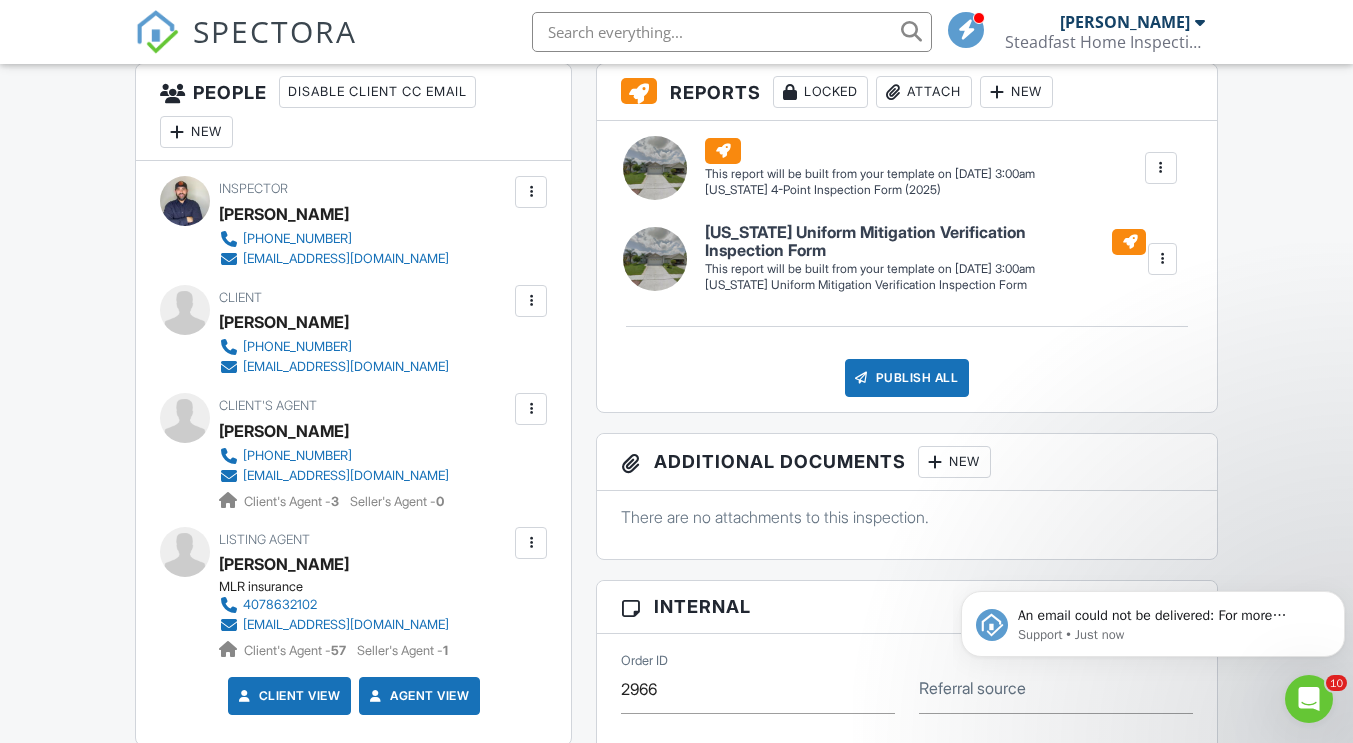 click at bounding box center [531, 543] 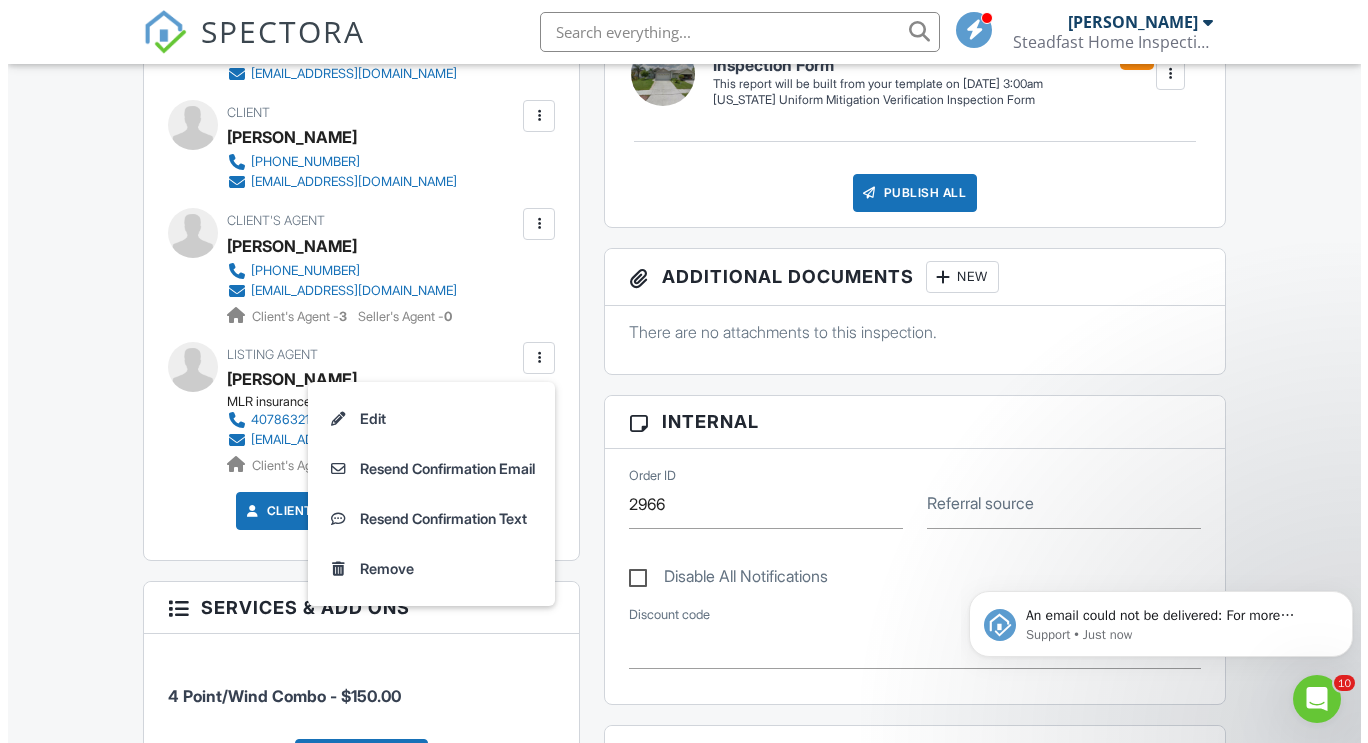scroll, scrollTop: 712, scrollLeft: 0, axis: vertical 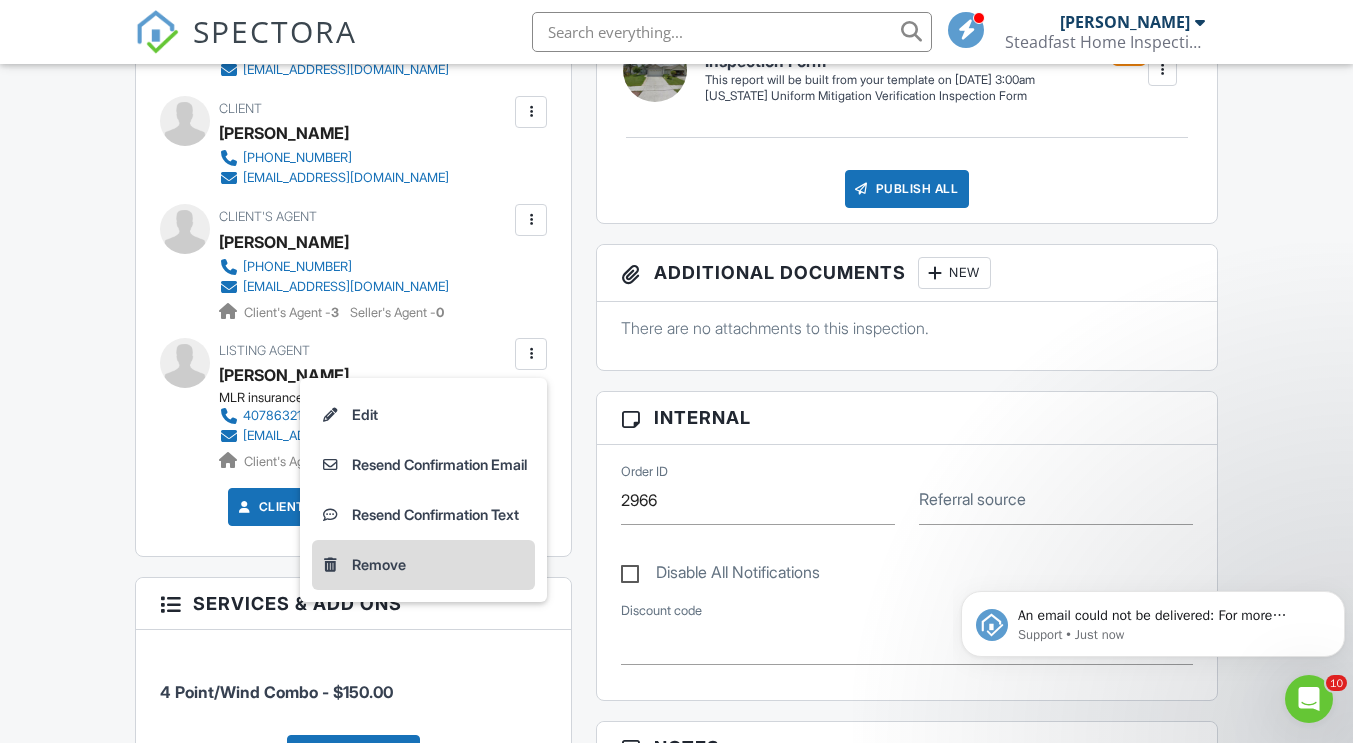 click on "Remove" at bounding box center (423, 565) 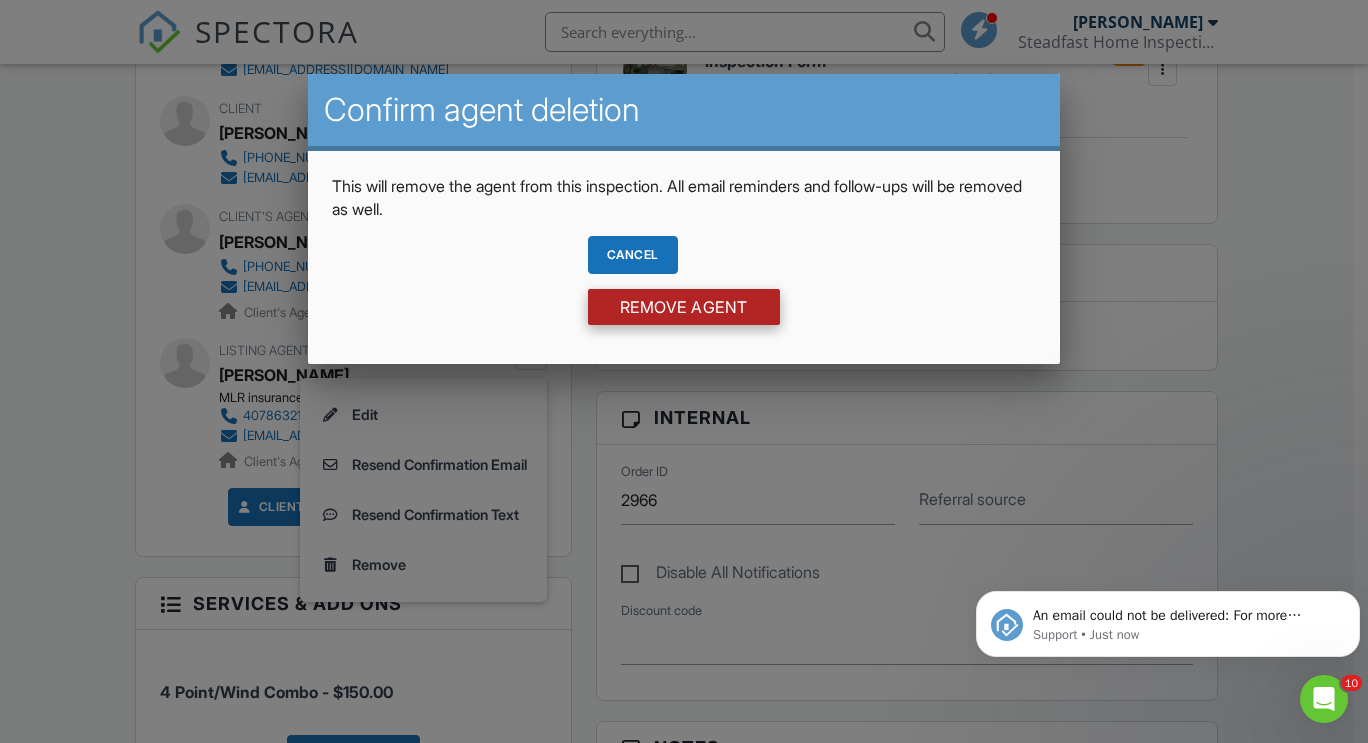 click on "Remove Agent" at bounding box center (684, 307) 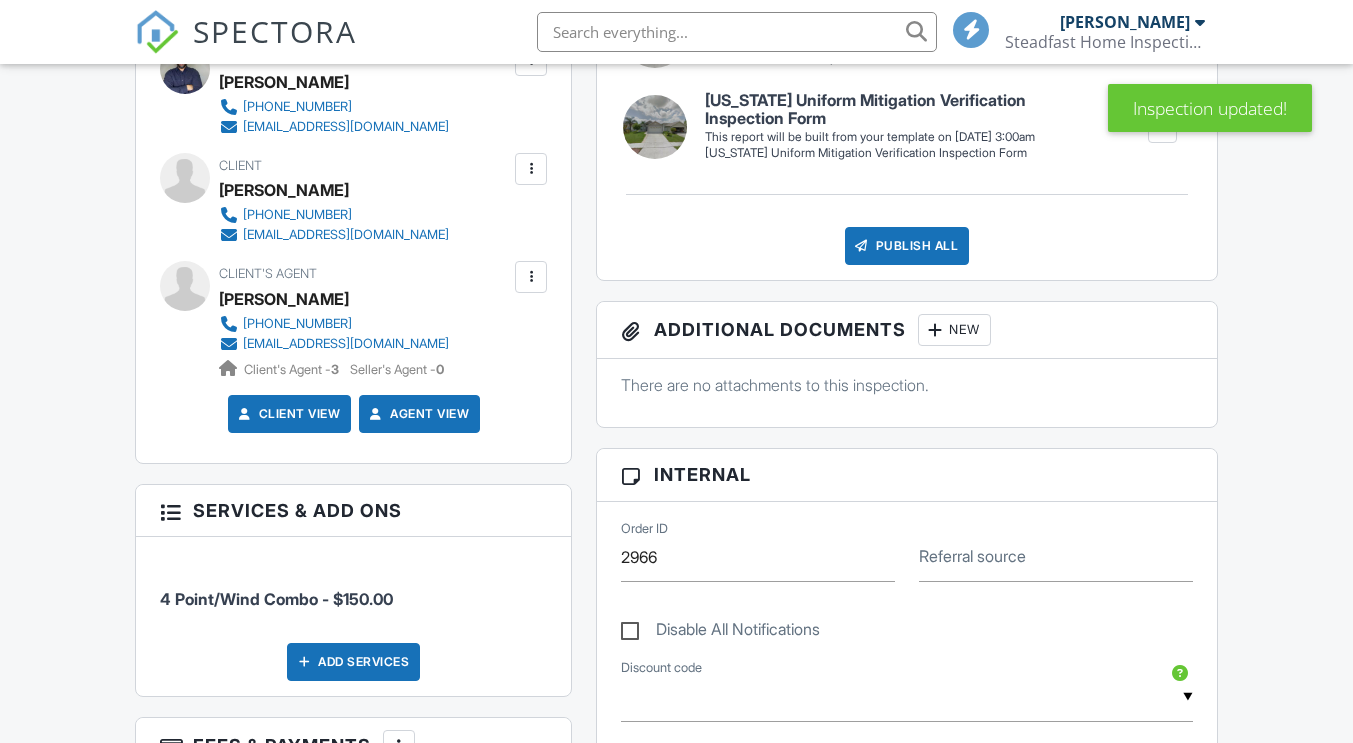 scroll, scrollTop: 663, scrollLeft: 0, axis: vertical 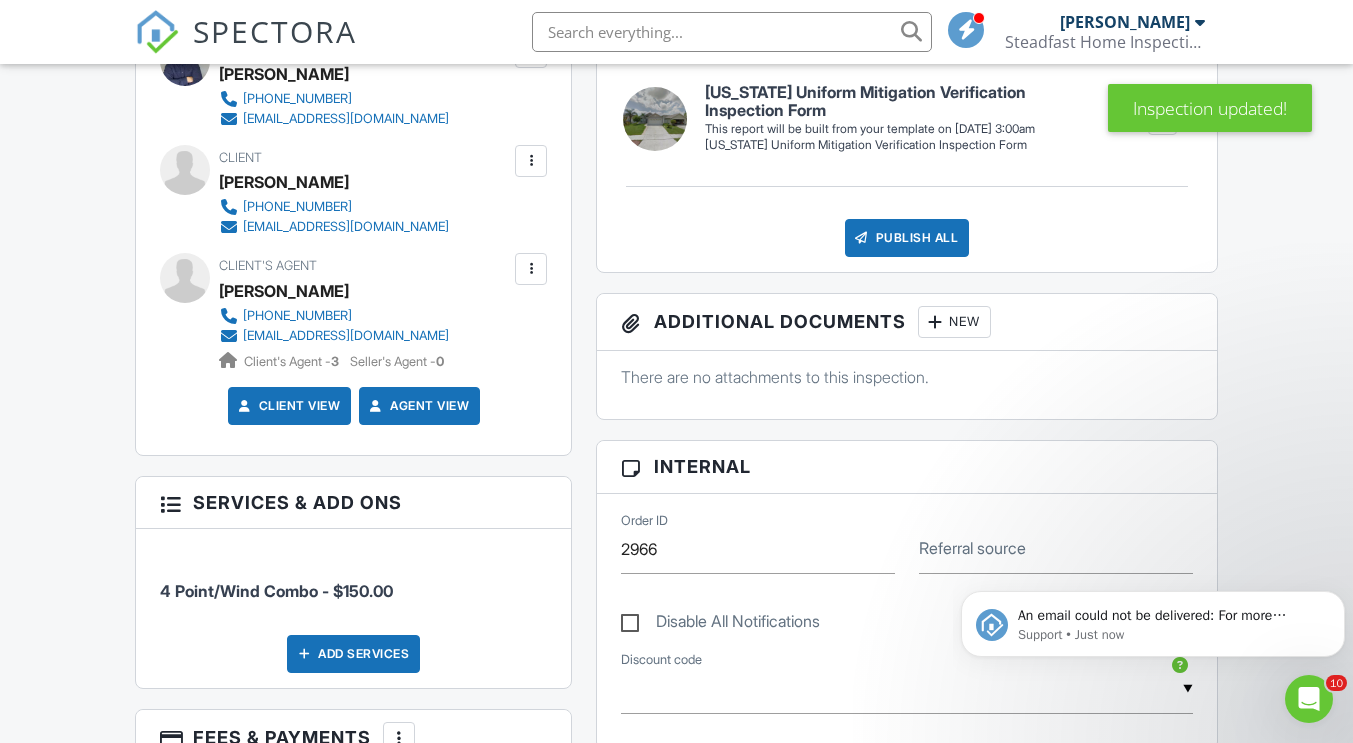 click at bounding box center [531, 269] 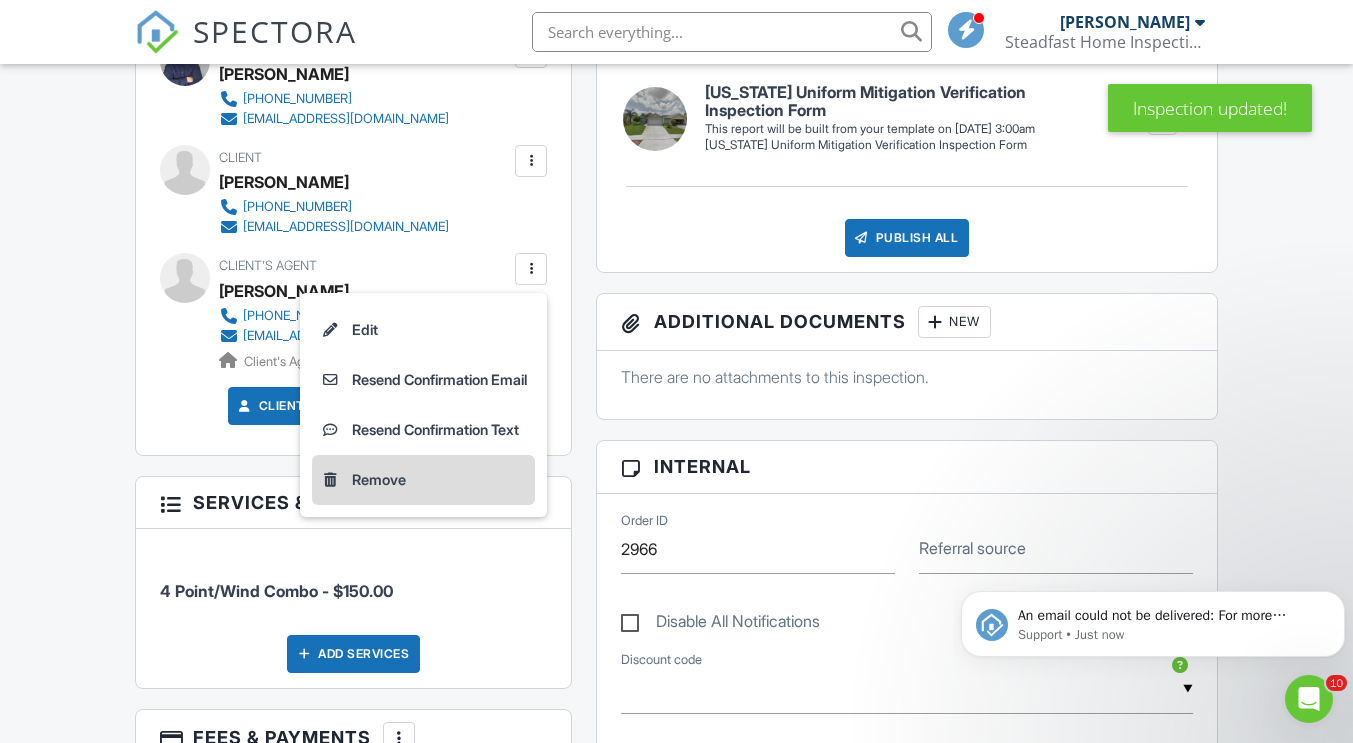click on "Remove" at bounding box center (423, 480) 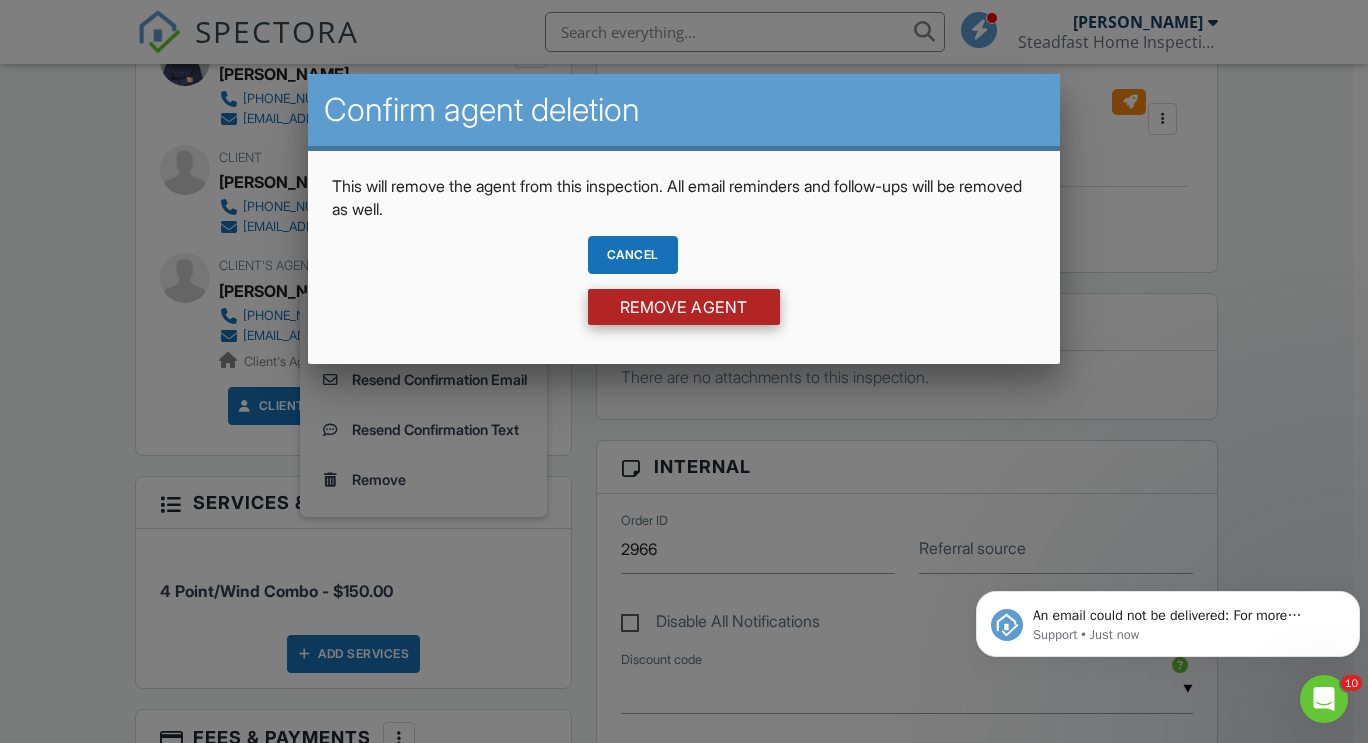 click on "Remove Agent" at bounding box center [684, 307] 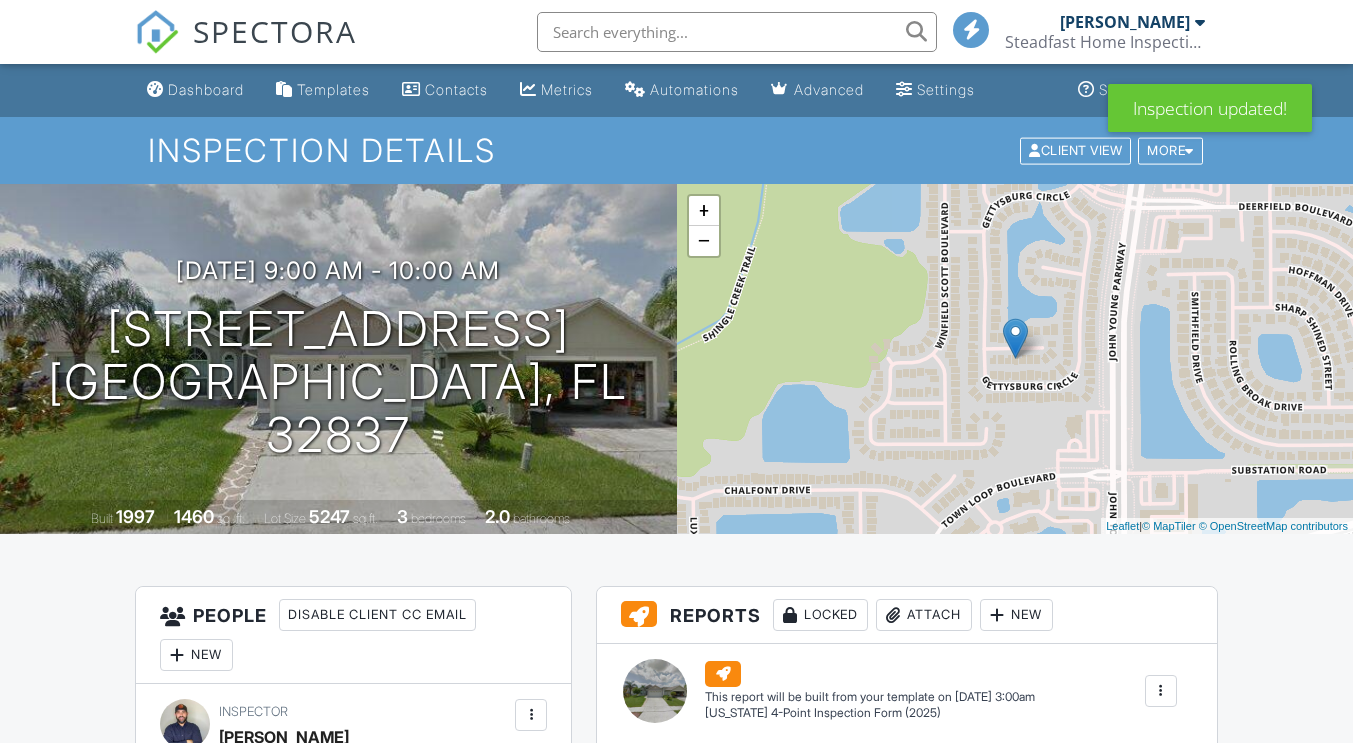 scroll, scrollTop: 346, scrollLeft: 0, axis: vertical 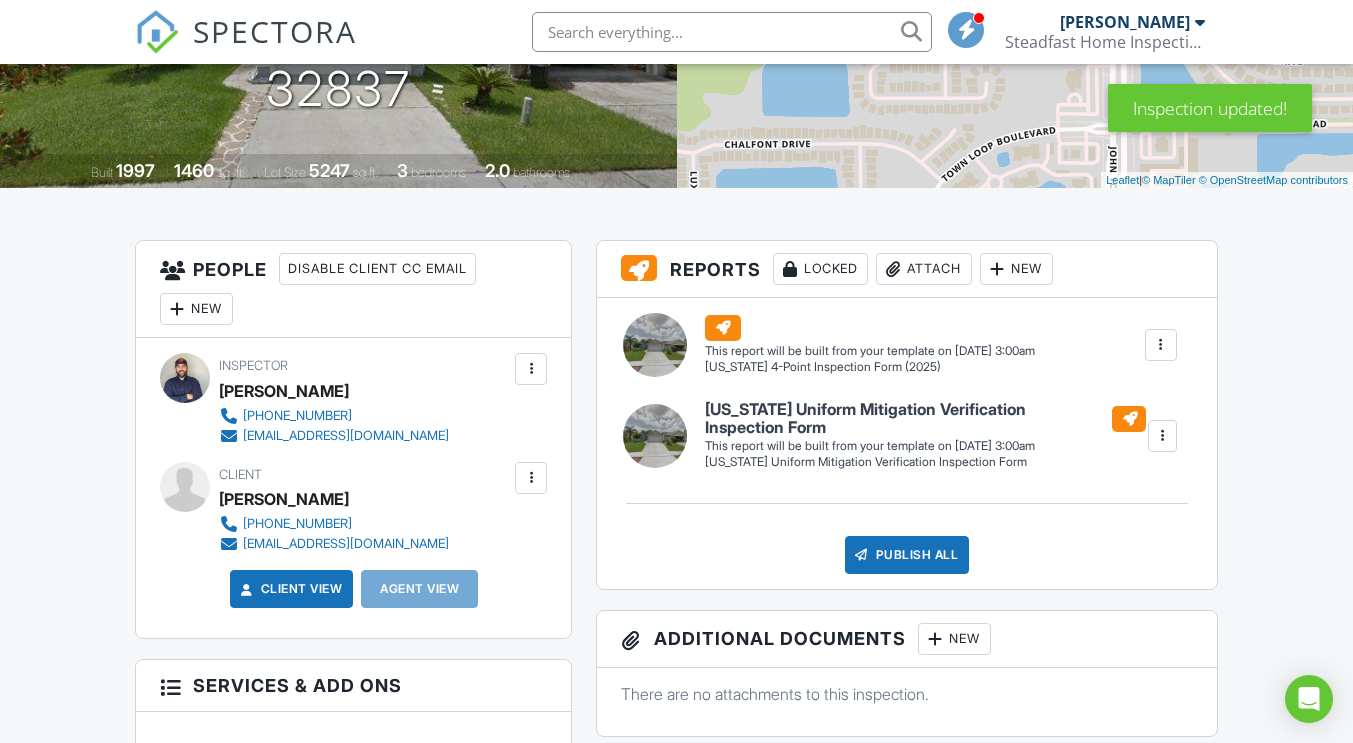 click on "New" at bounding box center (196, 309) 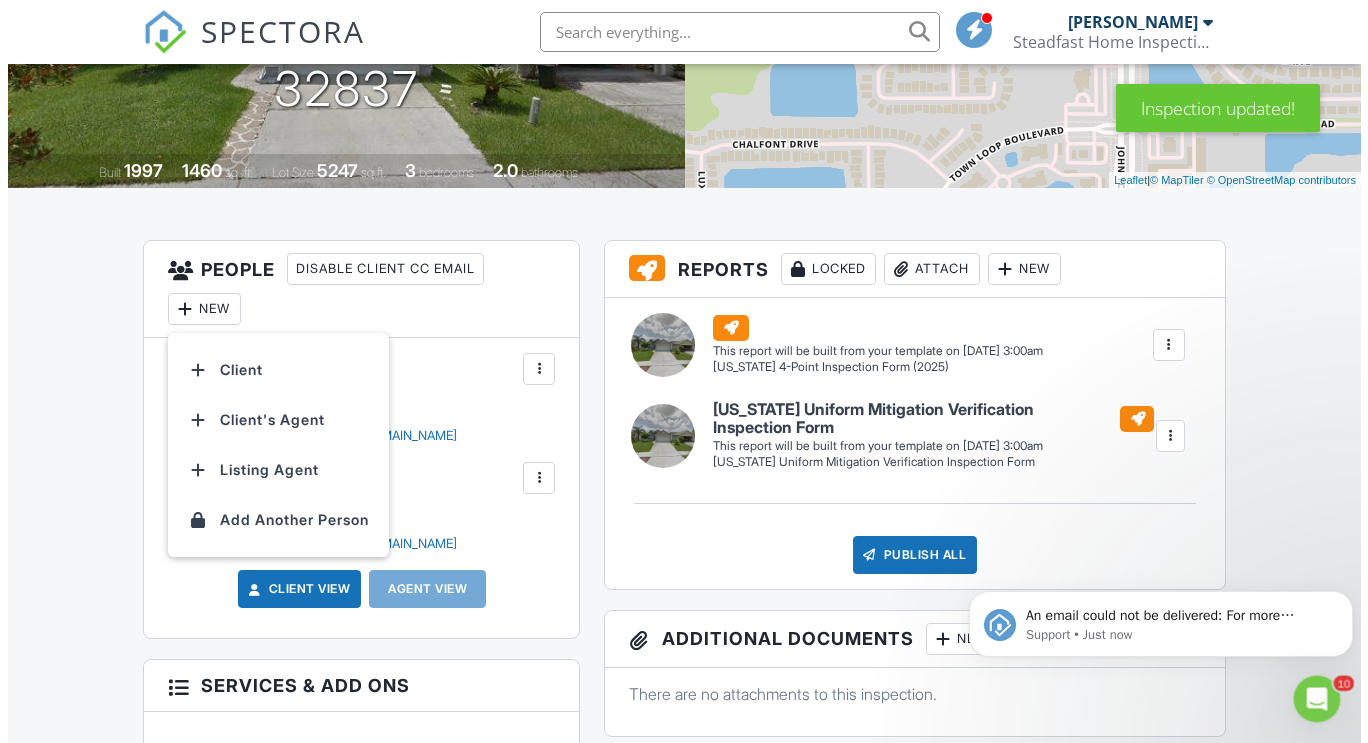 scroll, scrollTop: 0, scrollLeft: 0, axis: both 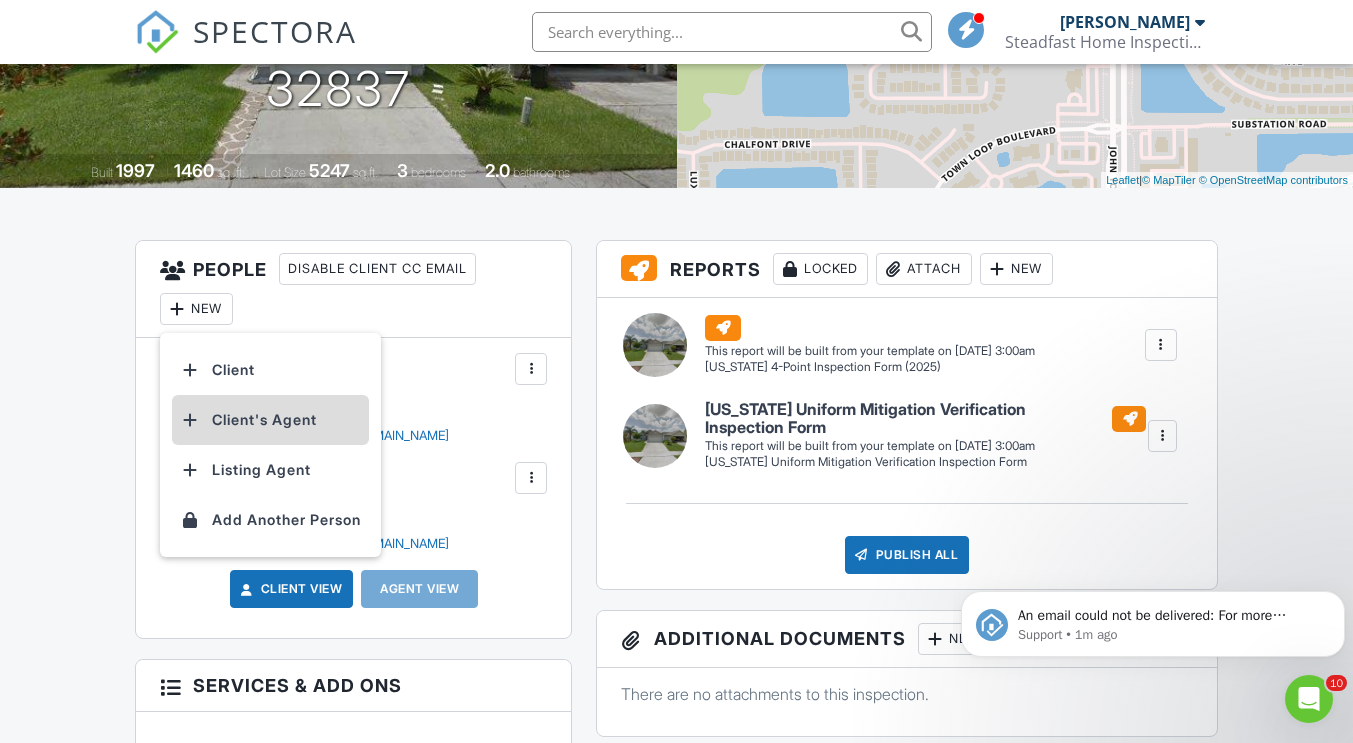 click on "Client's Agent" at bounding box center [270, 420] 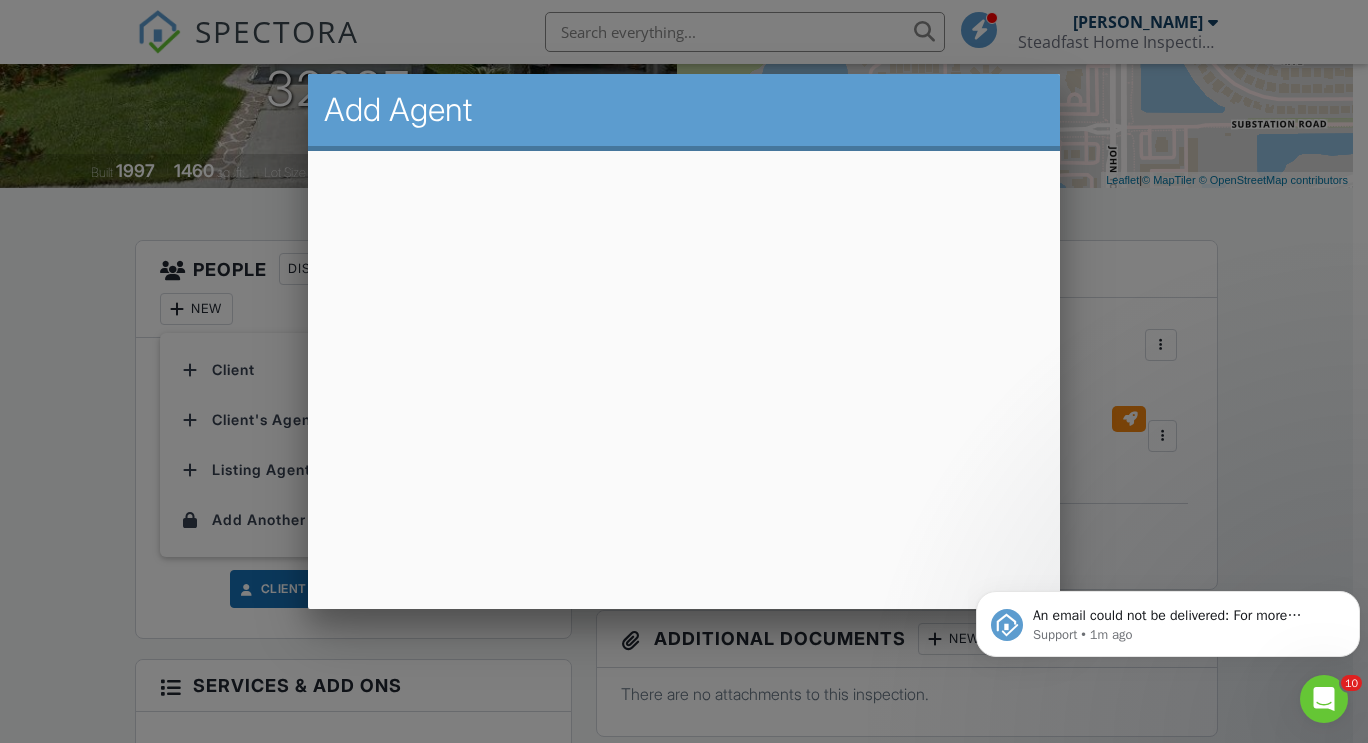 click at bounding box center [684, 364] 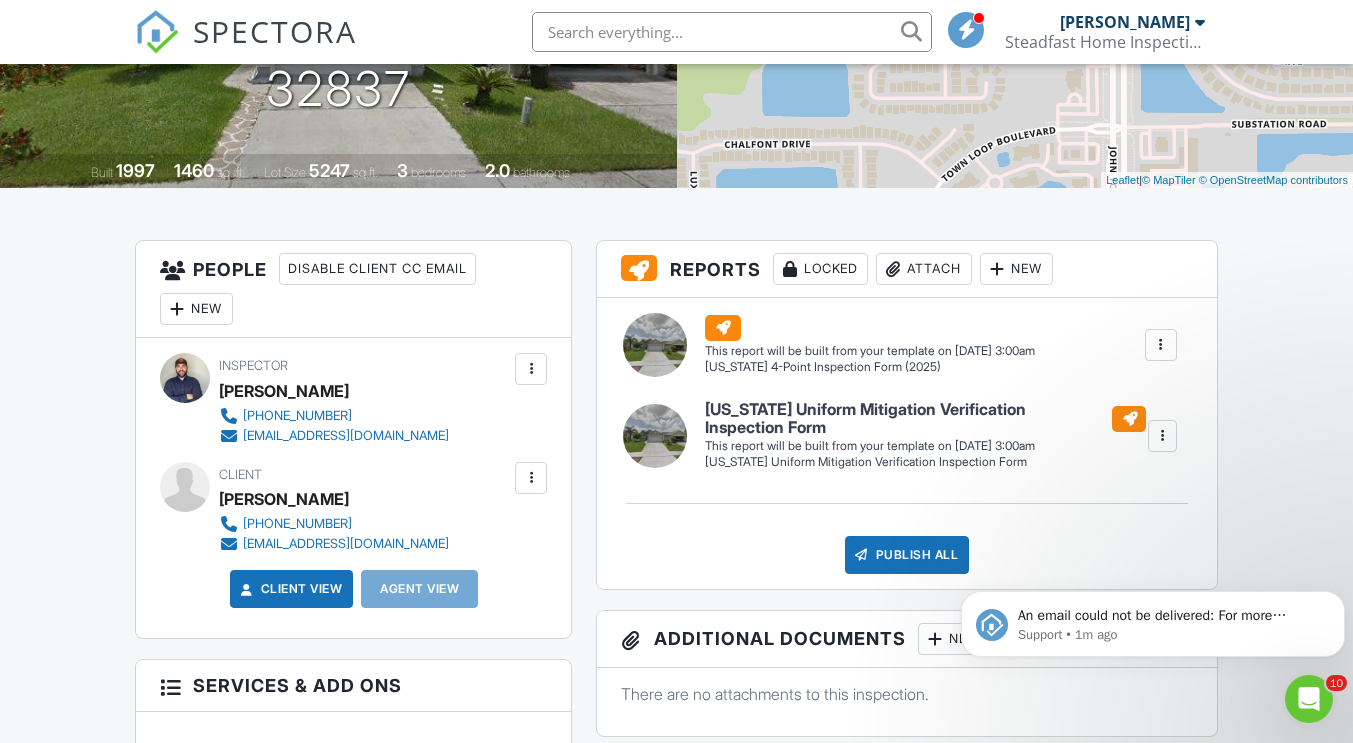 click on "New" at bounding box center (196, 309) 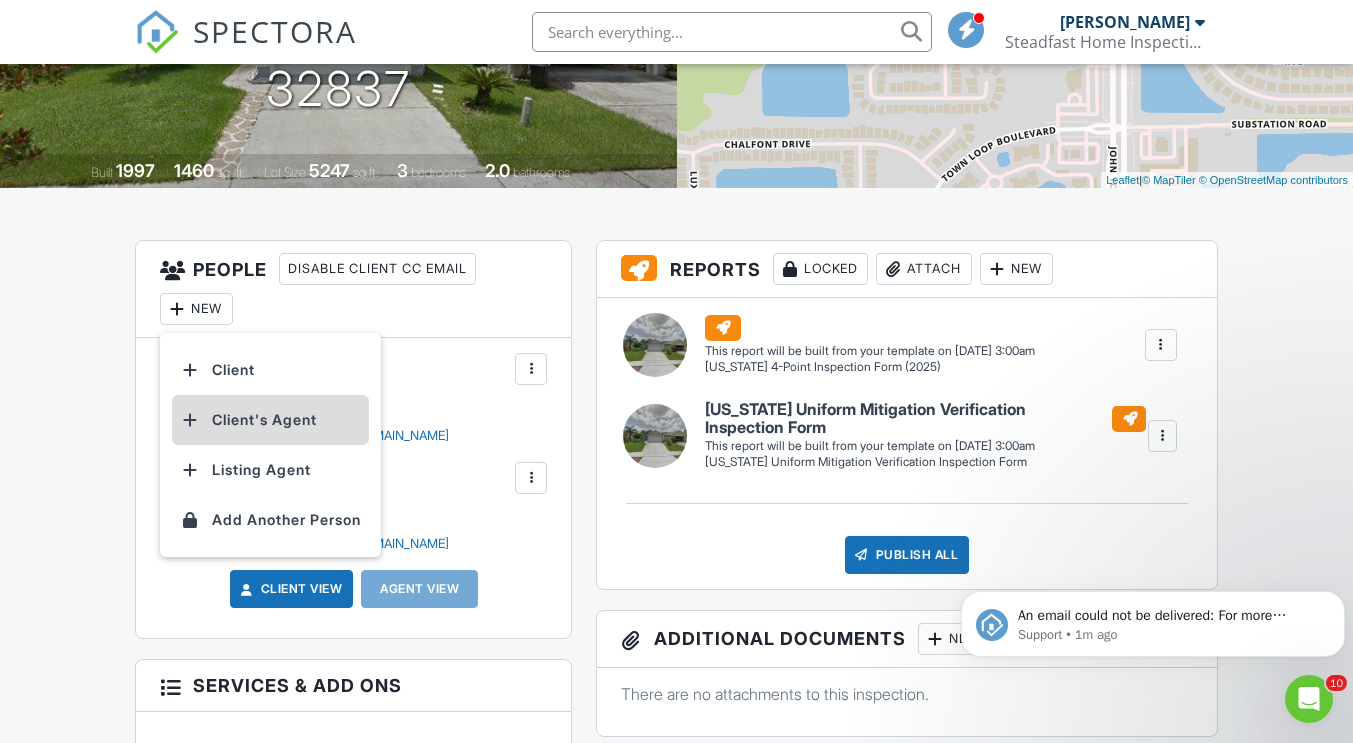 click on "Client's Agent" at bounding box center [270, 420] 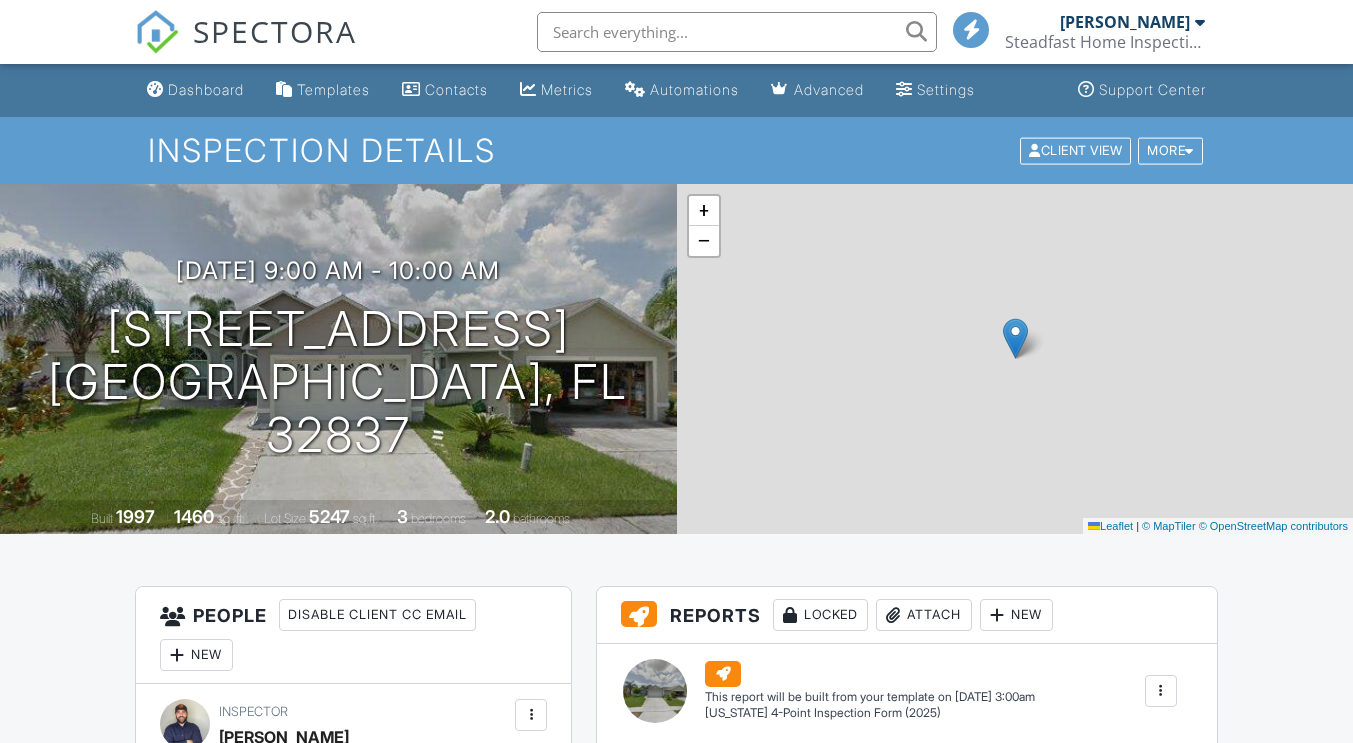 scroll, scrollTop: 349, scrollLeft: 0, axis: vertical 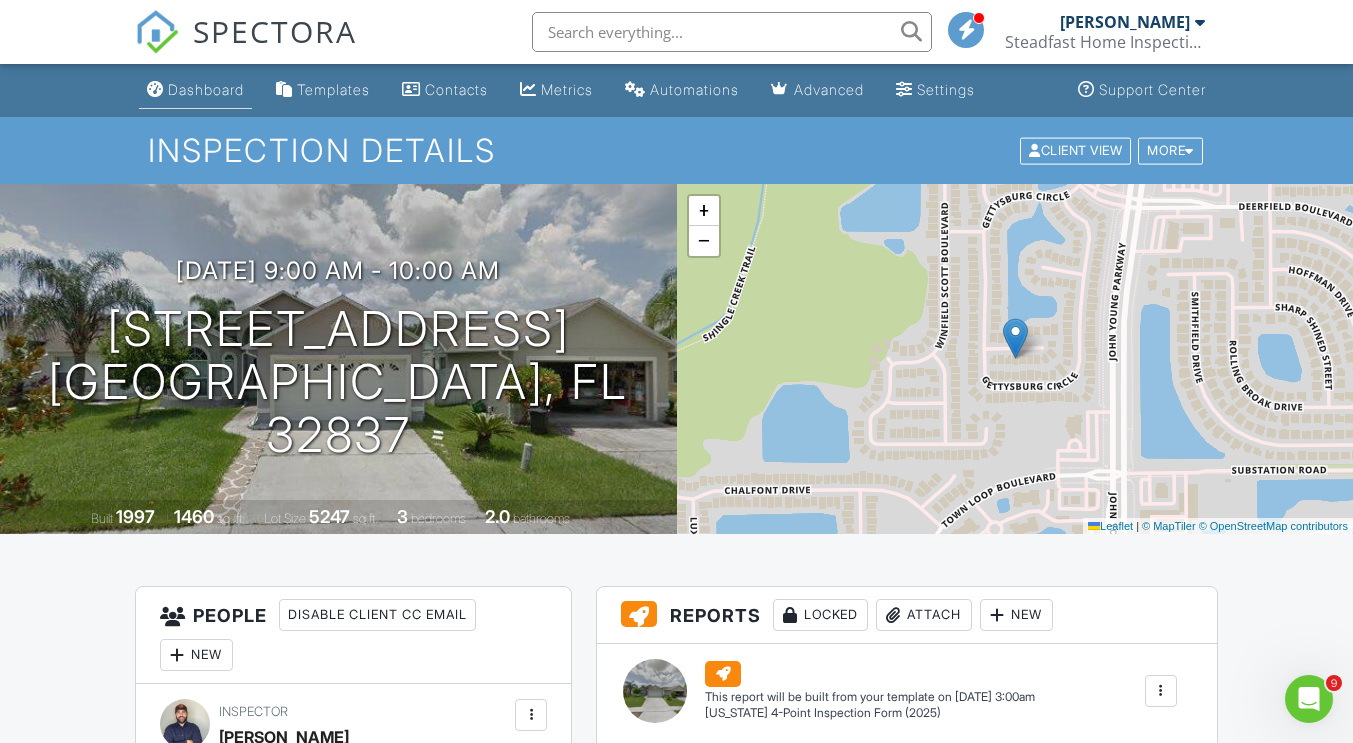 click on "Dashboard" at bounding box center [206, 89] 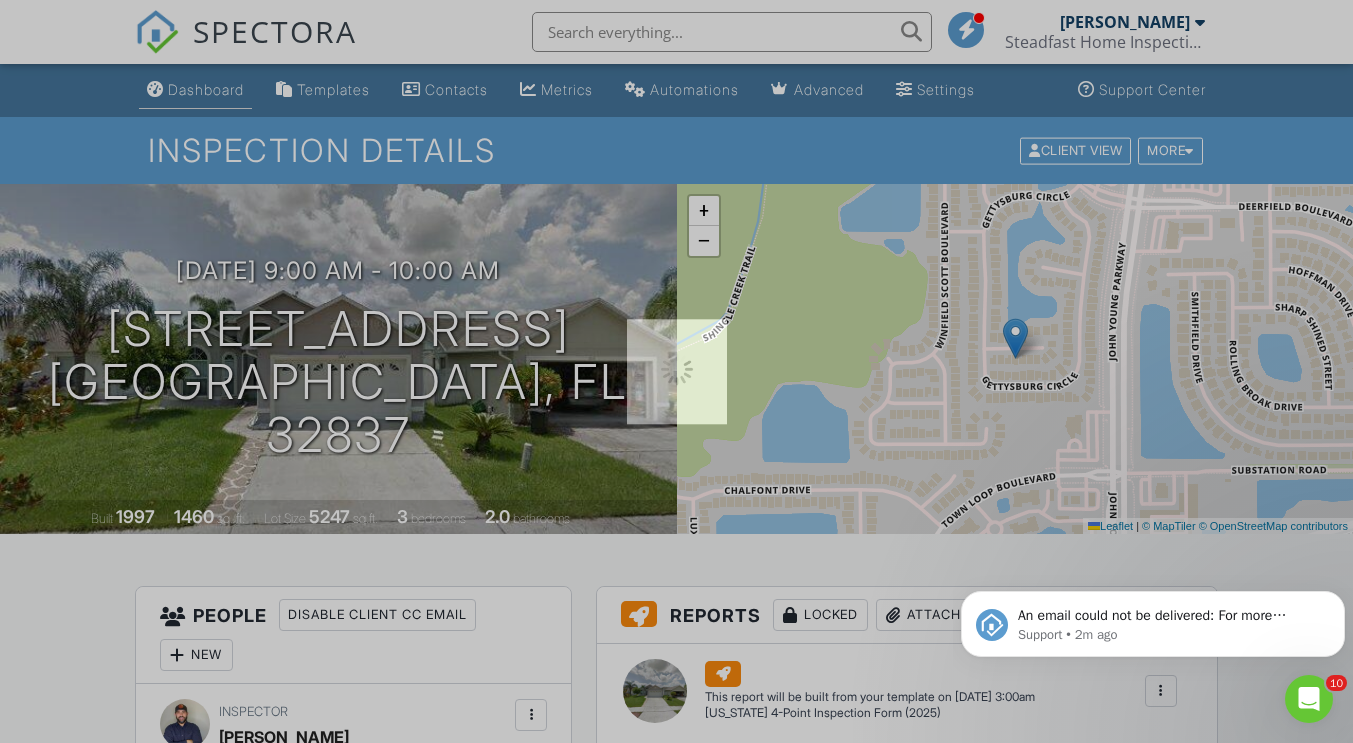 scroll, scrollTop: 0, scrollLeft: 0, axis: both 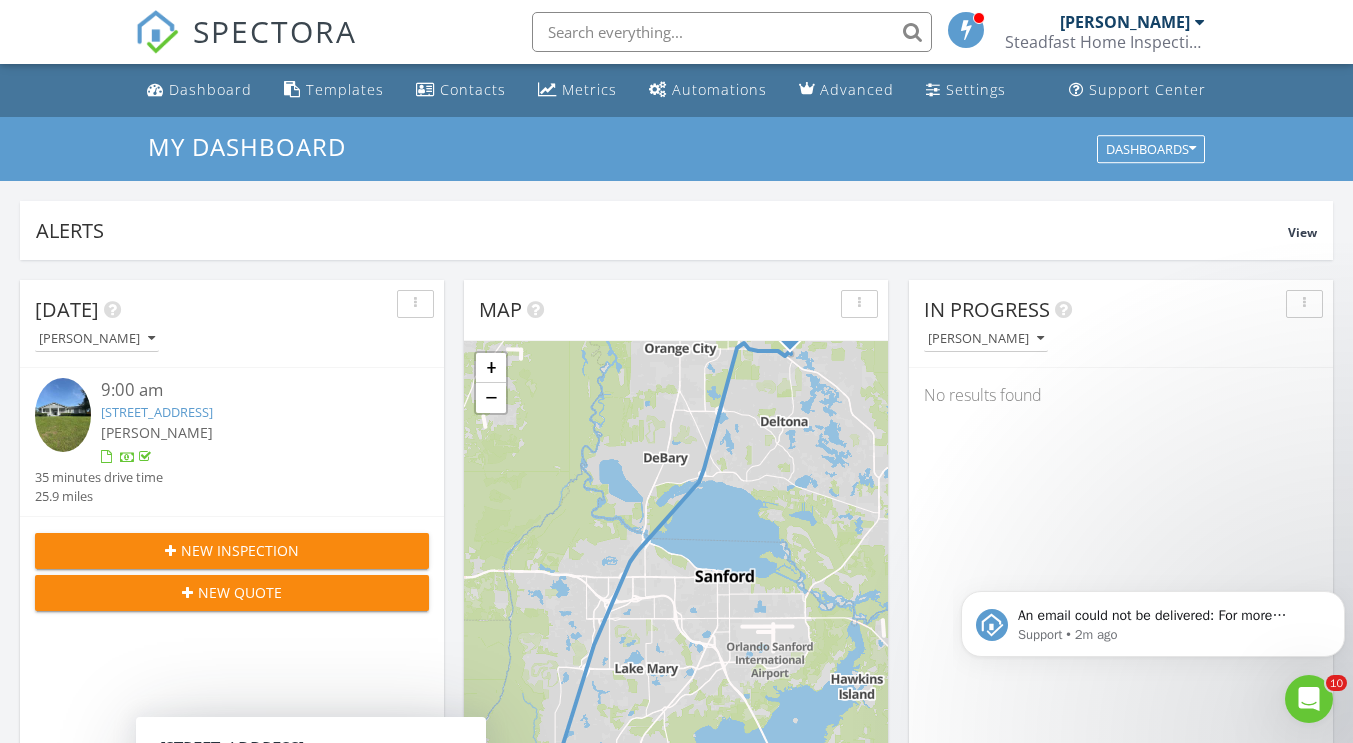 click on "New Inspection" at bounding box center (232, 551) 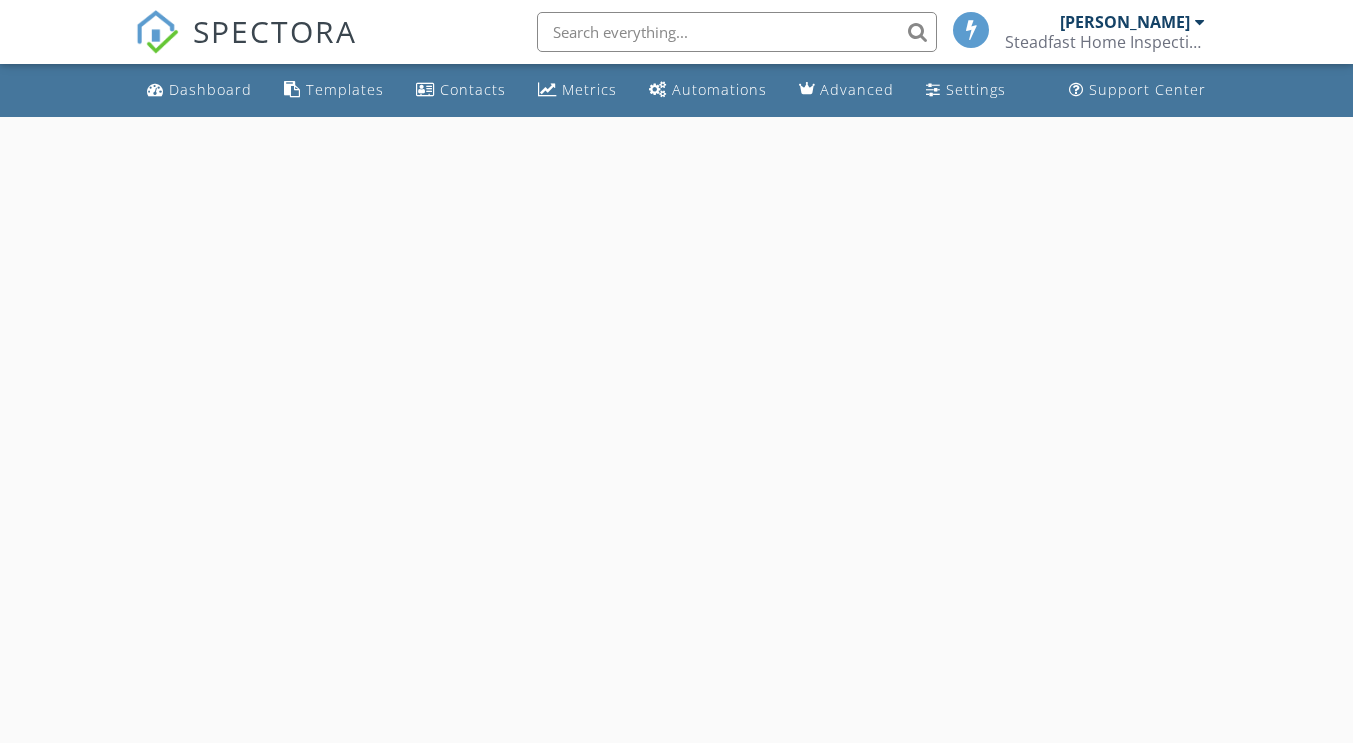 scroll, scrollTop: 0, scrollLeft: 0, axis: both 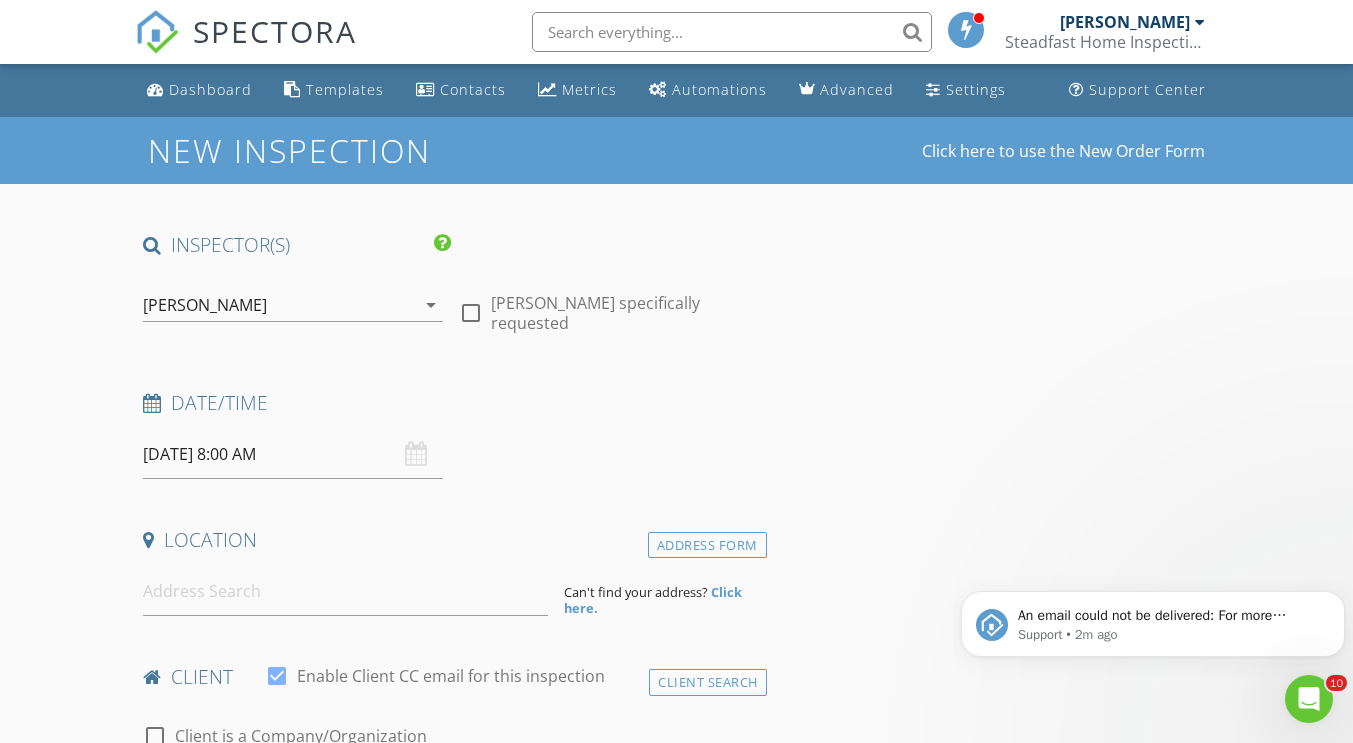 click on "07/12/2025 8:00 AM" at bounding box center (293, 454) 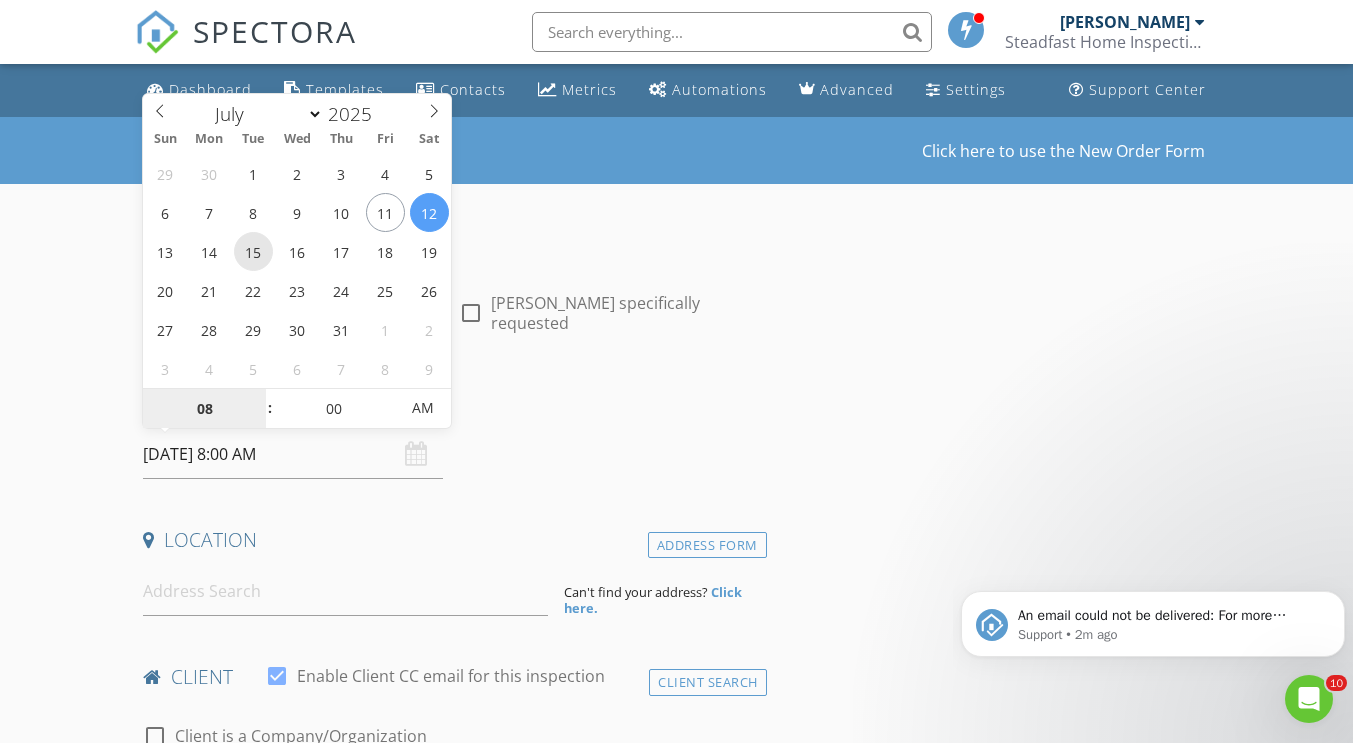type on "07/15/2025 8:00 AM" 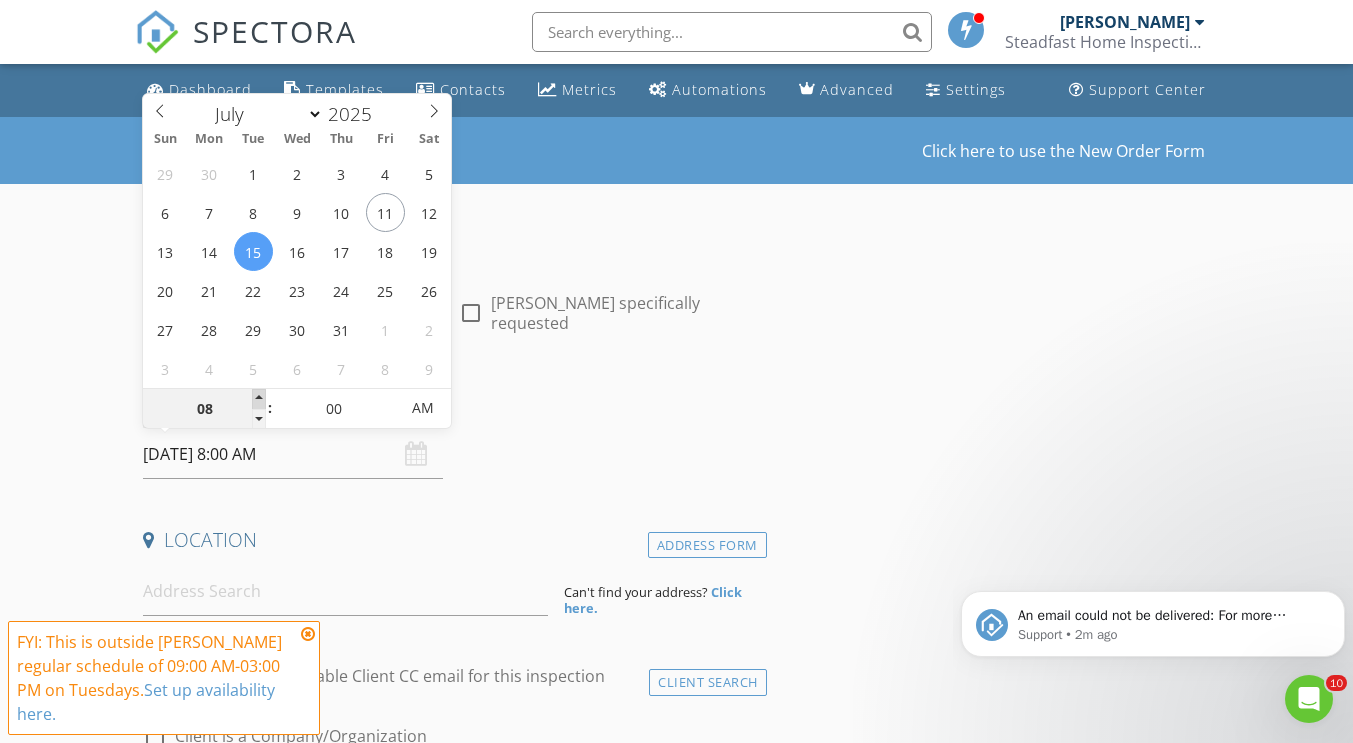 type on "09" 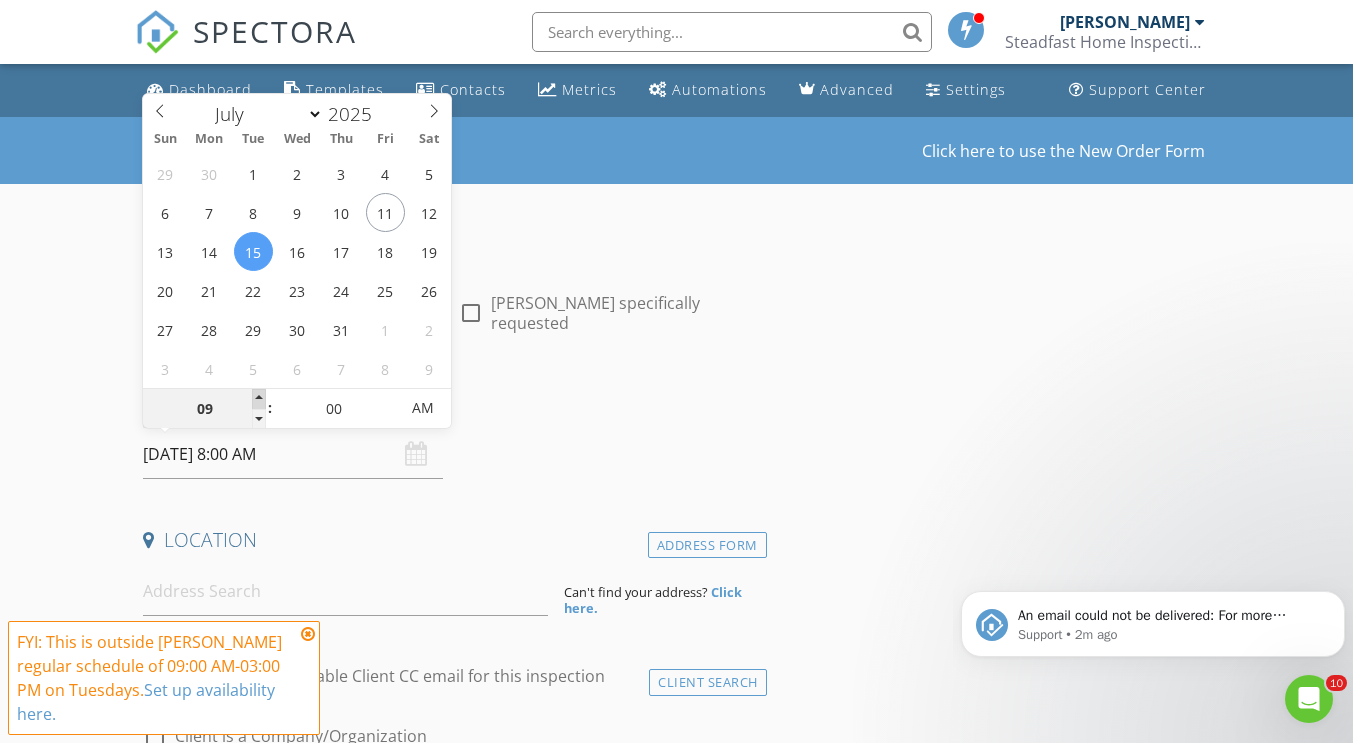 type on "07/15/2025 9:00 AM" 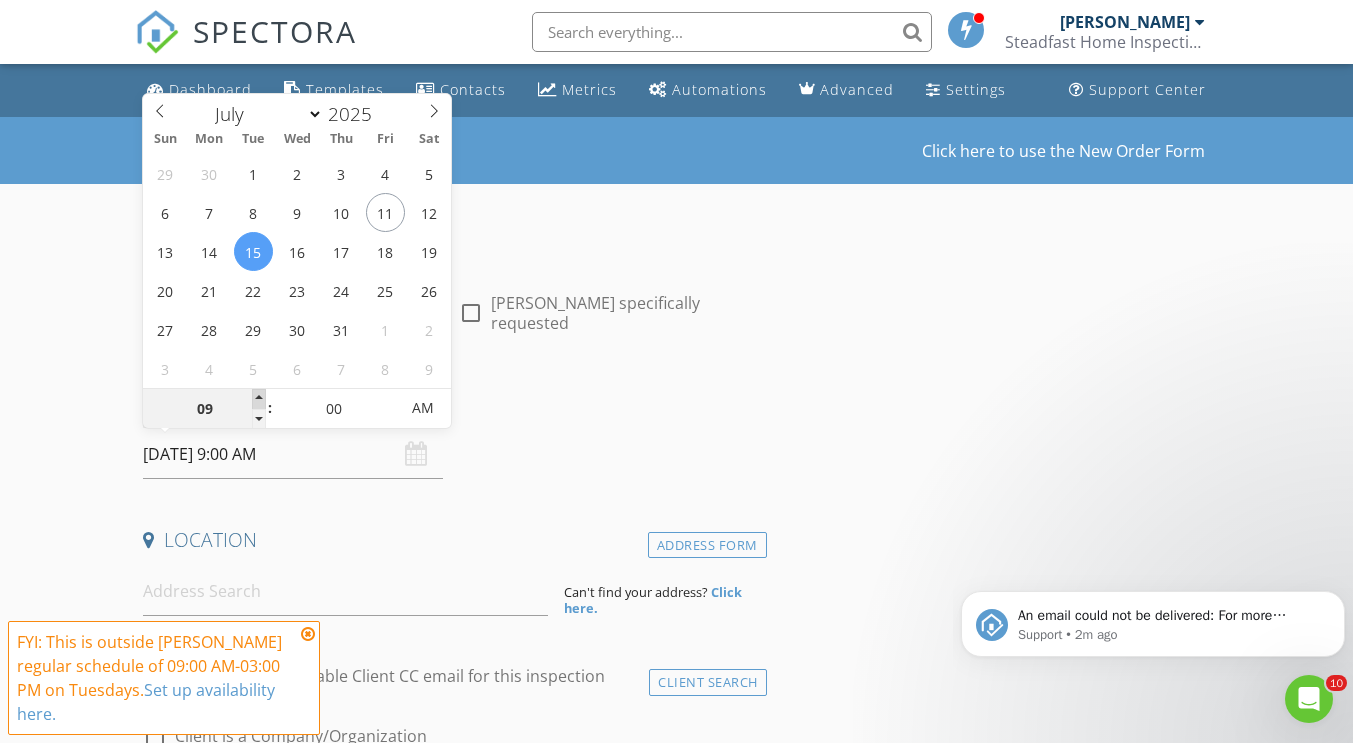 click at bounding box center [259, 399] 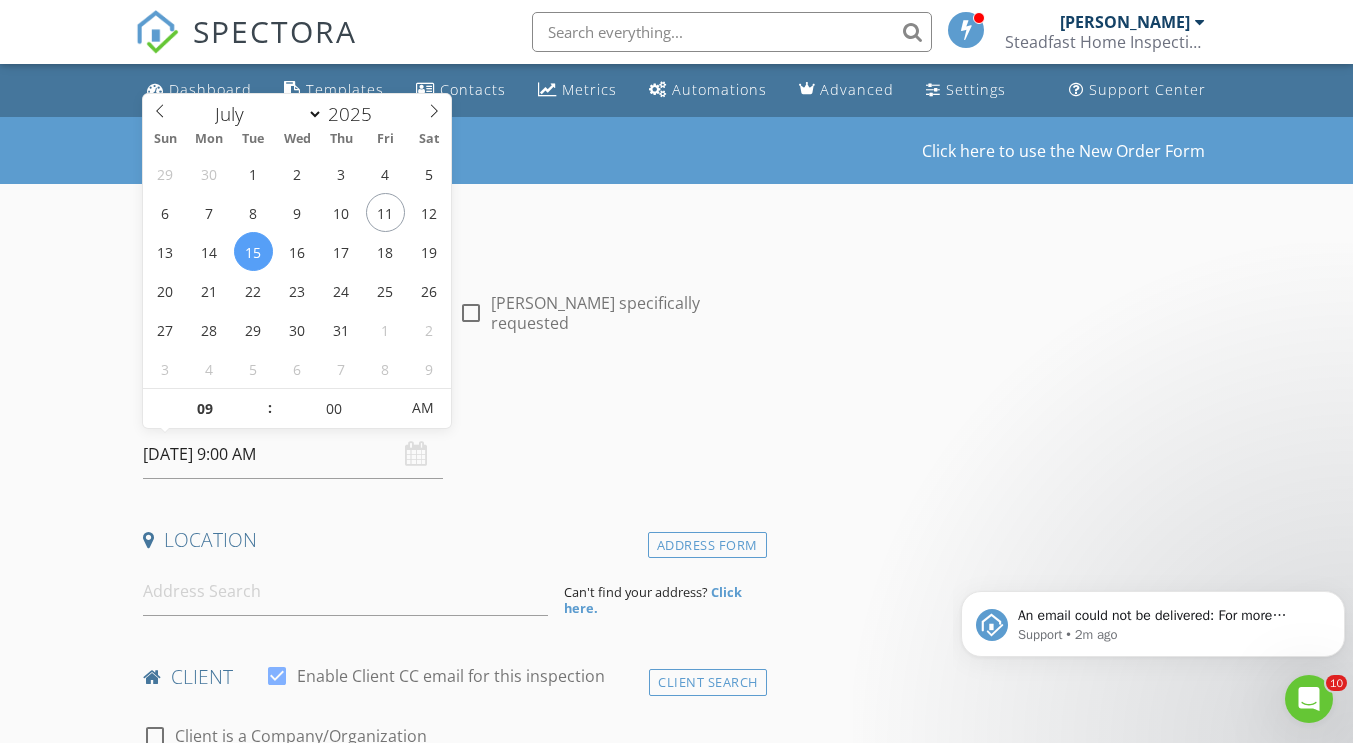 click on "New Inspection
Click here to use the New Order Form
INSPECTOR(S)
check_box   Hector Cedeno   PRIMARY   Hector Cedeno arrow_drop_down   check_box_outline_blank Hector Cedeno specifically requested
Date/Time
07/15/2025 9:00 AM
Location
Address Form       Can't find your address?   Click here.
client
check_box Enable Client CC email for this inspection   Client Search     check_box_outline_blank Client is a Company/Organization     First Name   Last Name   Email   CC Email   Phone   Address   City   State   Zip       Notes   Private Notes
ADD ADDITIONAL client
SERVICES
arrow_drop_down     Select Discount Code arrow_drop_down    Charges       TOTAL   $0.00    Duration    No services with durations selected      Templates    No templates selected    Agreements" at bounding box center (676, 1659) 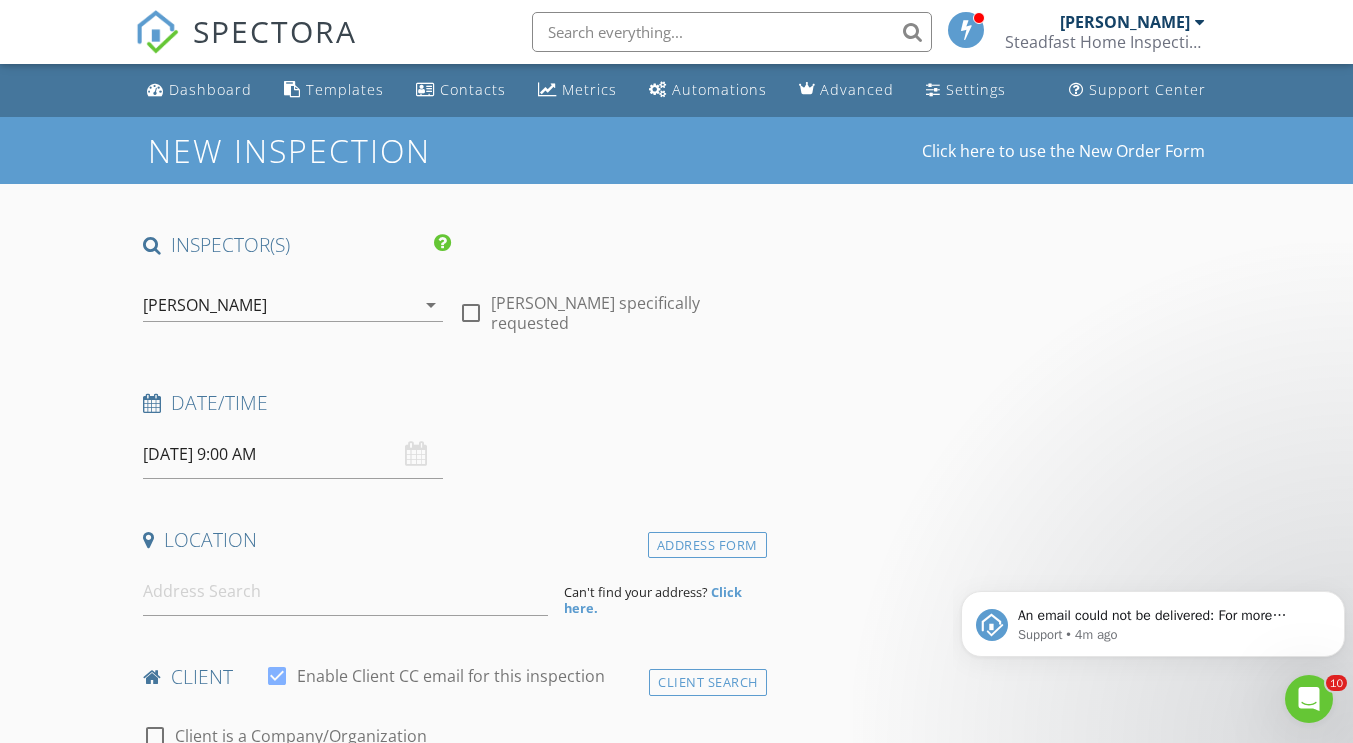 click on "07/15/2025 9:00 AM" at bounding box center [293, 454] 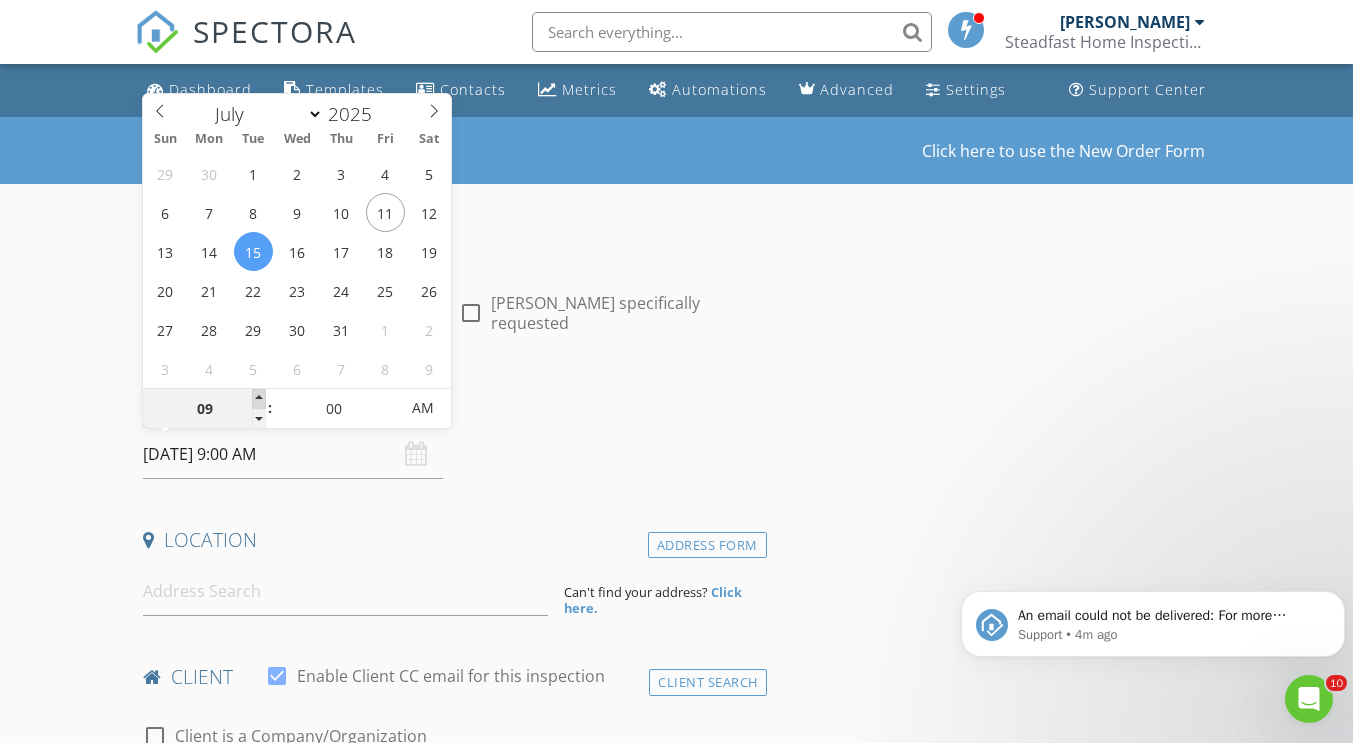 type on "10" 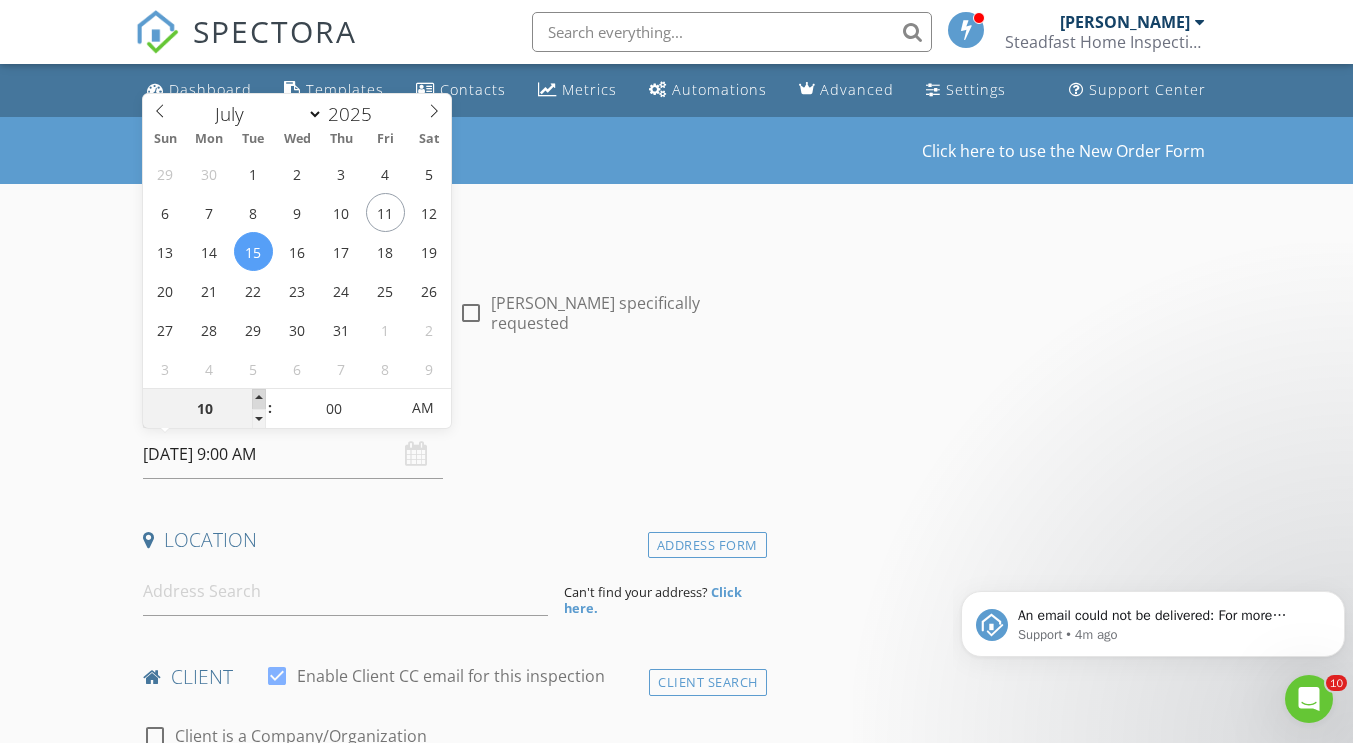 type on "07/15/2025 10:00 AM" 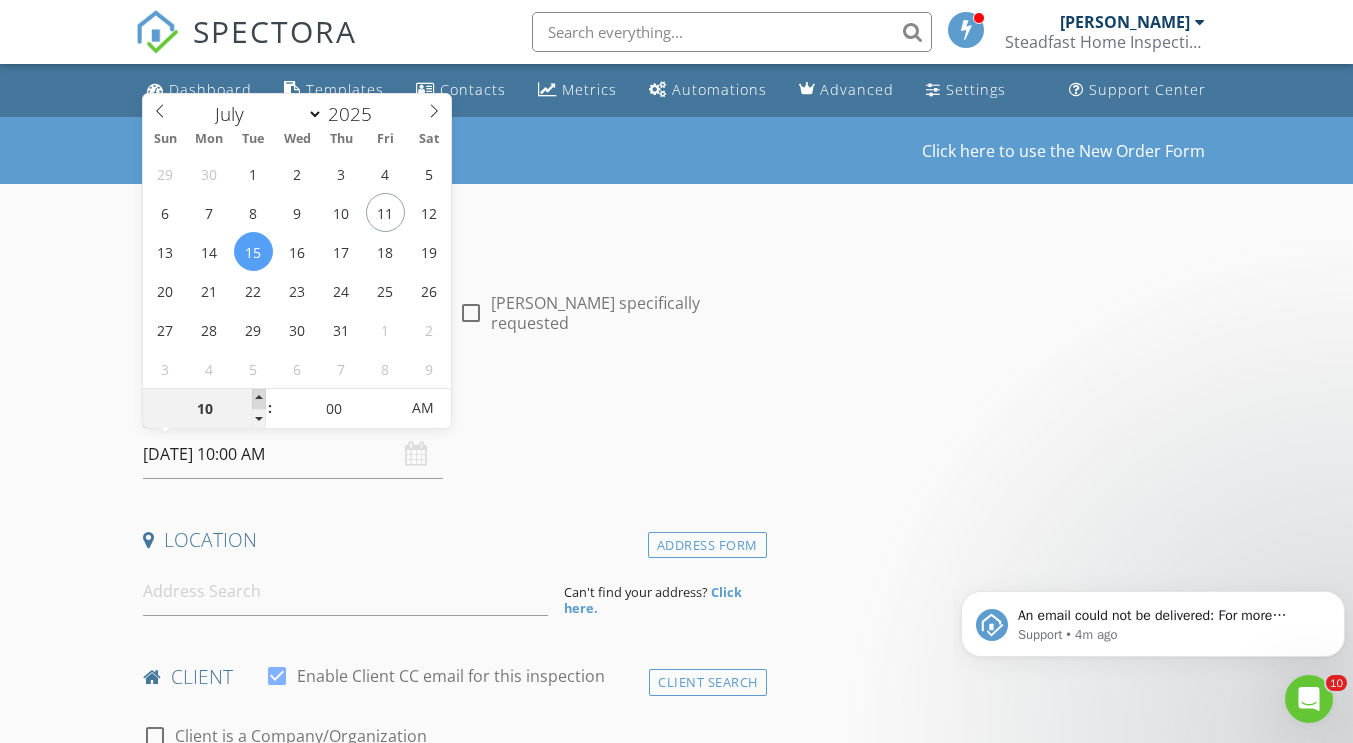 click at bounding box center (259, 399) 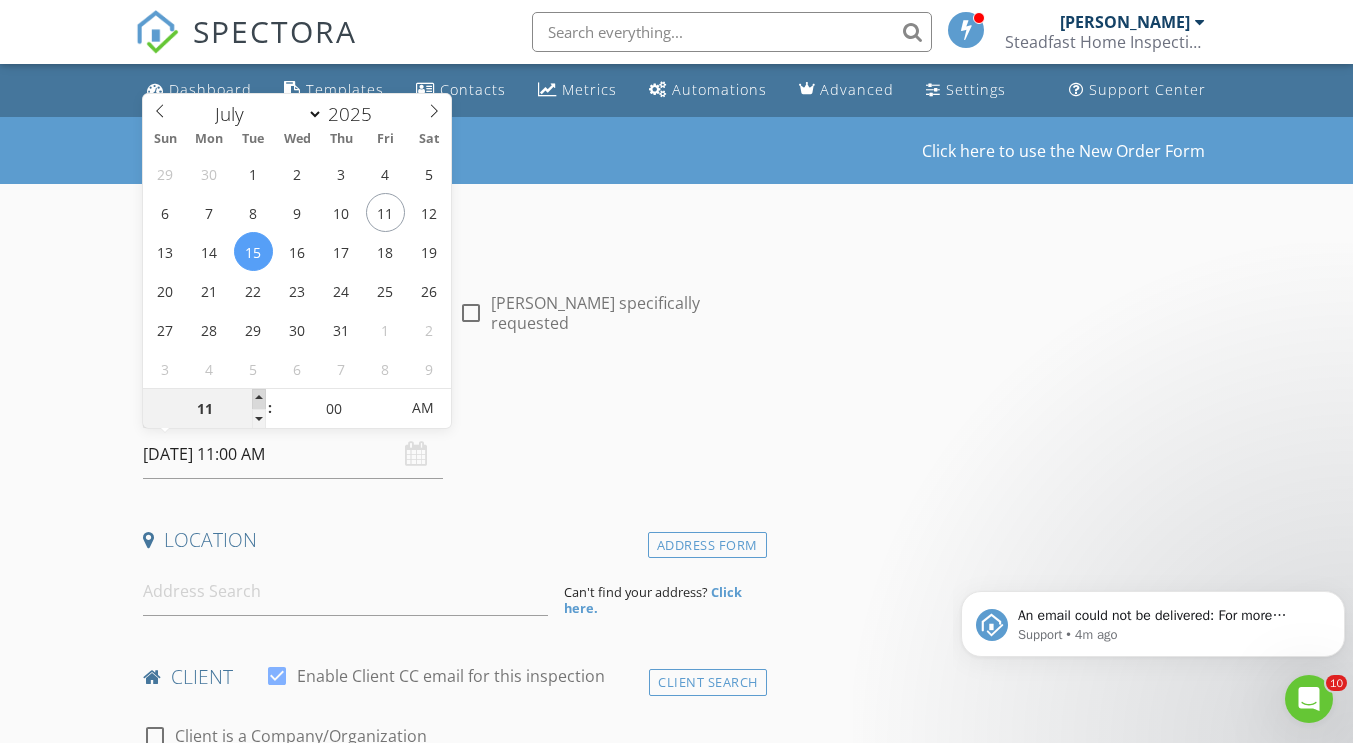 click at bounding box center [259, 399] 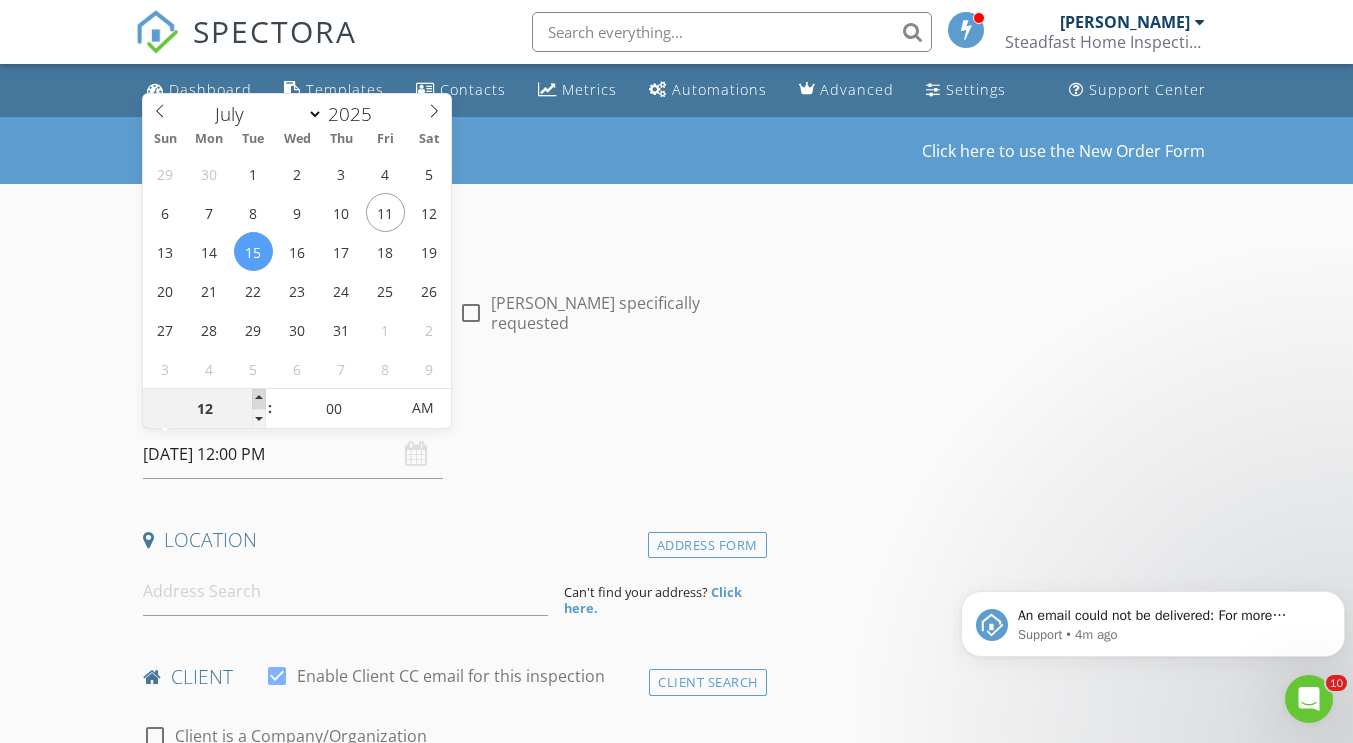 click at bounding box center (259, 399) 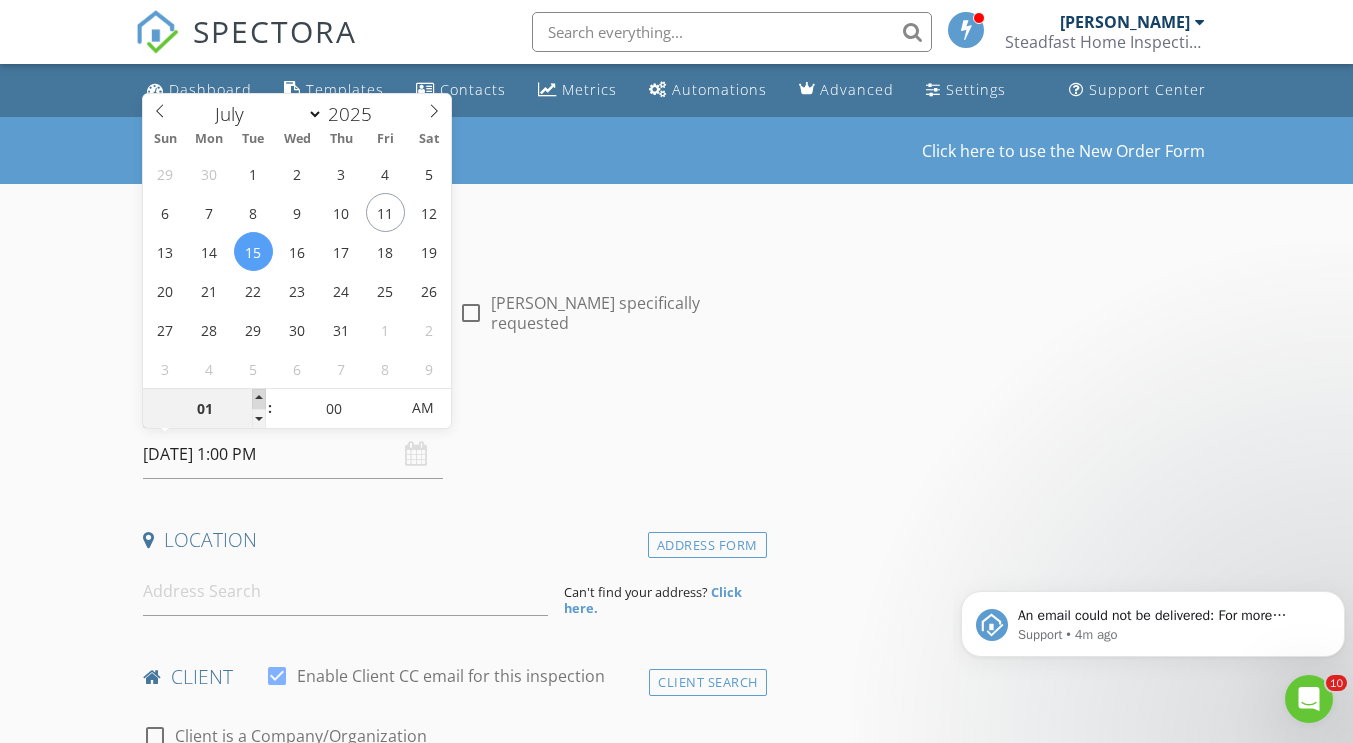 click at bounding box center [259, 399] 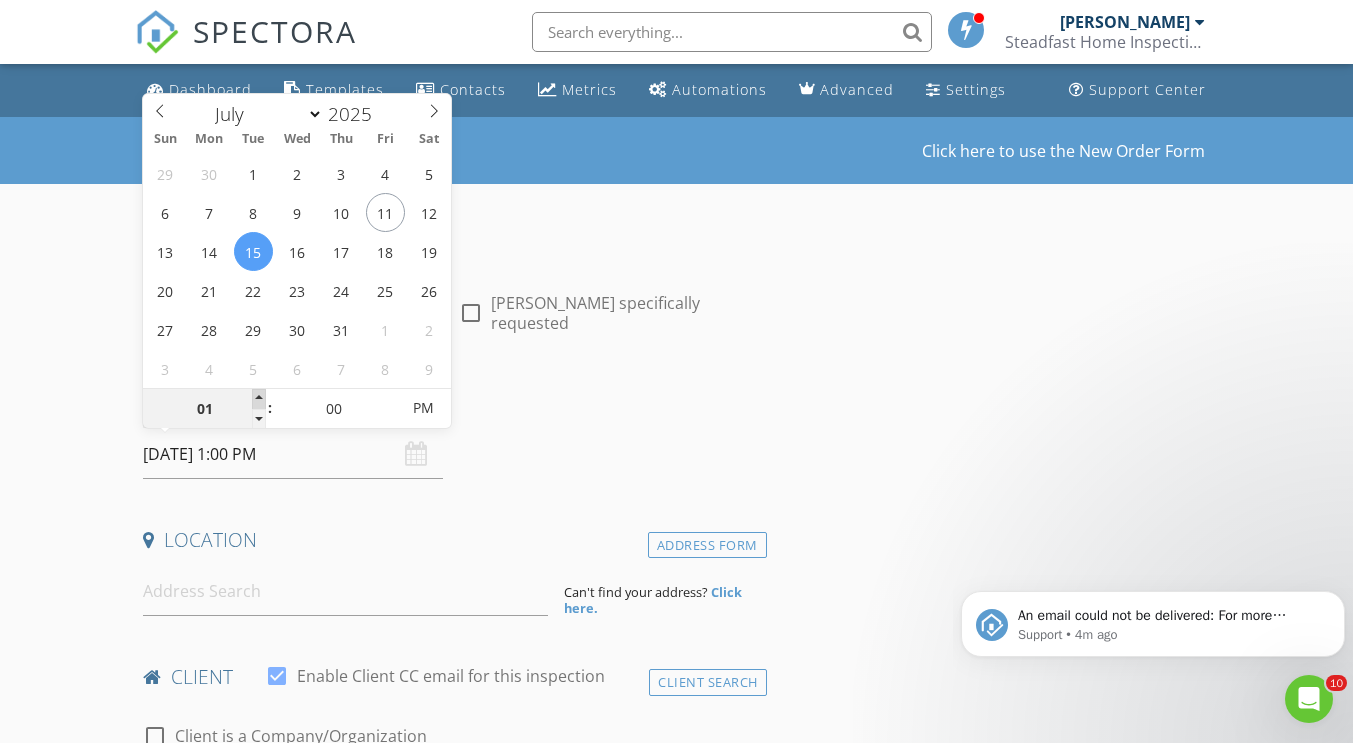 type on "02" 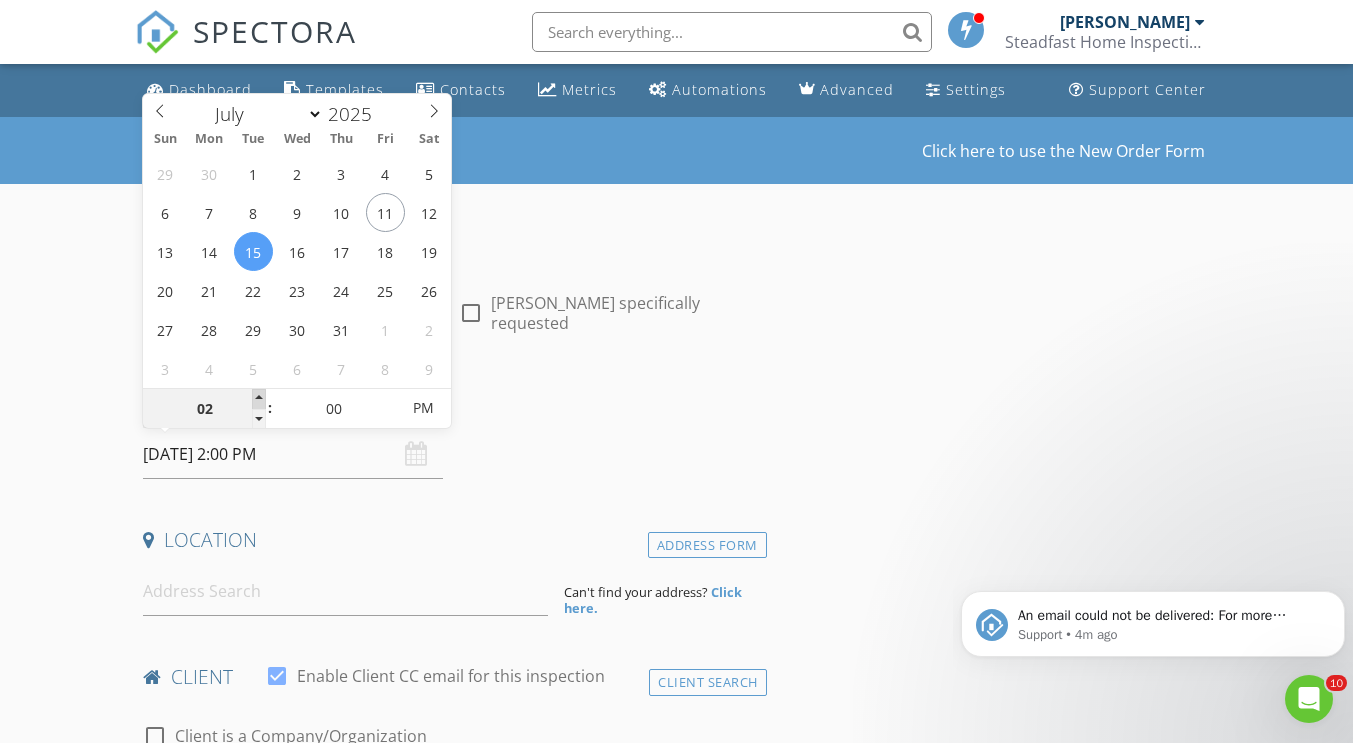click at bounding box center (259, 399) 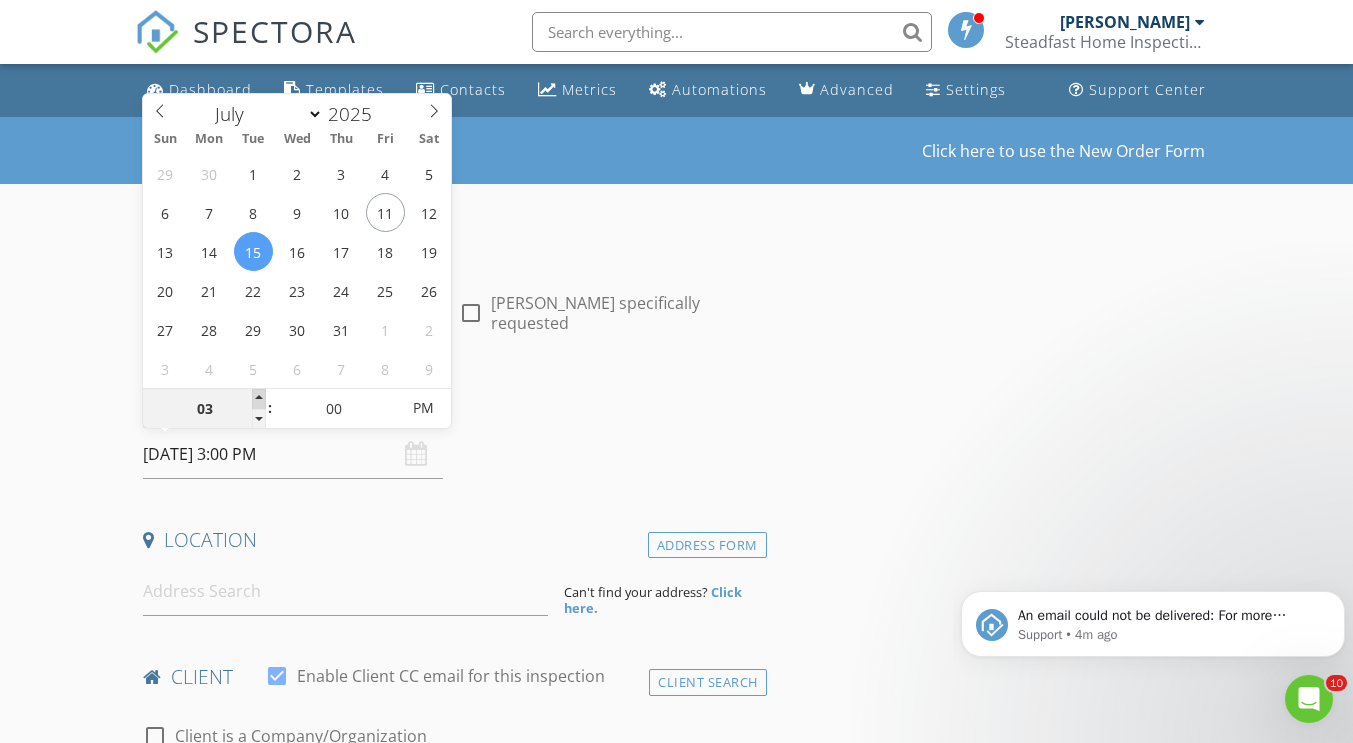 click at bounding box center (259, 399) 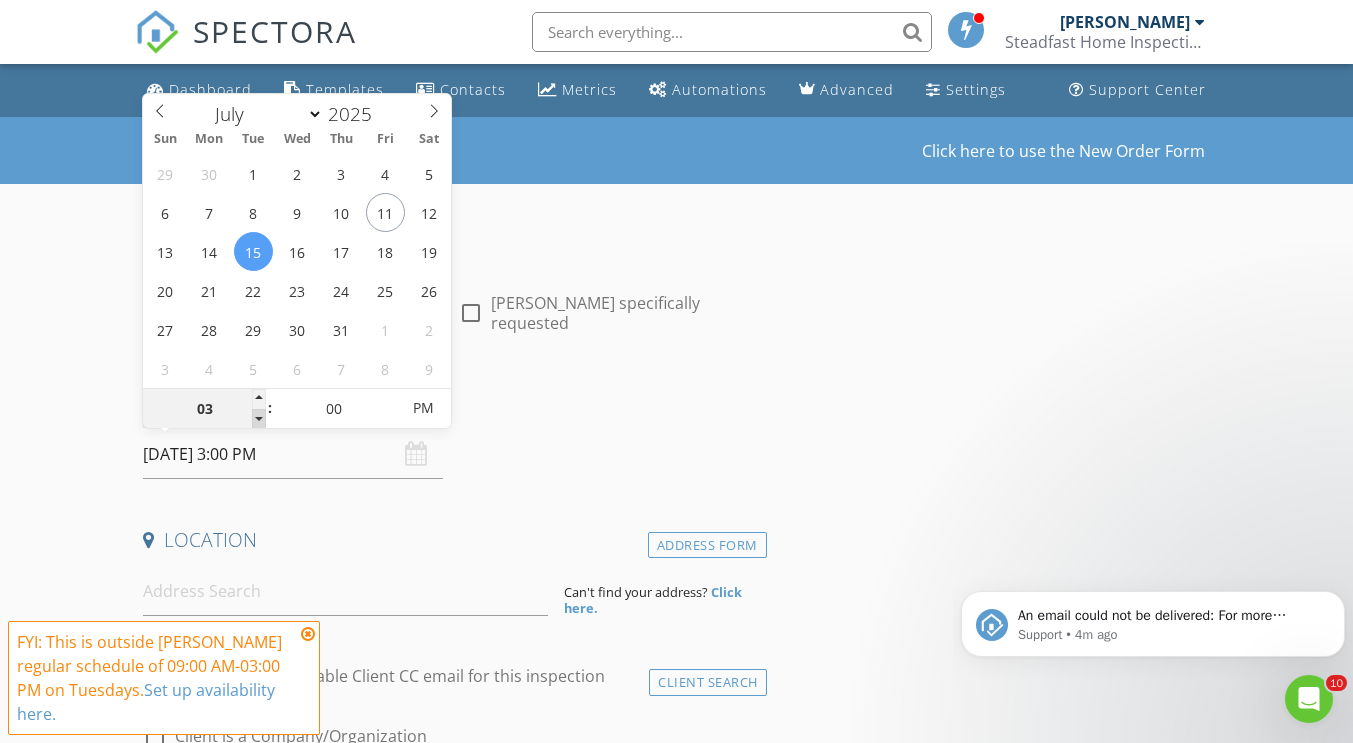 type on "02" 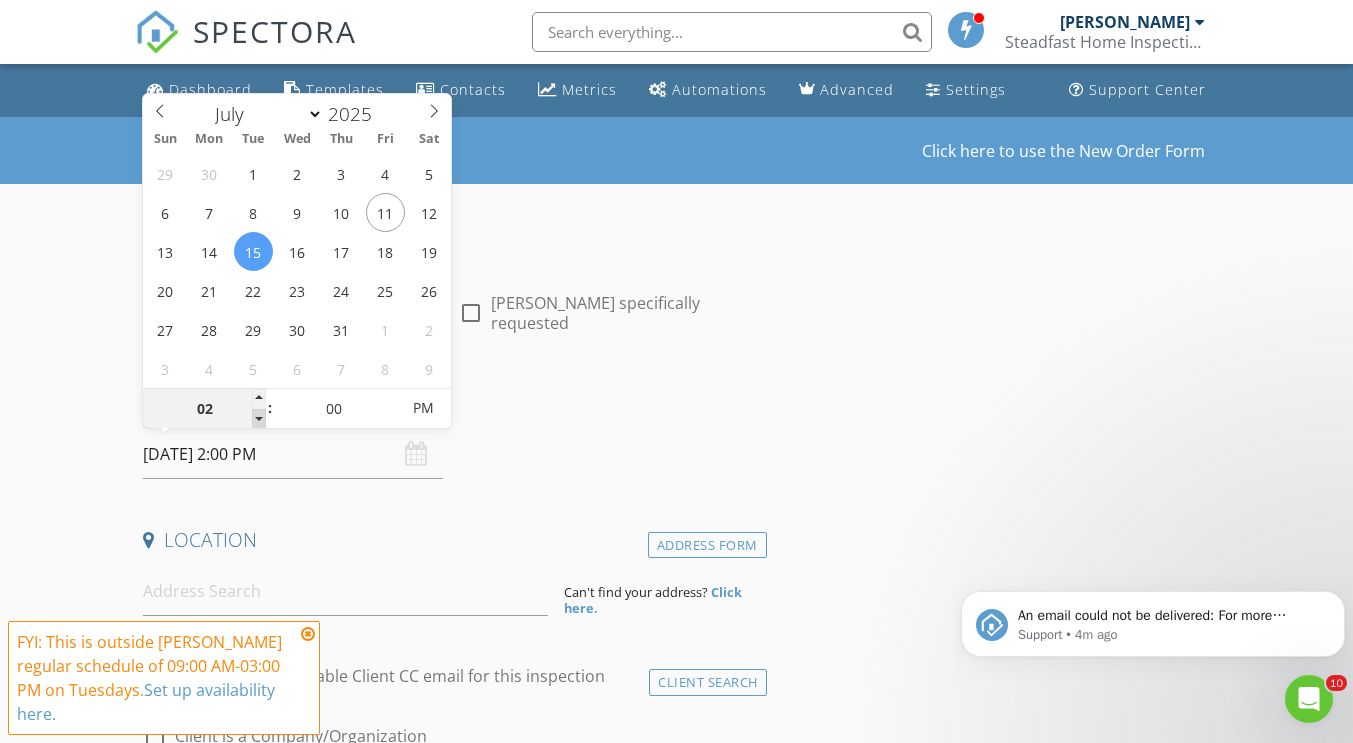 click at bounding box center [259, 419] 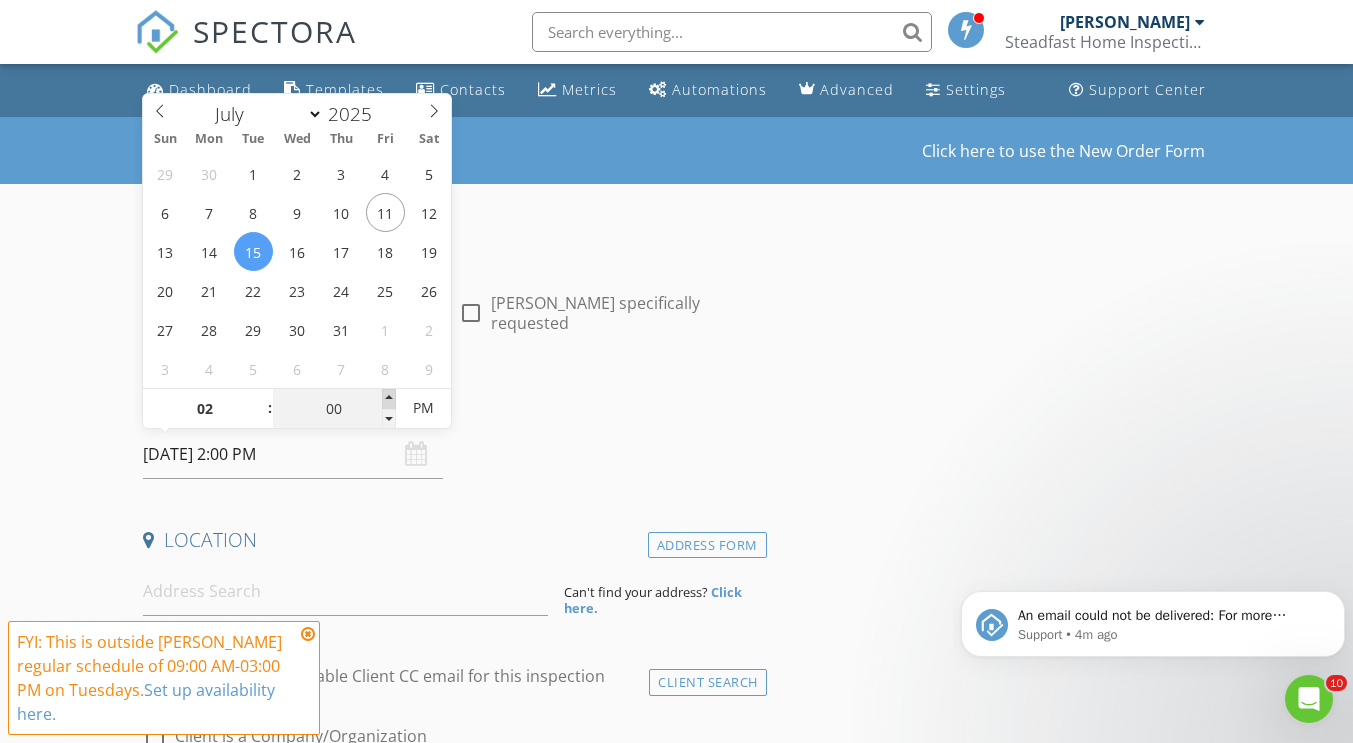 type on "05" 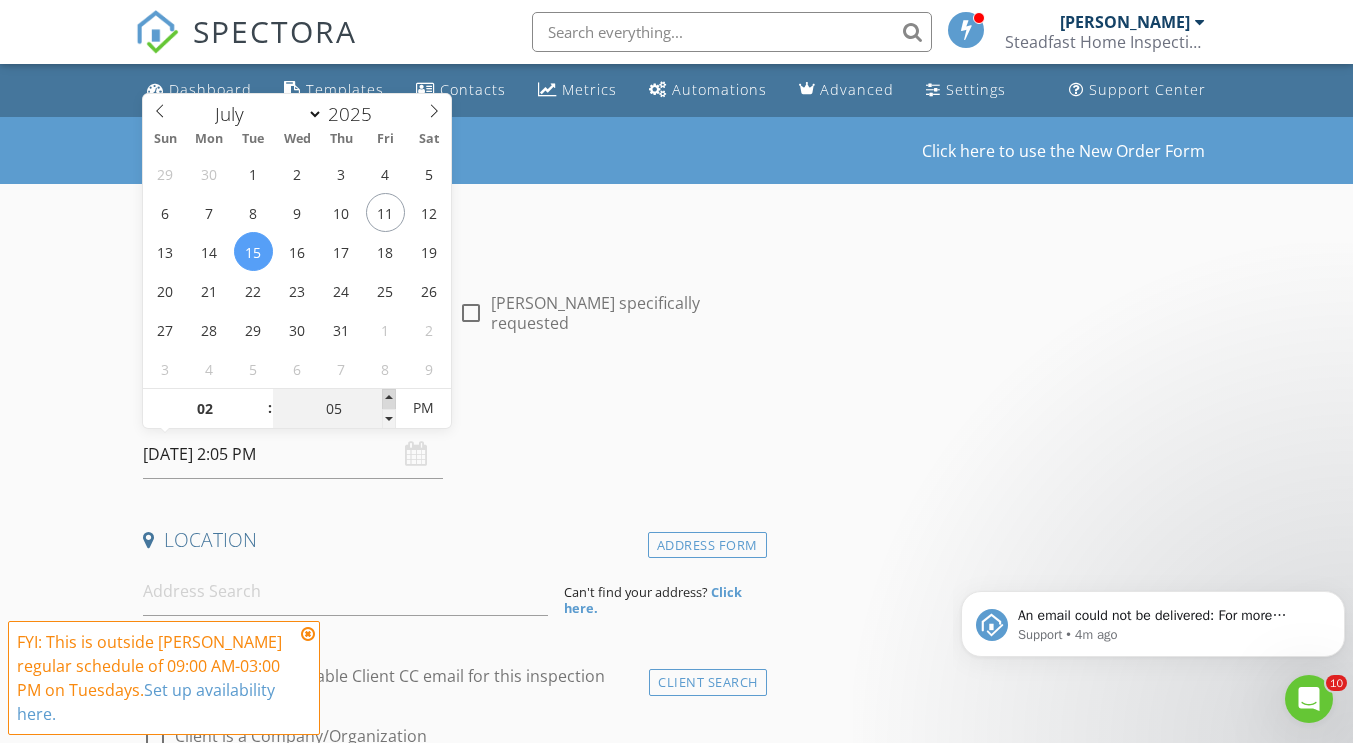 click at bounding box center (389, 399) 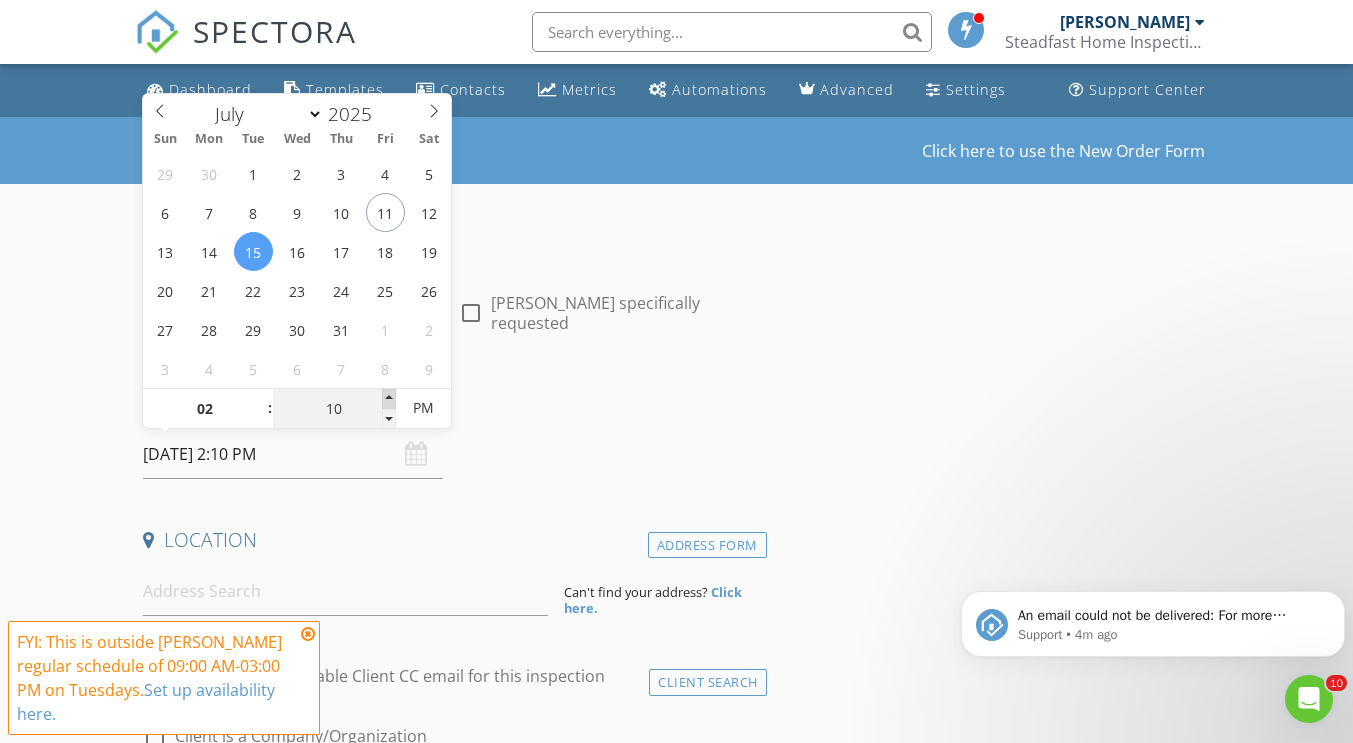 click at bounding box center (389, 399) 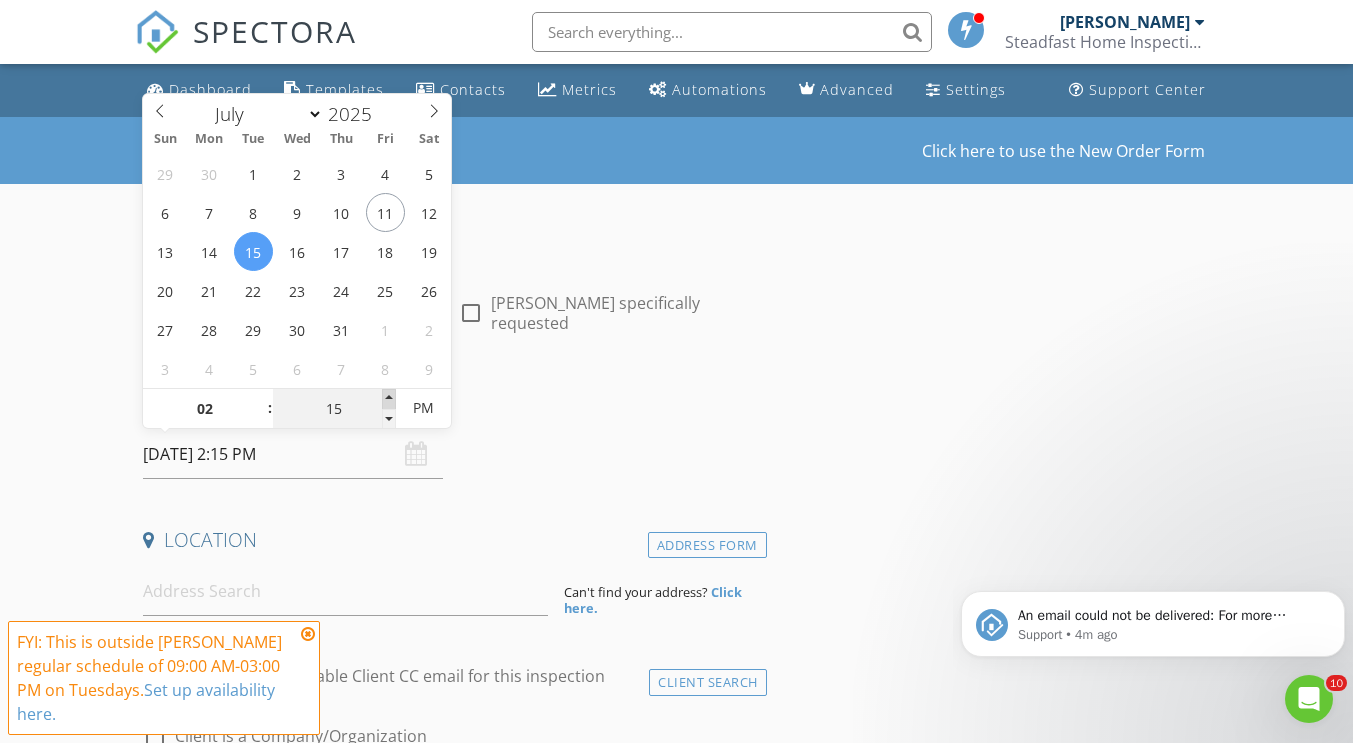 click at bounding box center (389, 399) 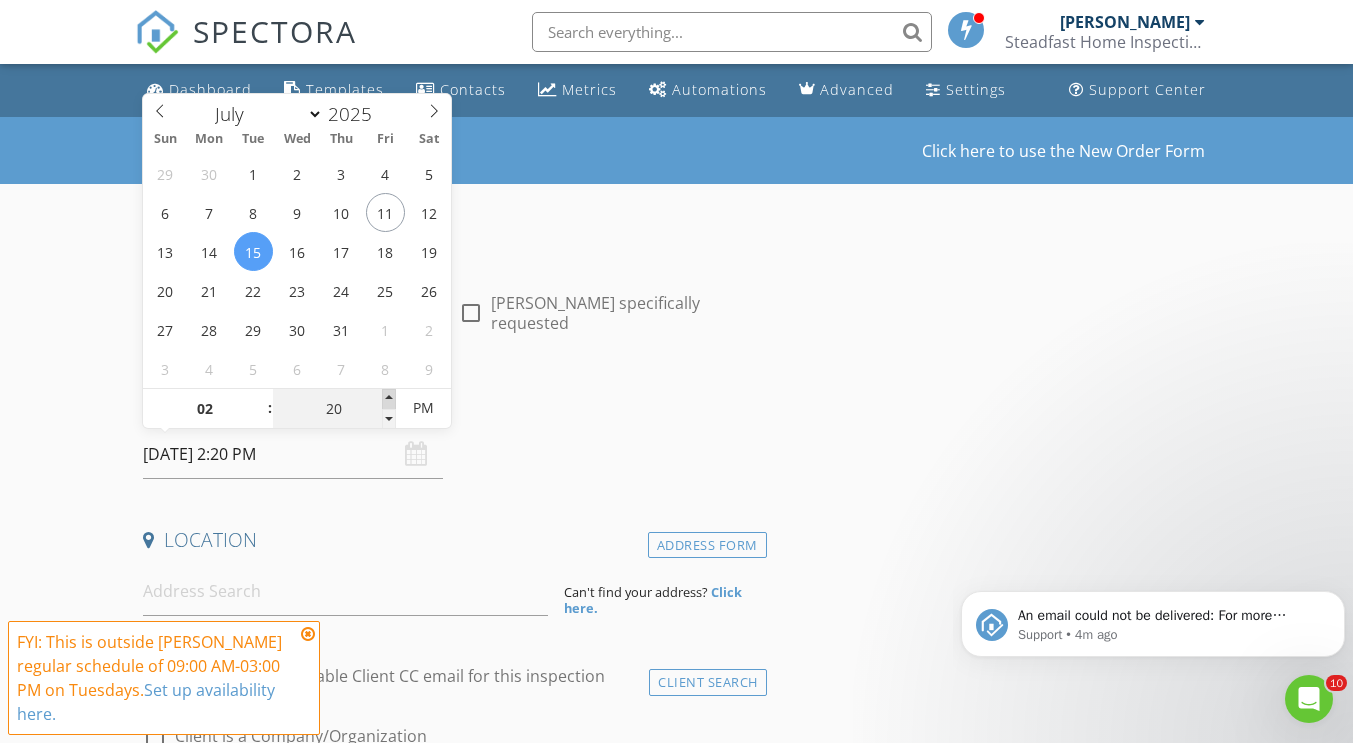 click at bounding box center (389, 399) 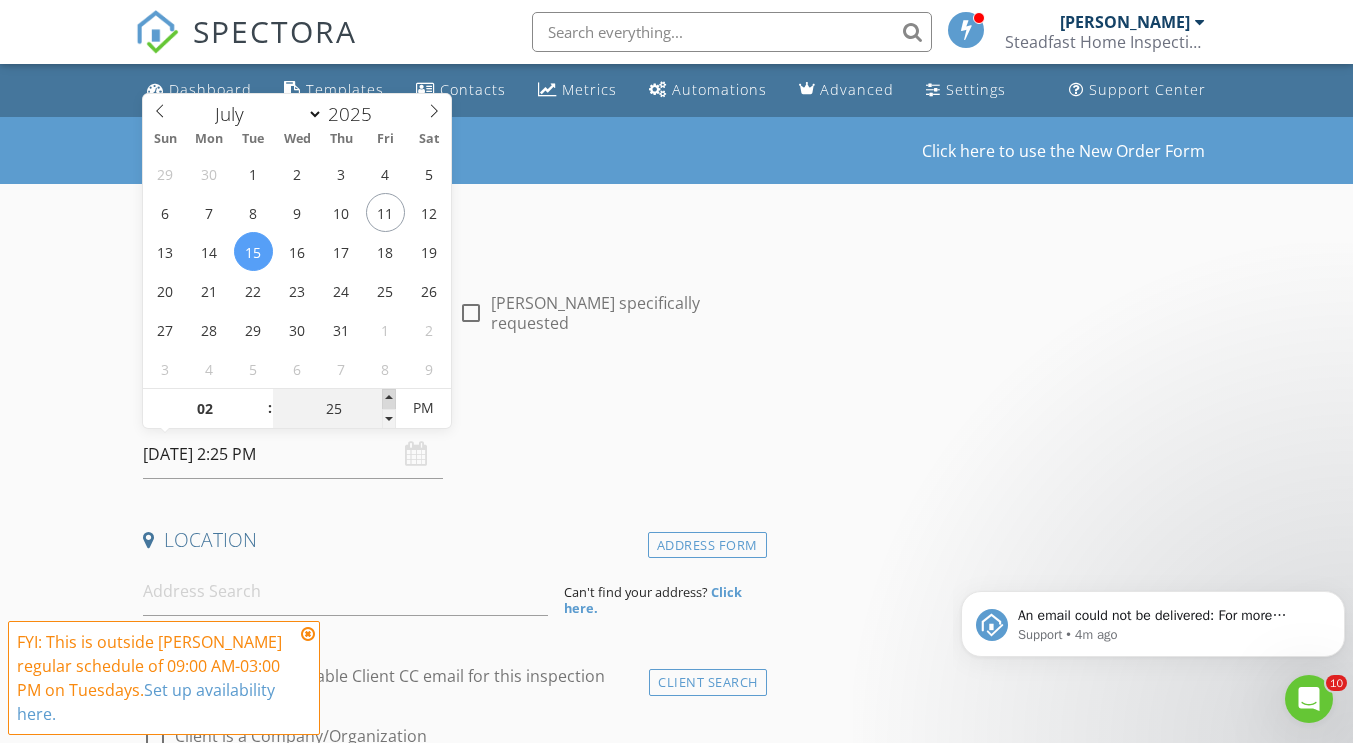 click at bounding box center [389, 399] 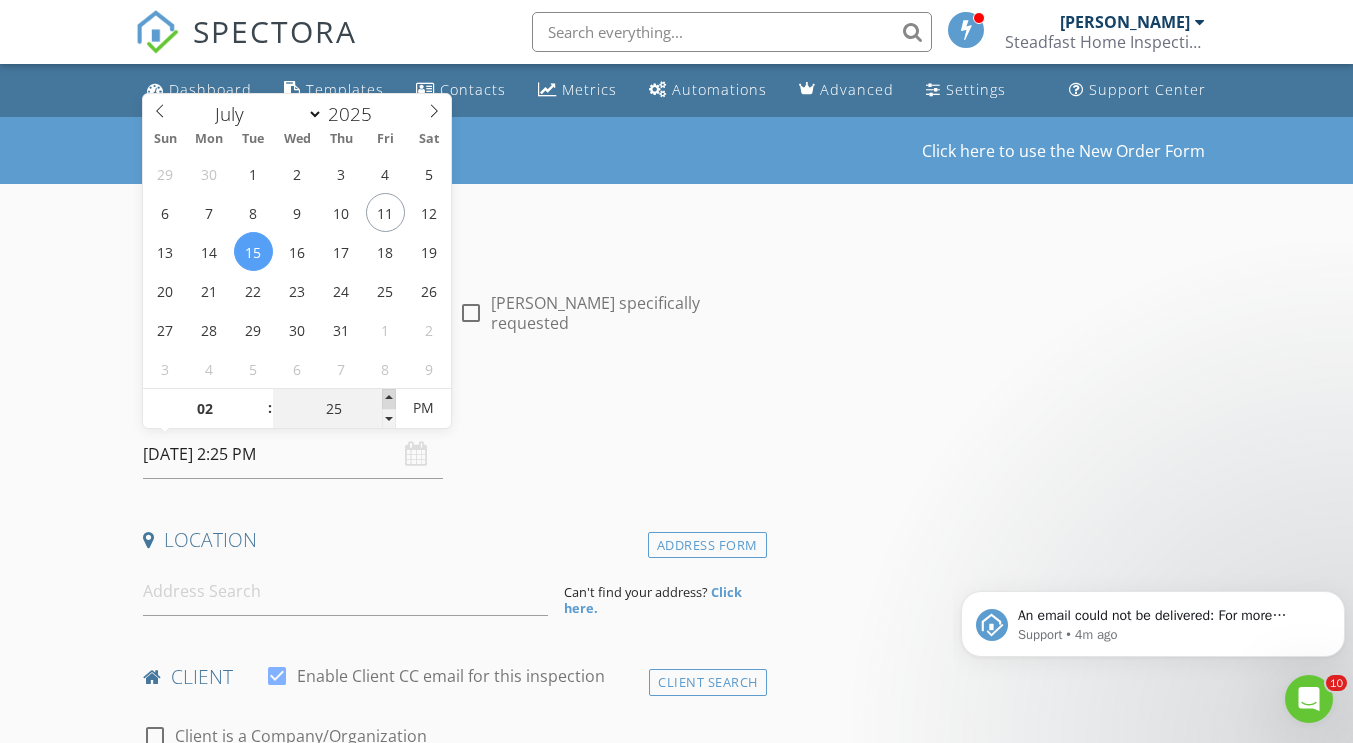type on "30" 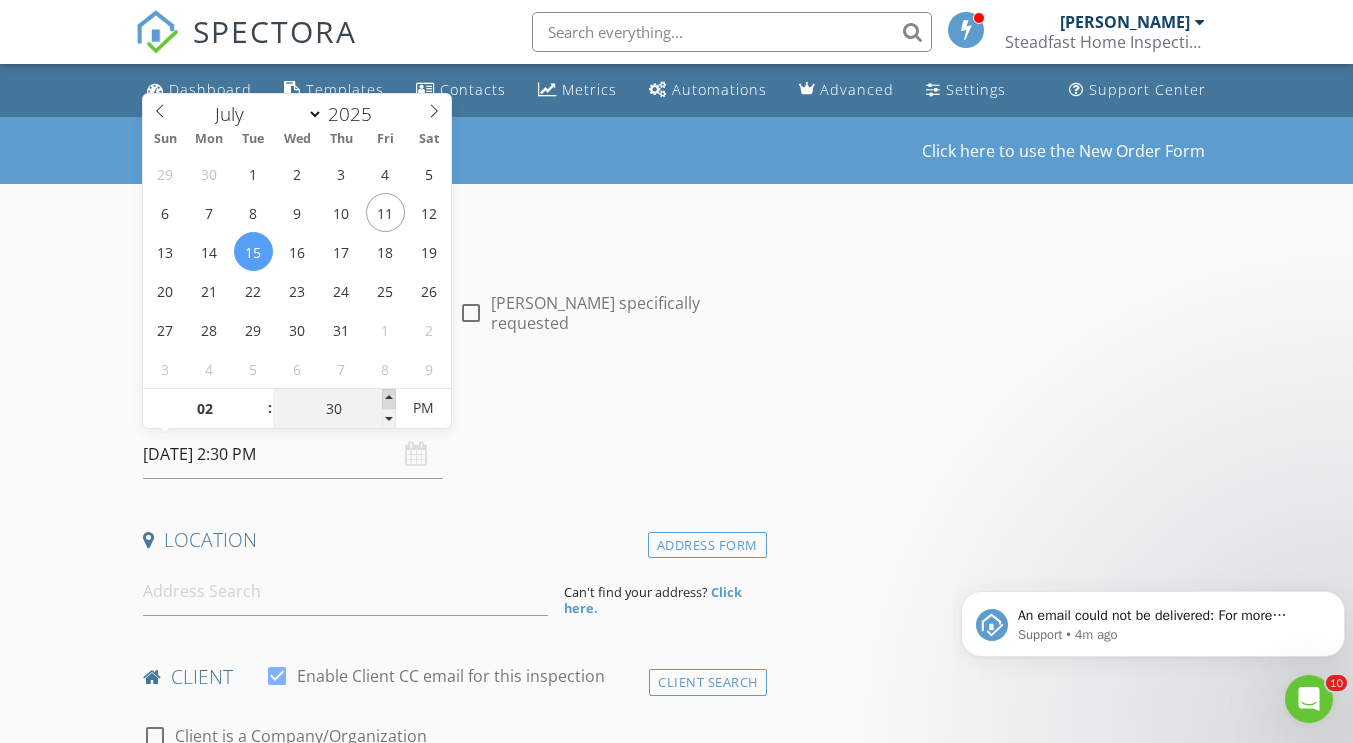 click at bounding box center (389, 399) 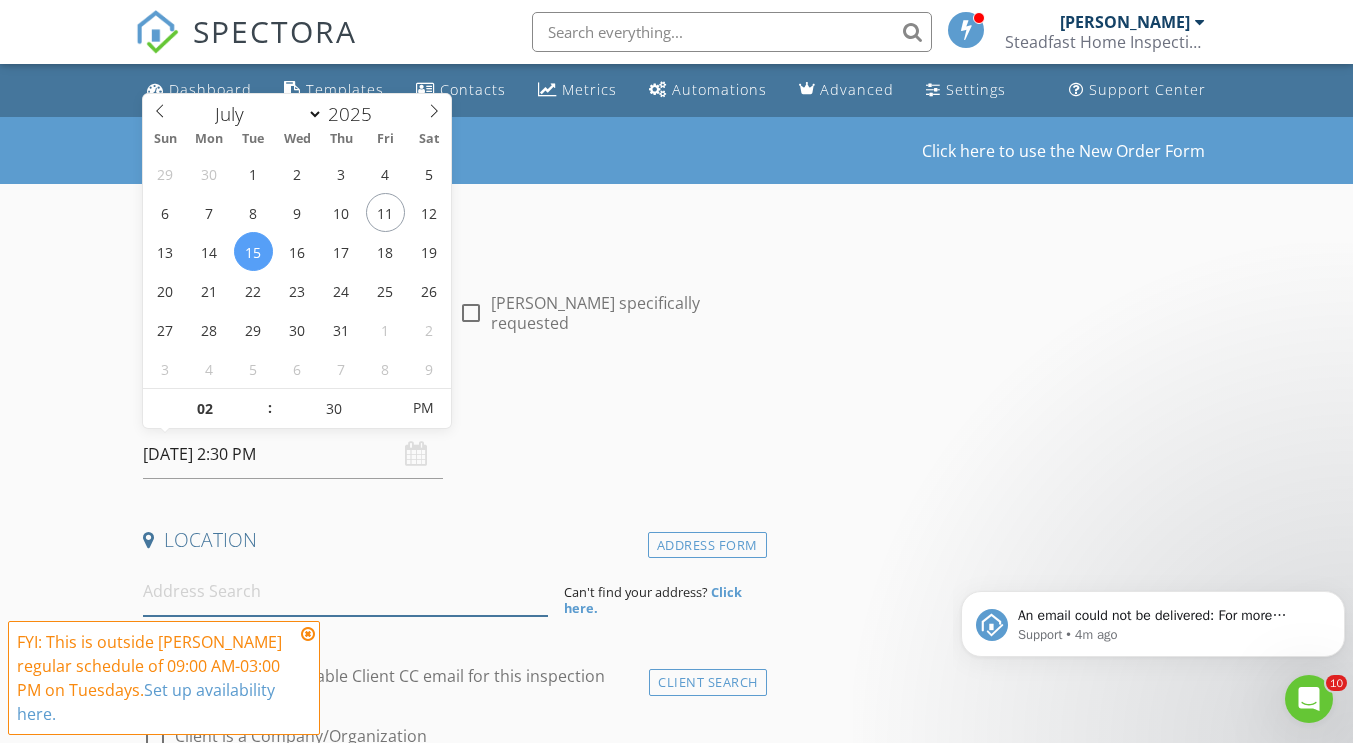 click at bounding box center (345, 591) 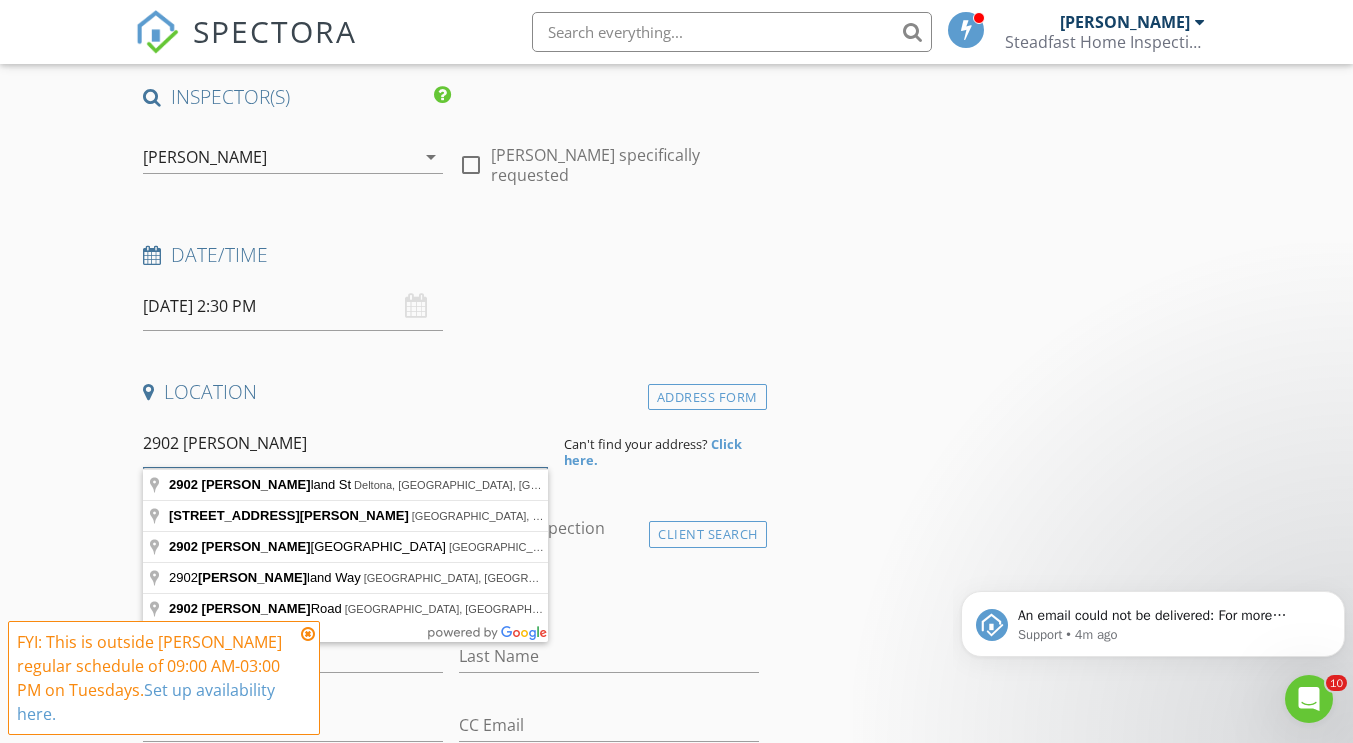 scroll, scrollTop: 150, scrollLeft: 0, axis: vertical 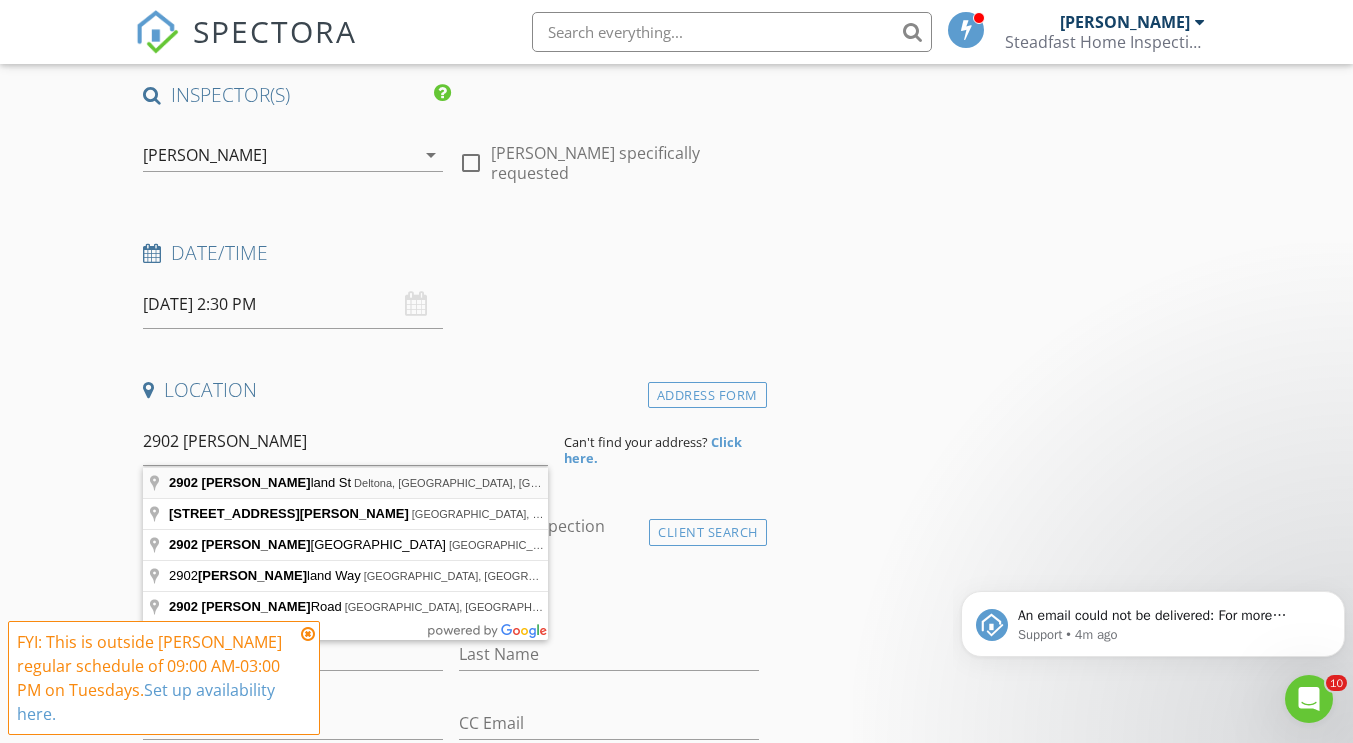 type on "2902 Kirkland St, Deltona, FL, USA" 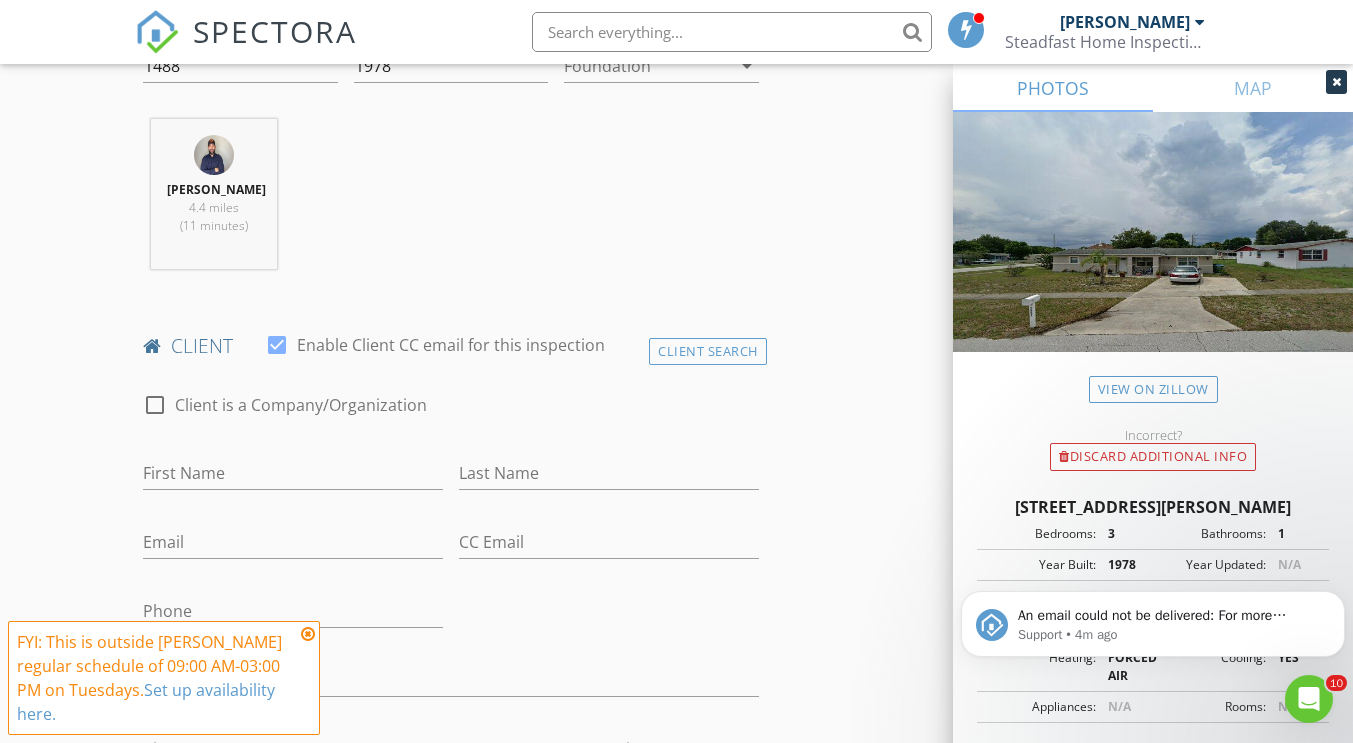 scroll, scrollTop: 743, scrollLeft: 0, axis: vertical 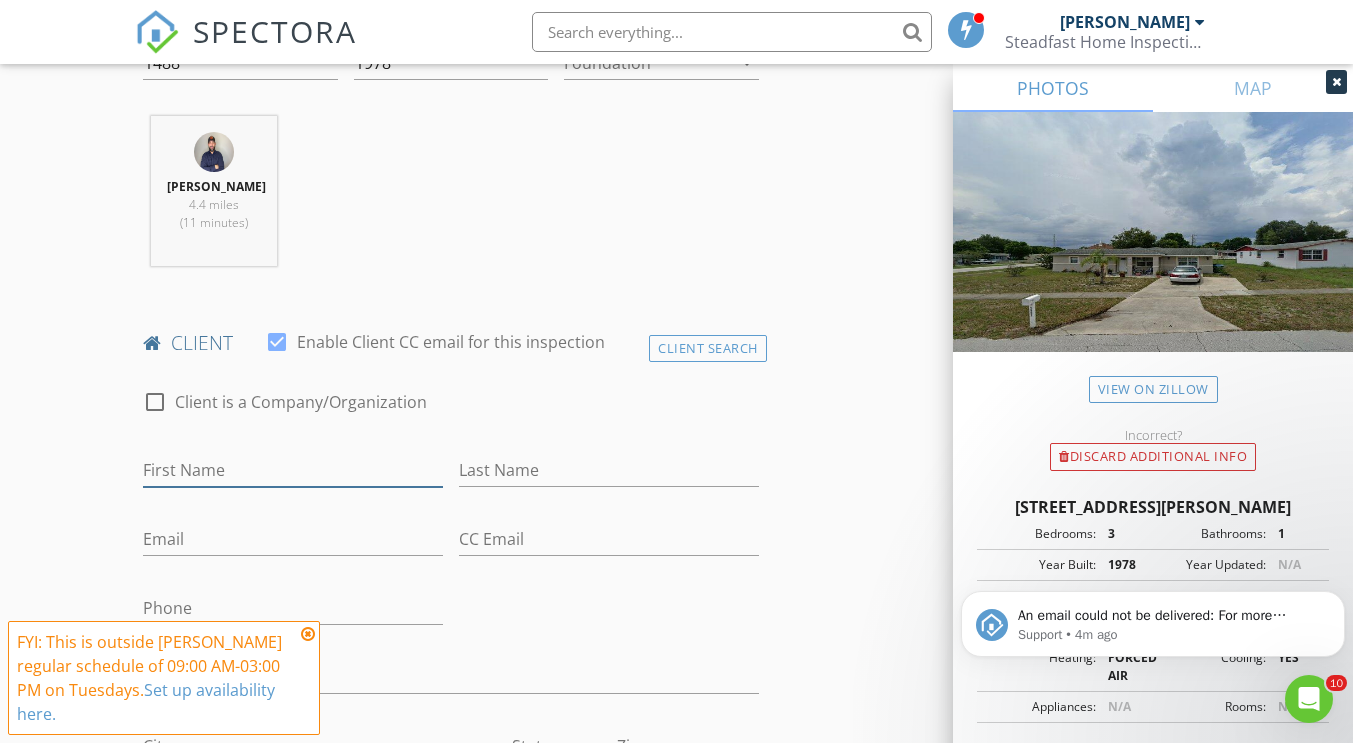 click on "First Name" at bounding box center (293, 470) 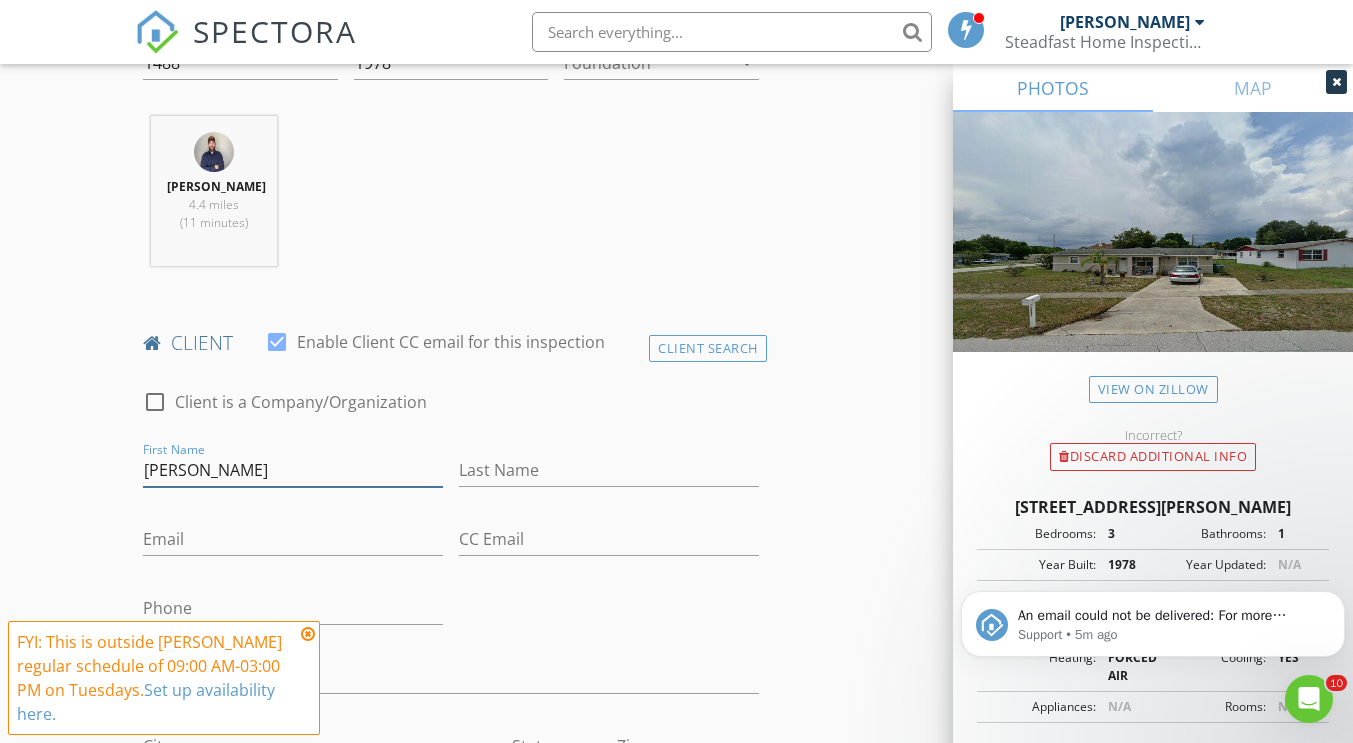 type on "Esther" 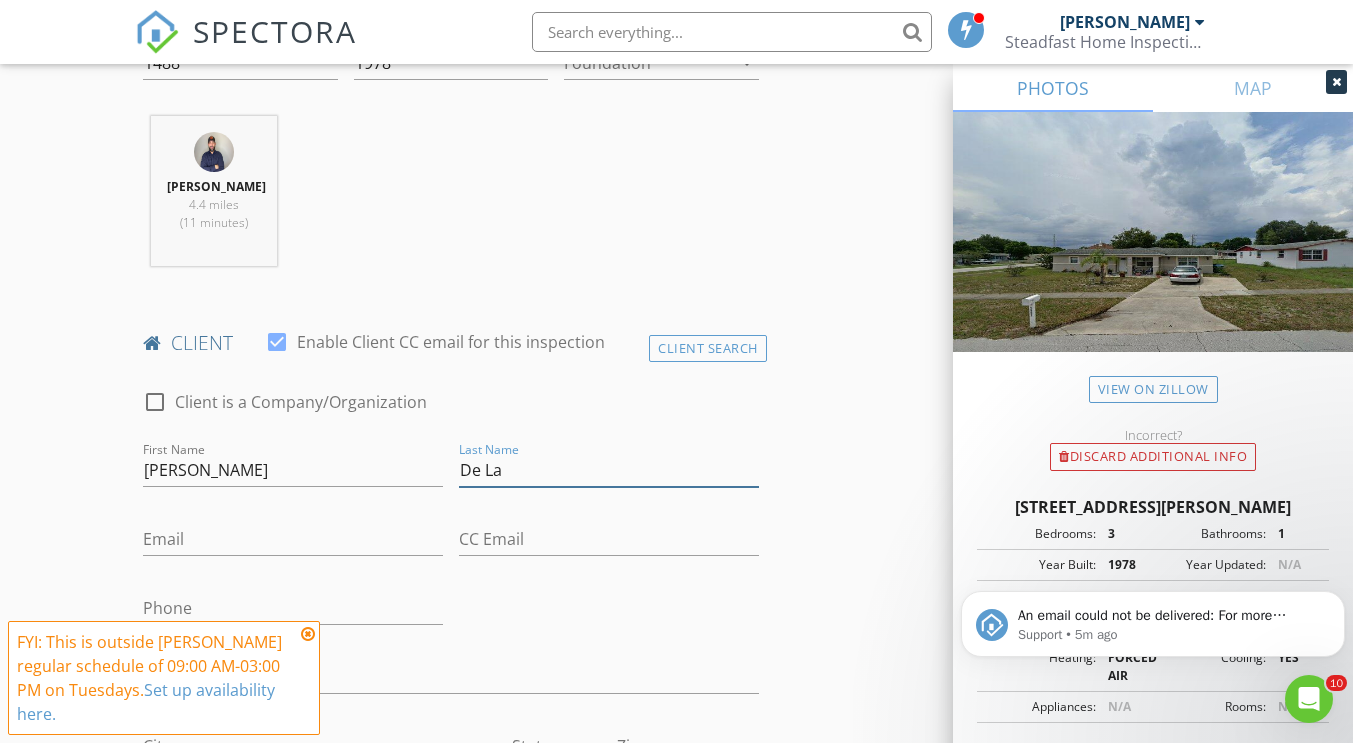 type on "De La" 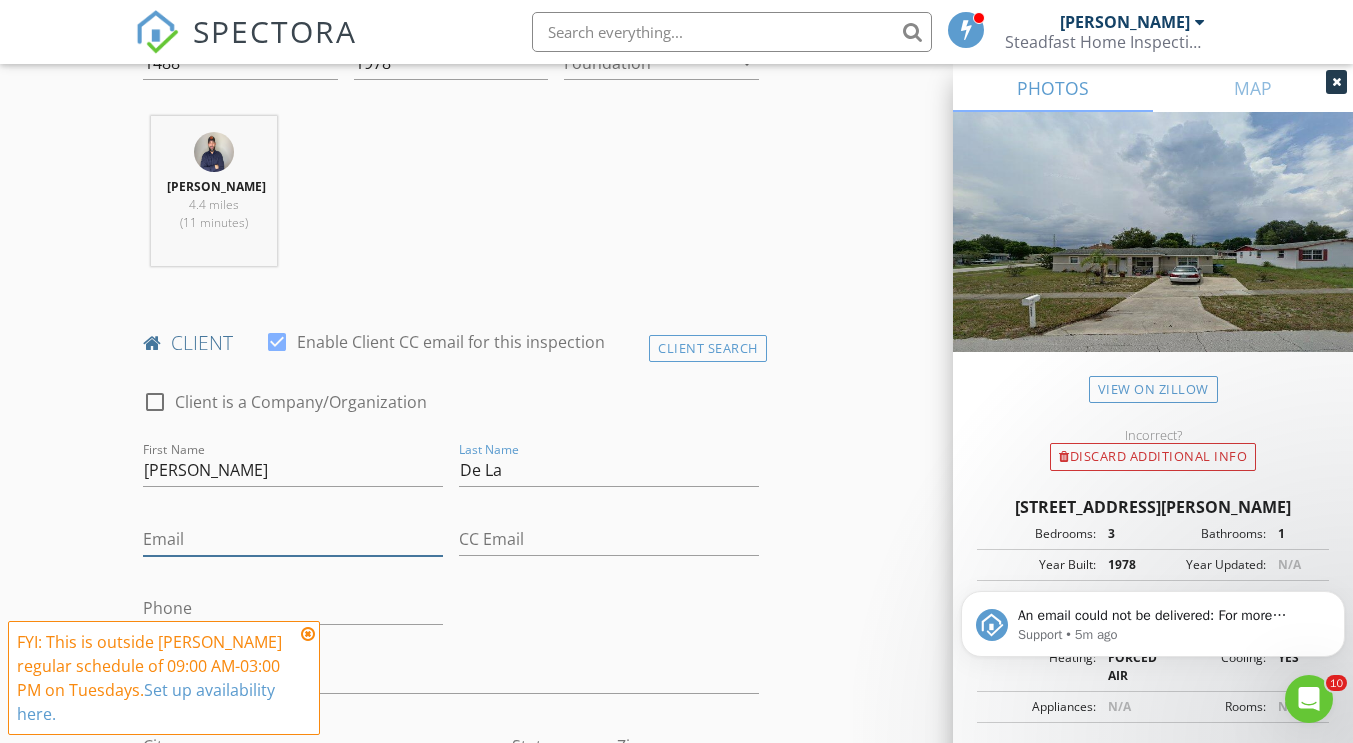 click on "Email" at bounding box center [293, 539] 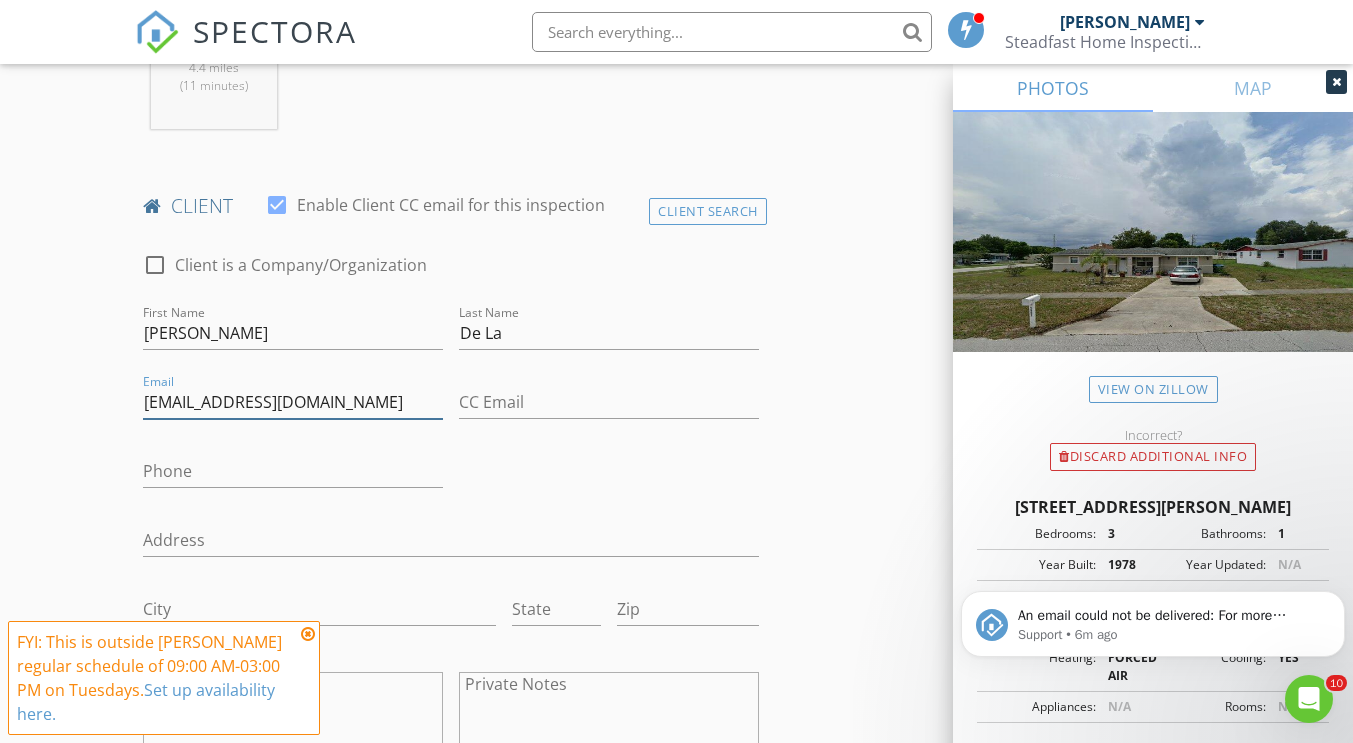 scroll, scrollTop: 931, scrollLeft: 0, axis: vertical 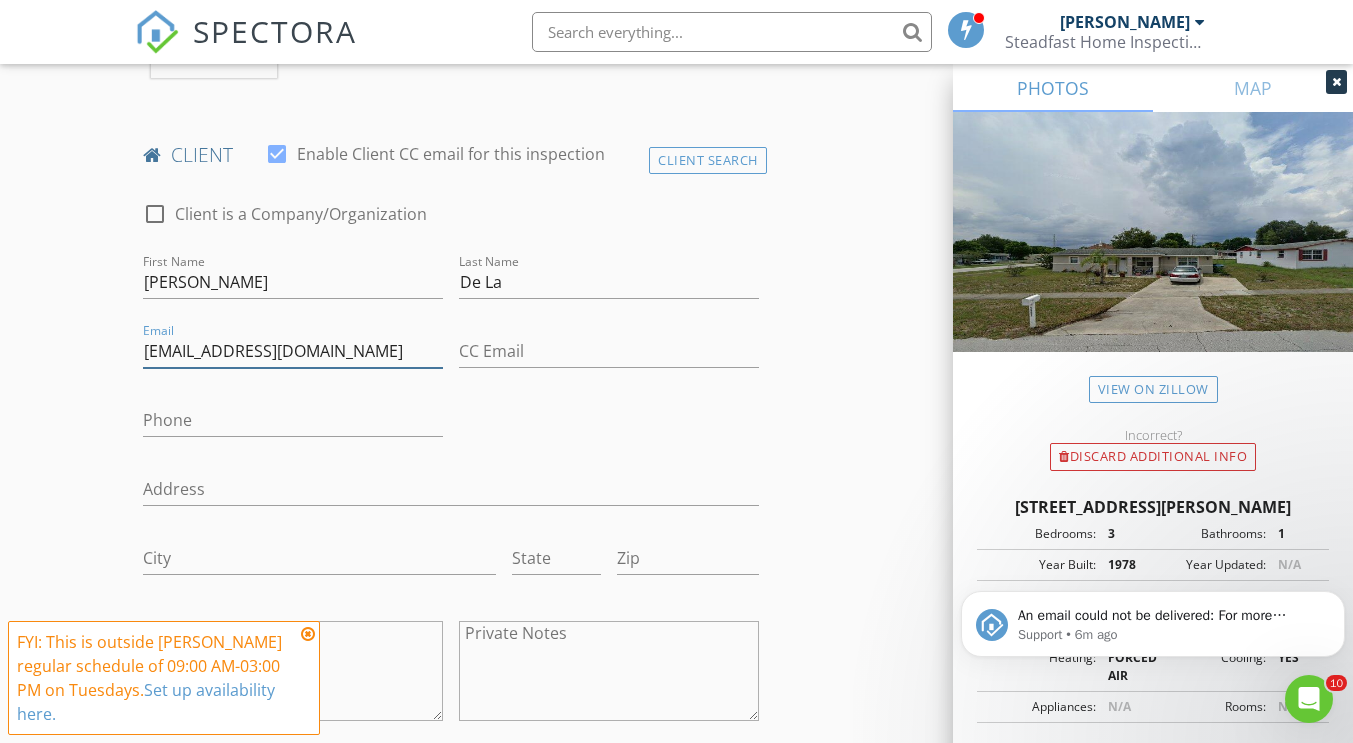 type on "skyblue4ever@hotmail.com" 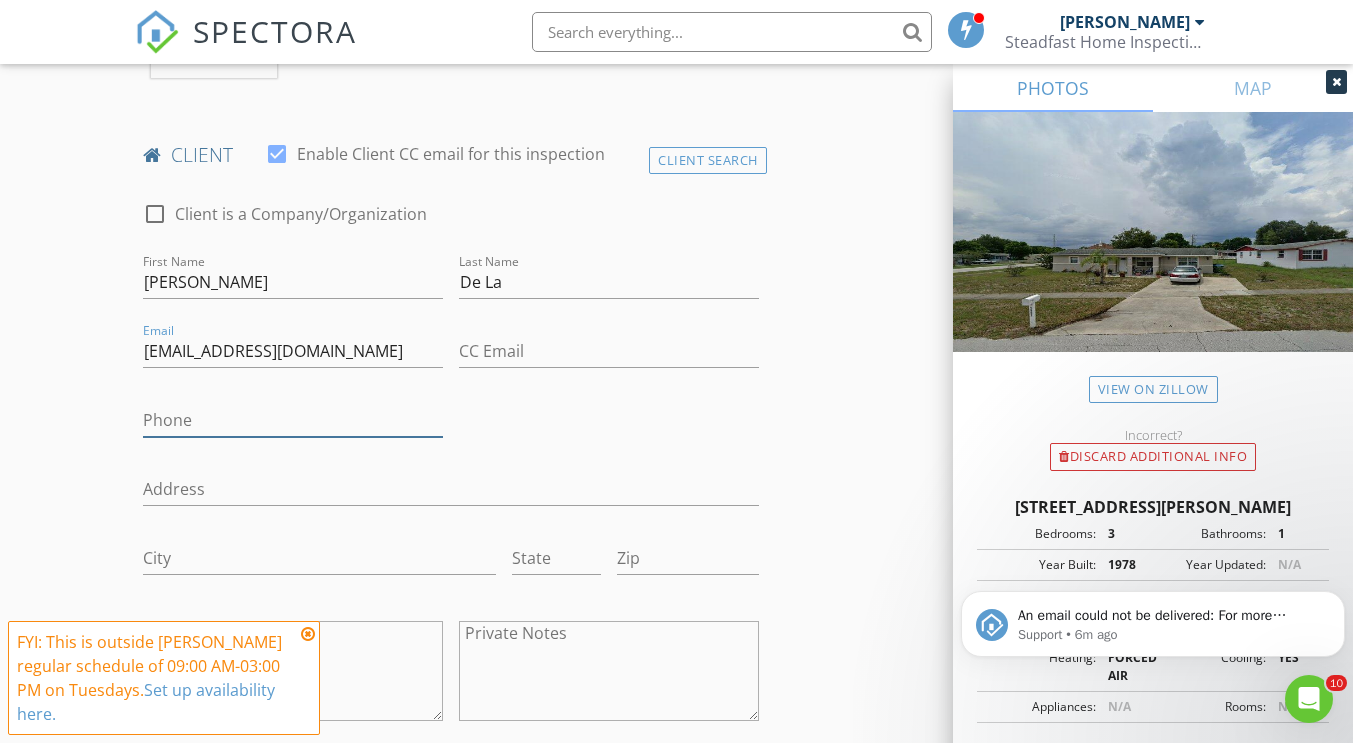 click on "Phone" at bounding box center [293, 420] 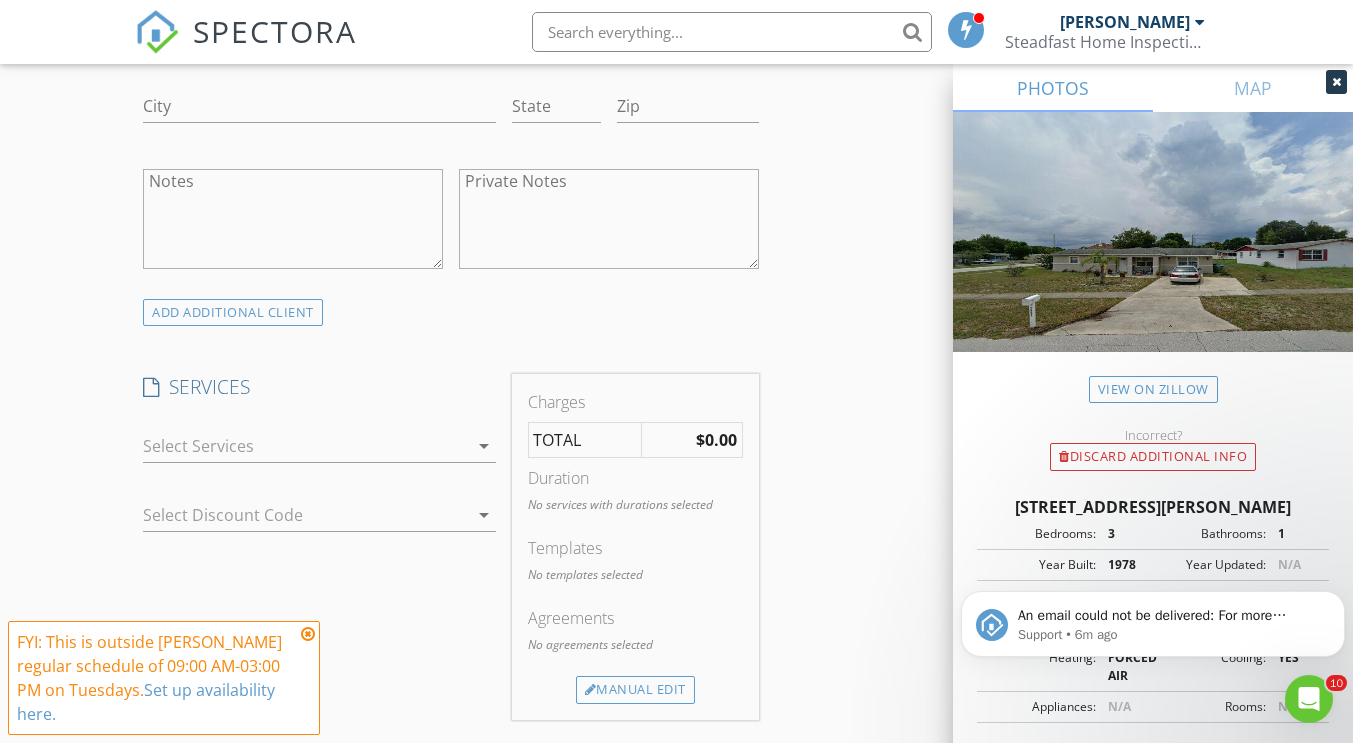 scroll, scrollTop: 1409, scrollLeft: 0, axis: vertical 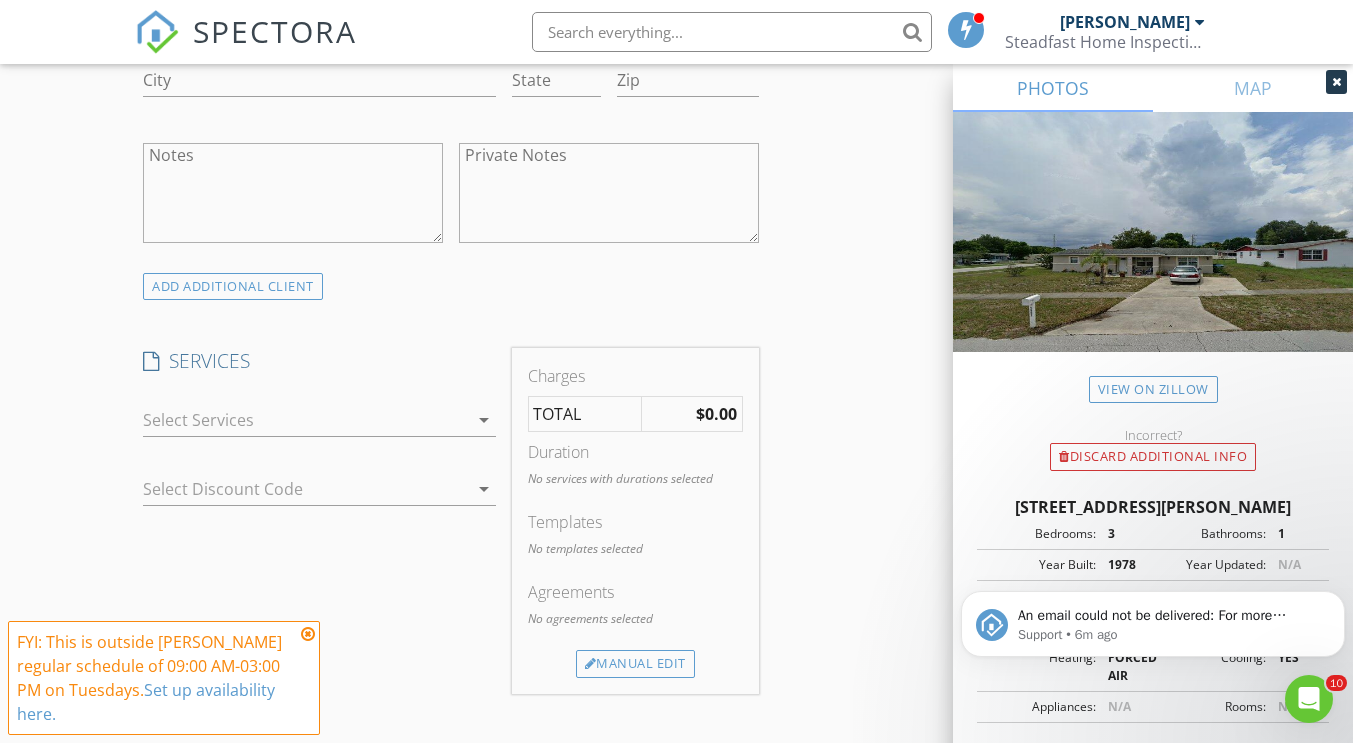 type on "386-315-5717" 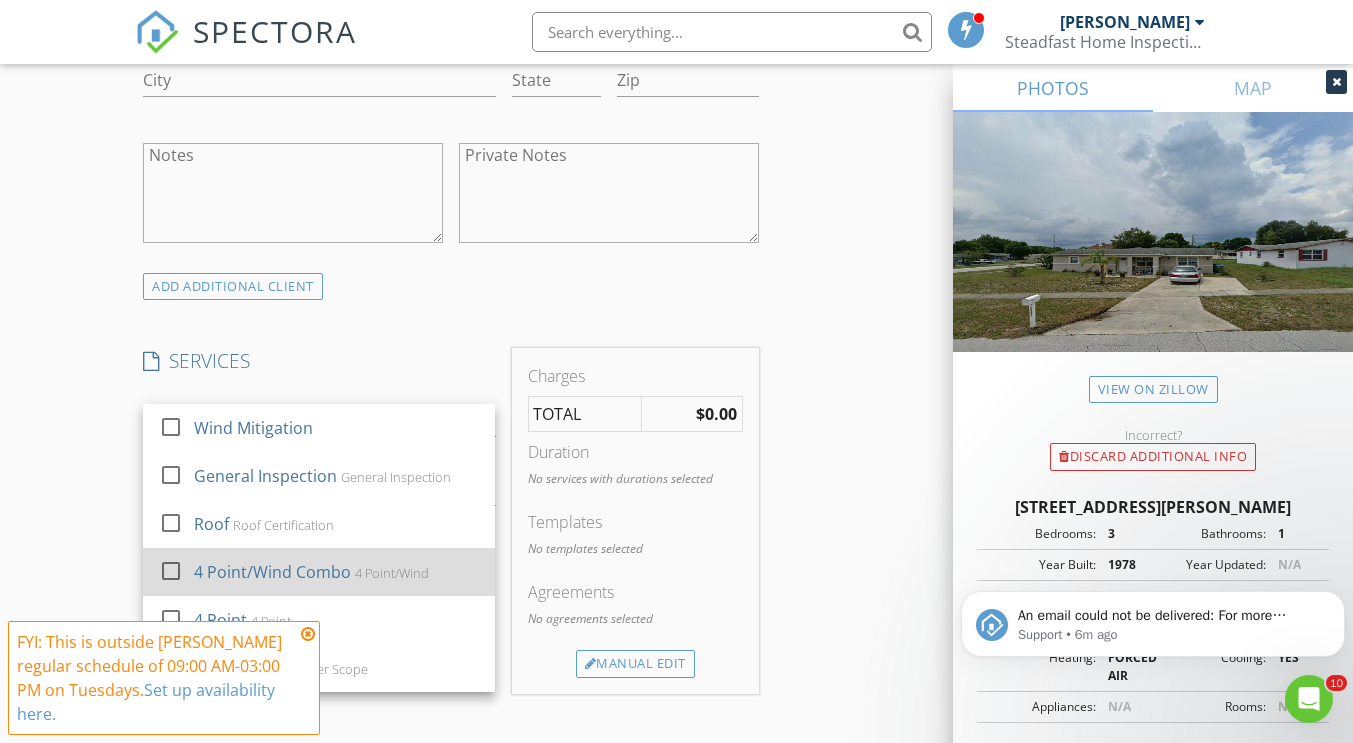 click on "check_box_outline_blank" at bounding box center (175, 571) 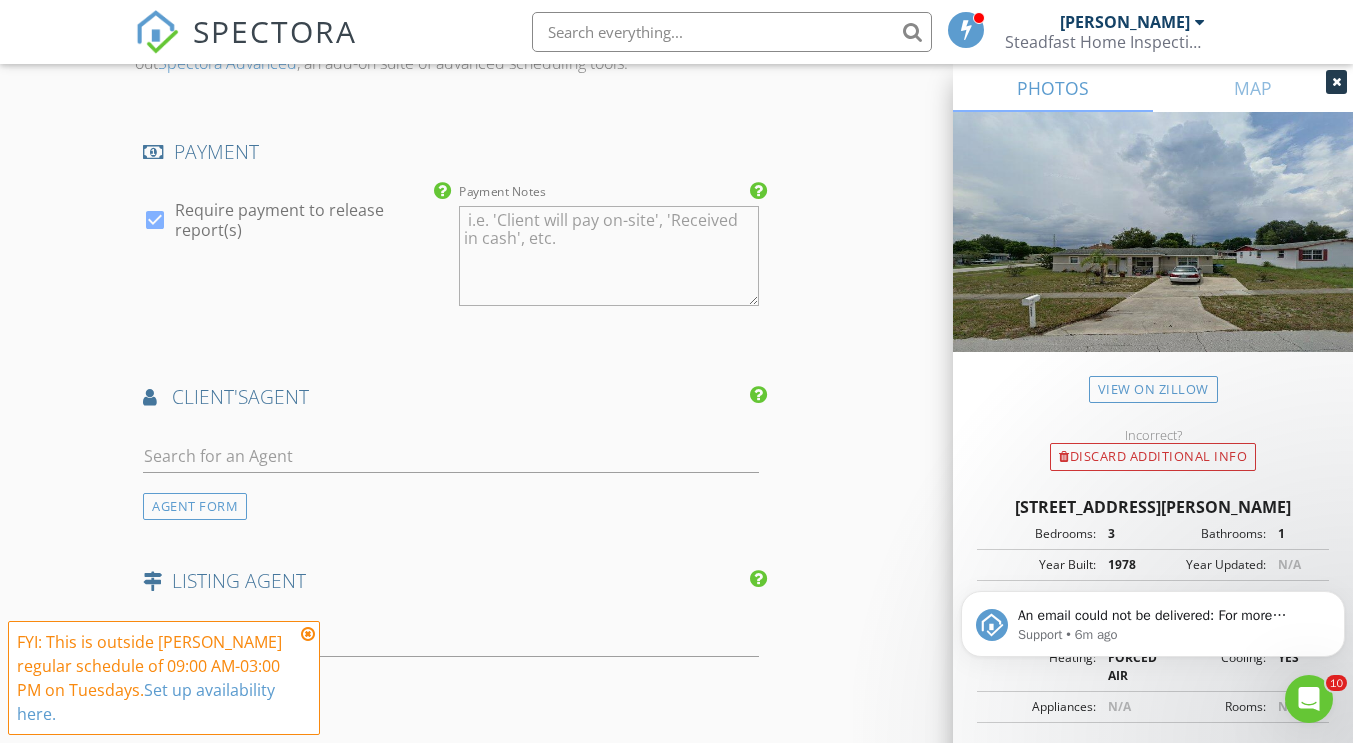 scroll, scrollTop: 2243, scrollLeft: 0, axis: vertical 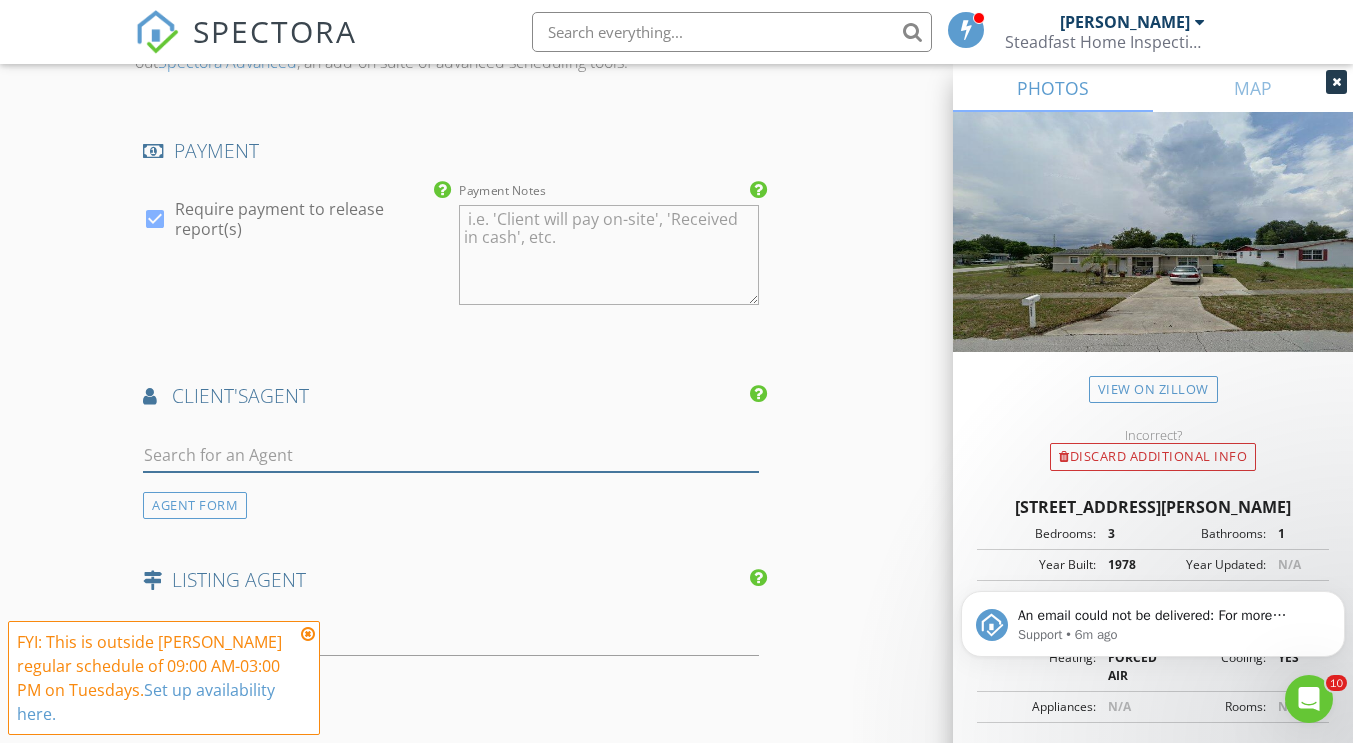 click at bounding box center [450, 455] 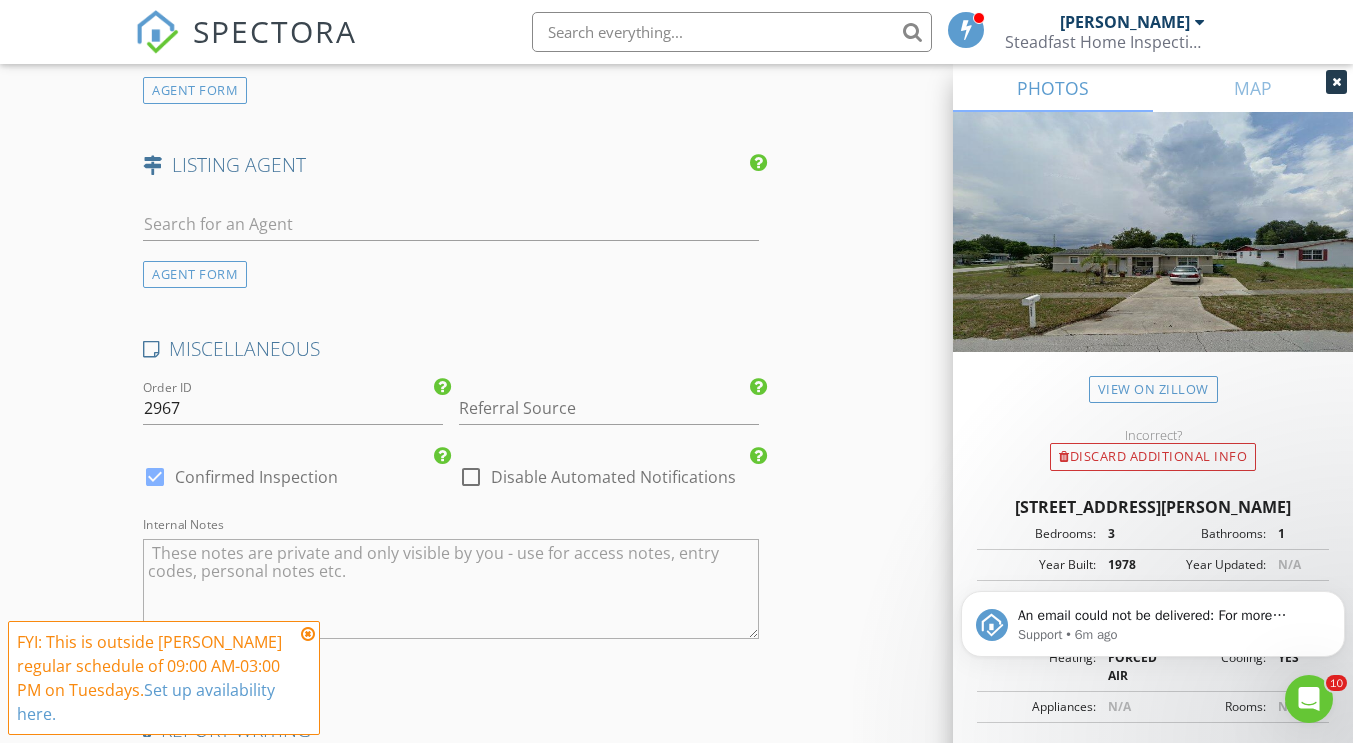 scroll, scrollTop: 2945, scrollLeft: 0, axis: vertical 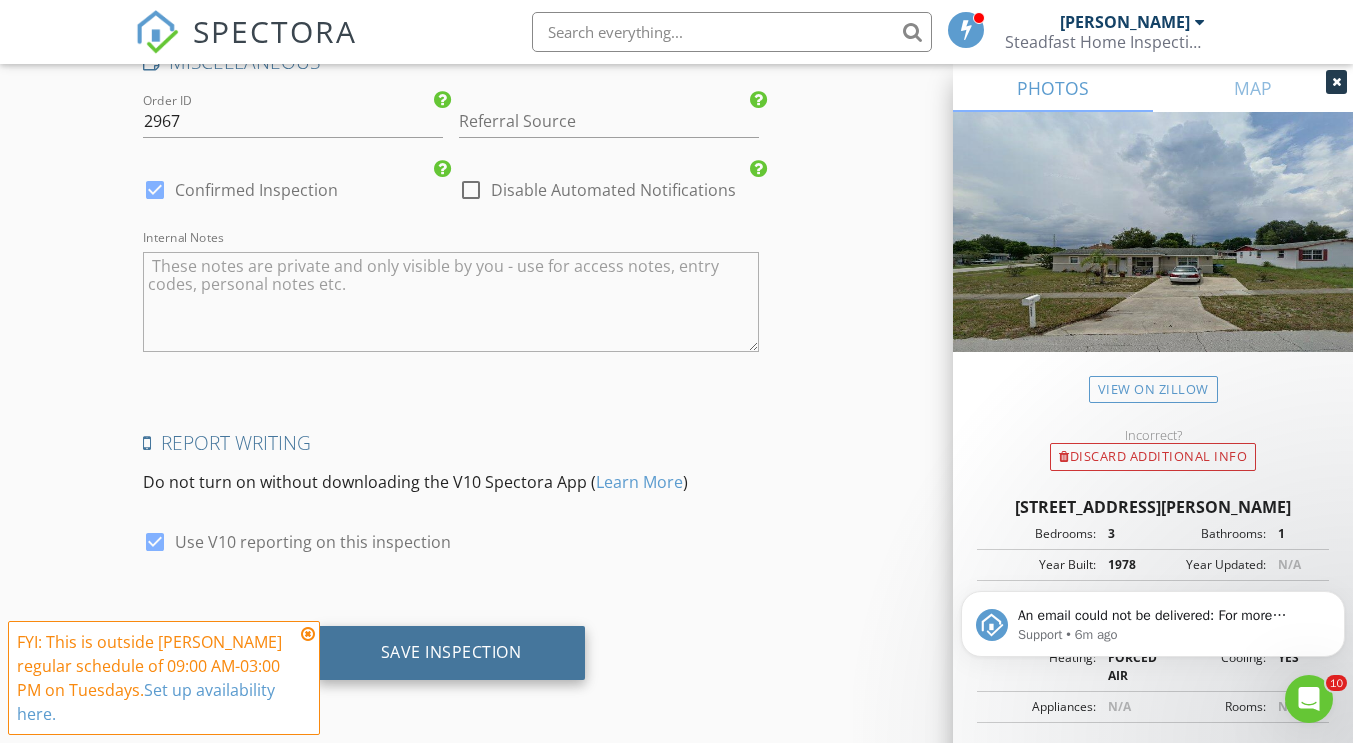 click on "Save Inspection" at bounding box center (451, 653) 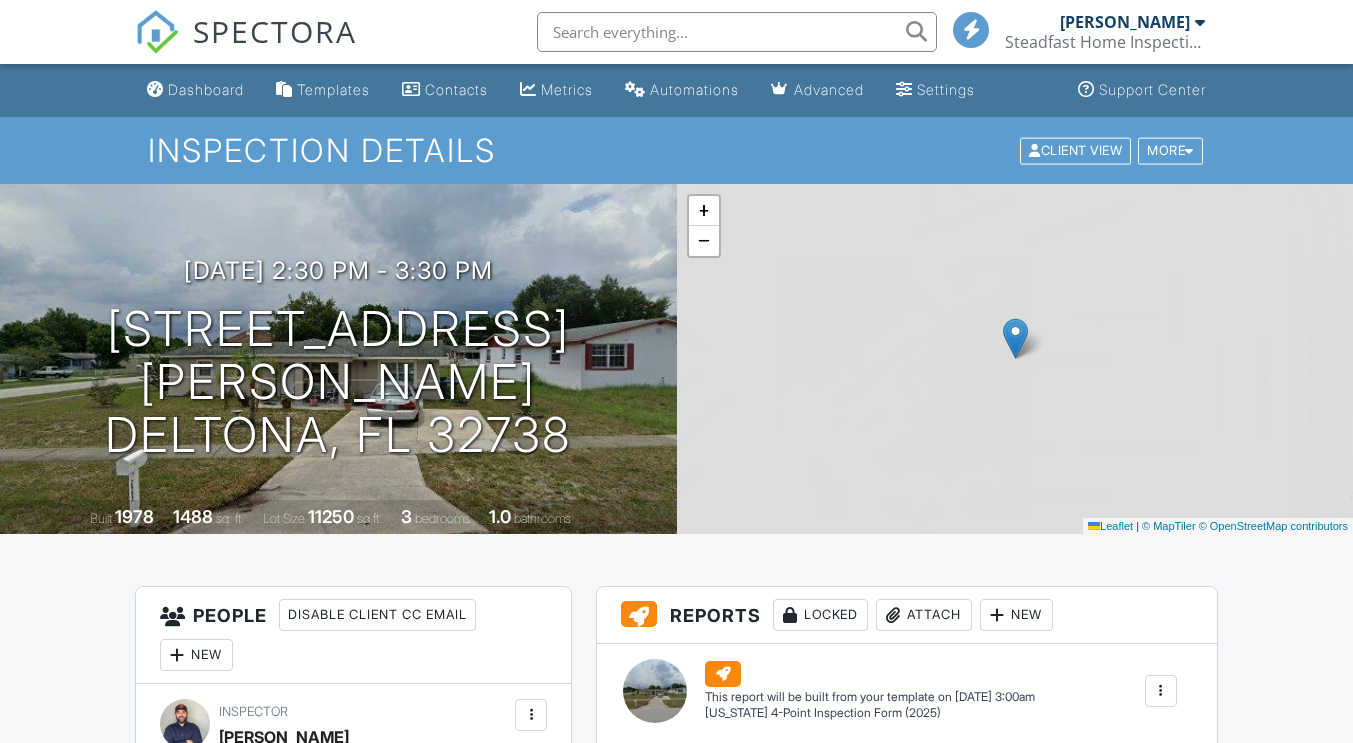 scroll, scrollTop: 0, scrollLeft: 0, axis: both 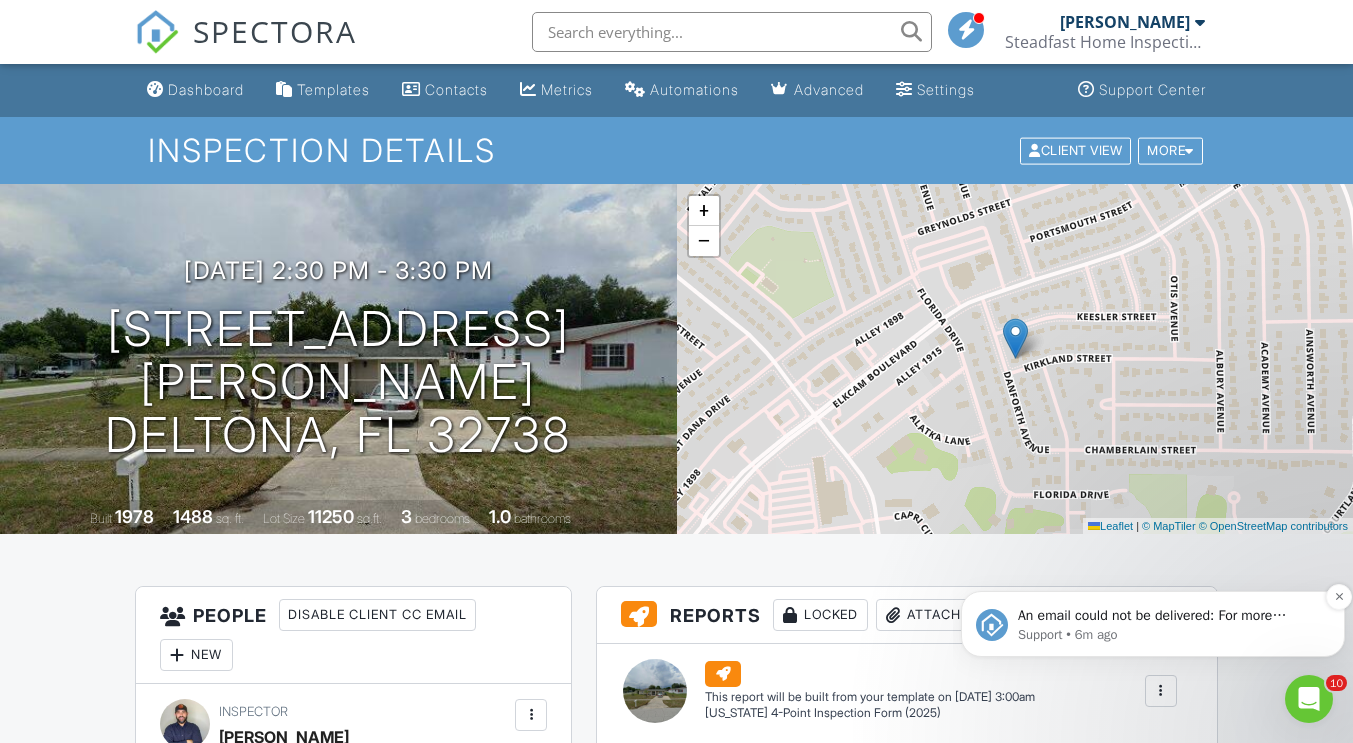 click on "Support • 6m ago" at bounding box center (1169, 635) 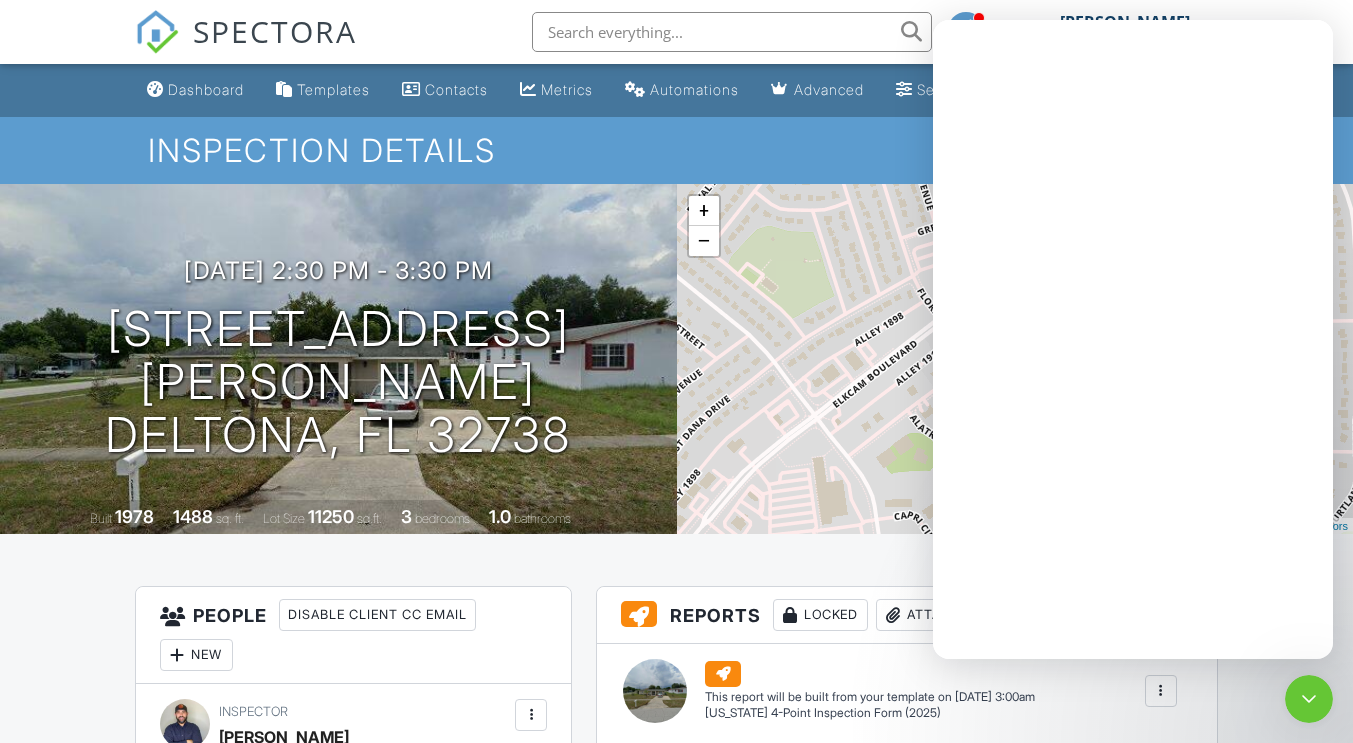 scroll, scrollTop: 0, scrollLeft: 0, axis: both 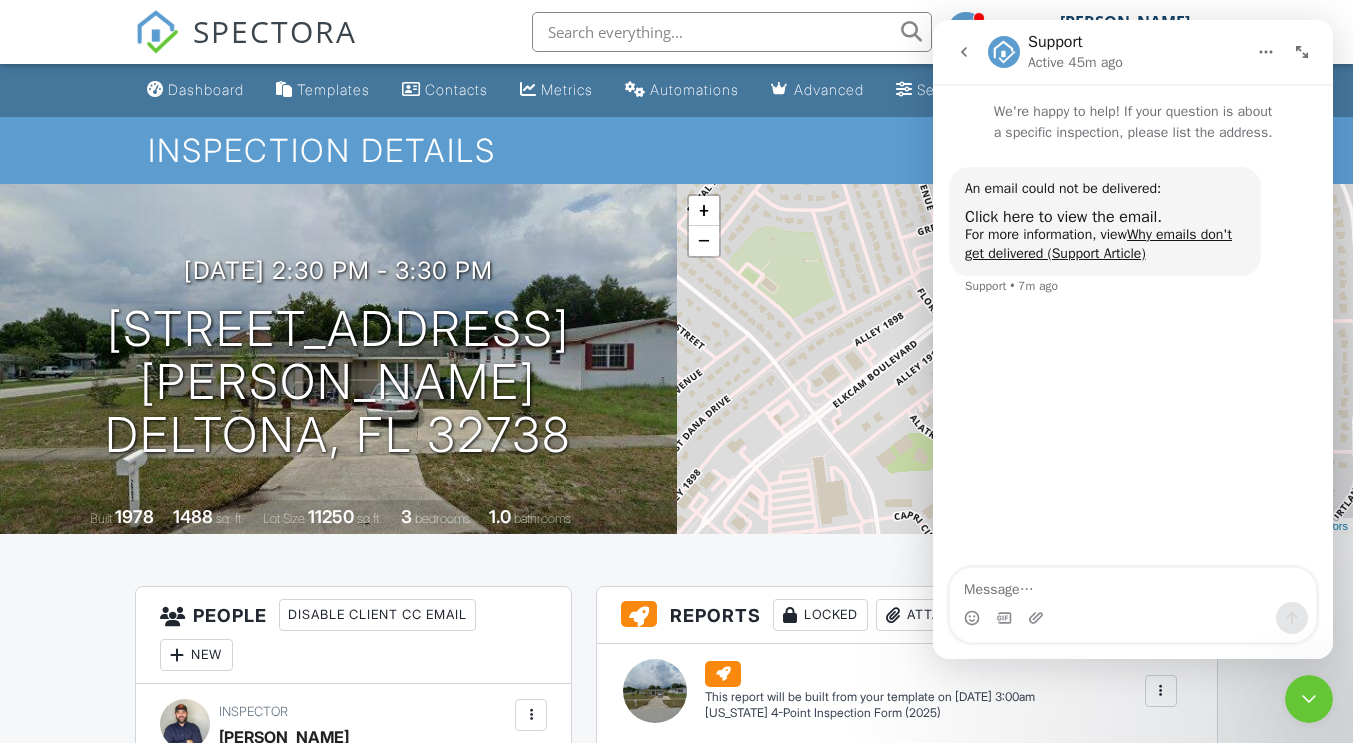 click 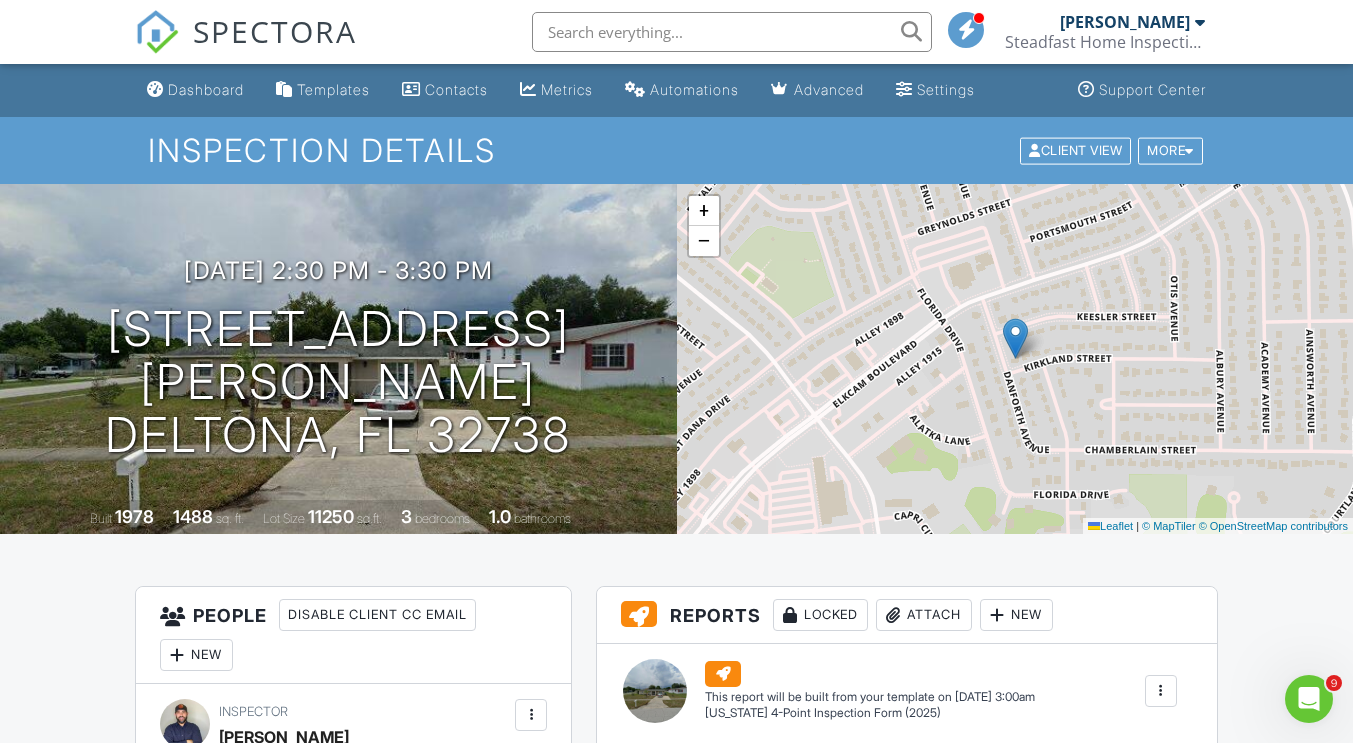 scroll, scrollTop: 0, scrollLeft: 0, axis: both 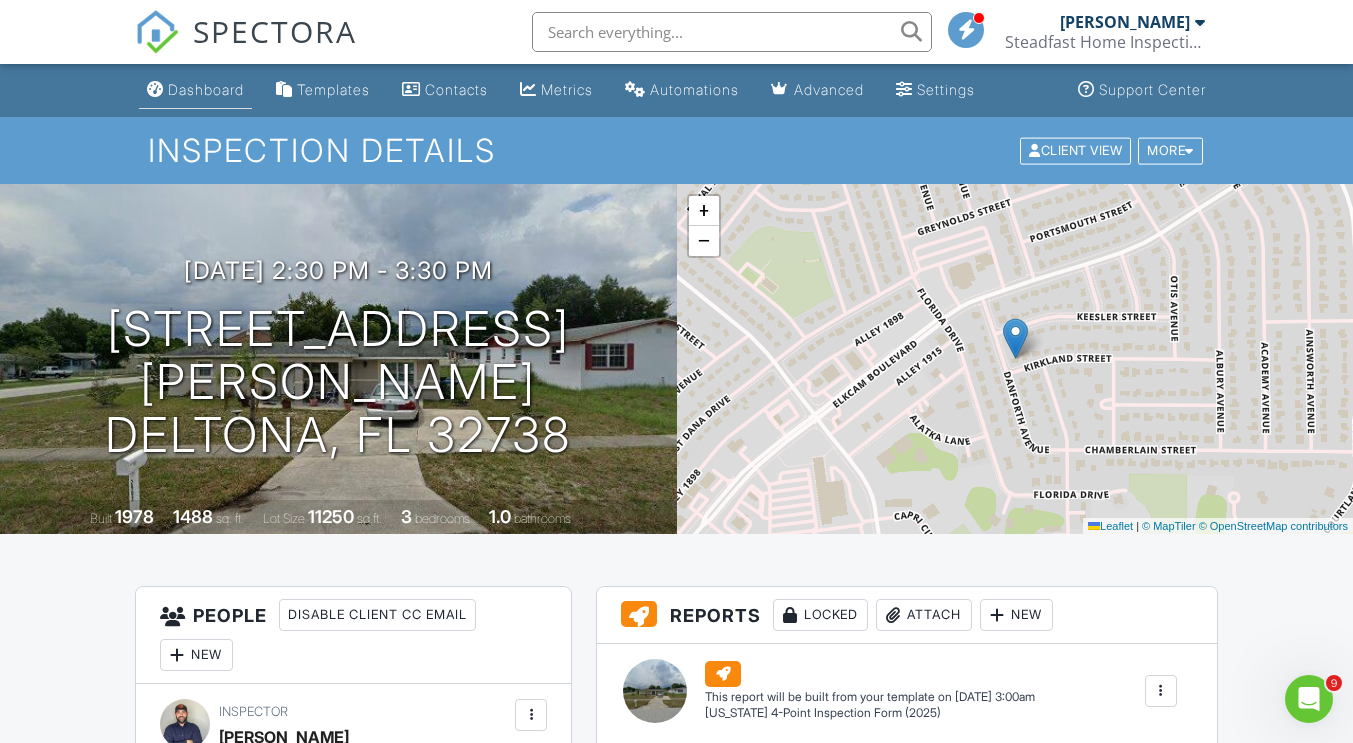 click on "Dashboard" at bounding box center (206, 89) 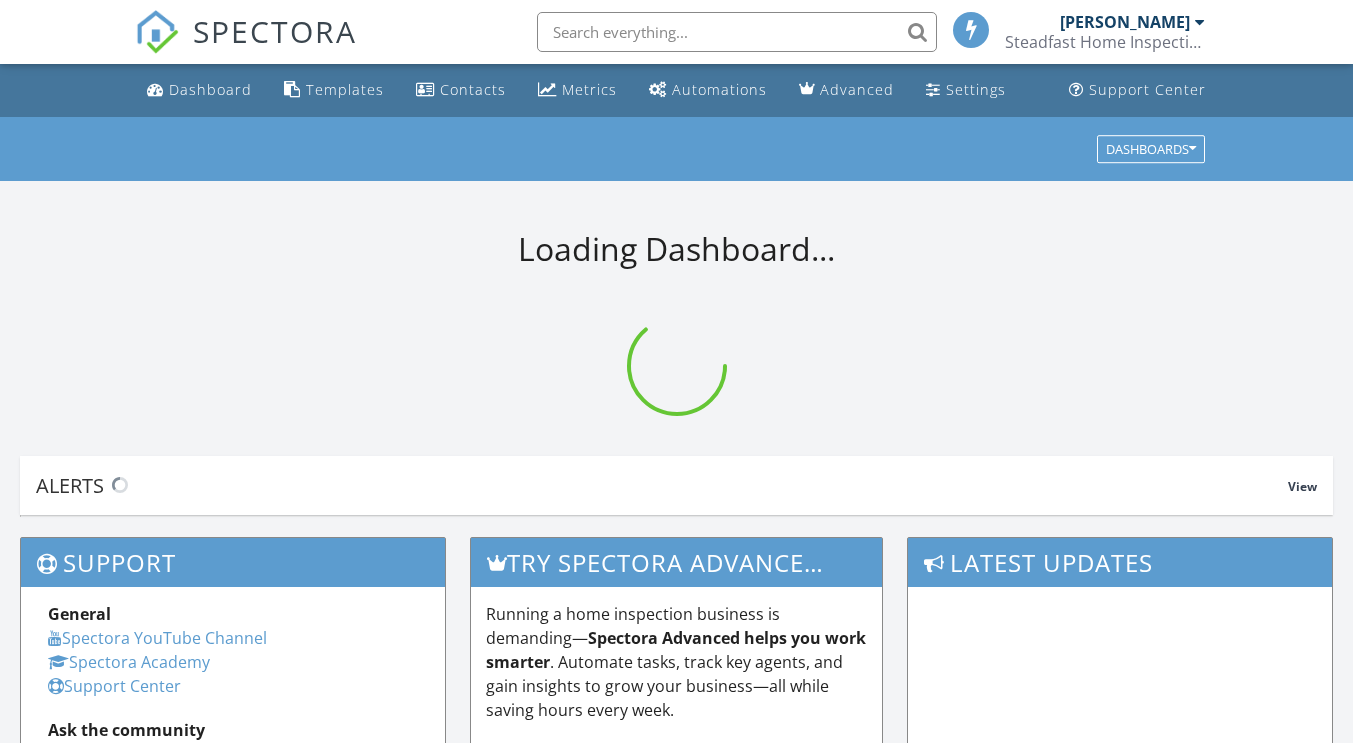 scroll, scrollTop: 0, scrollLeft: 0, axis: both 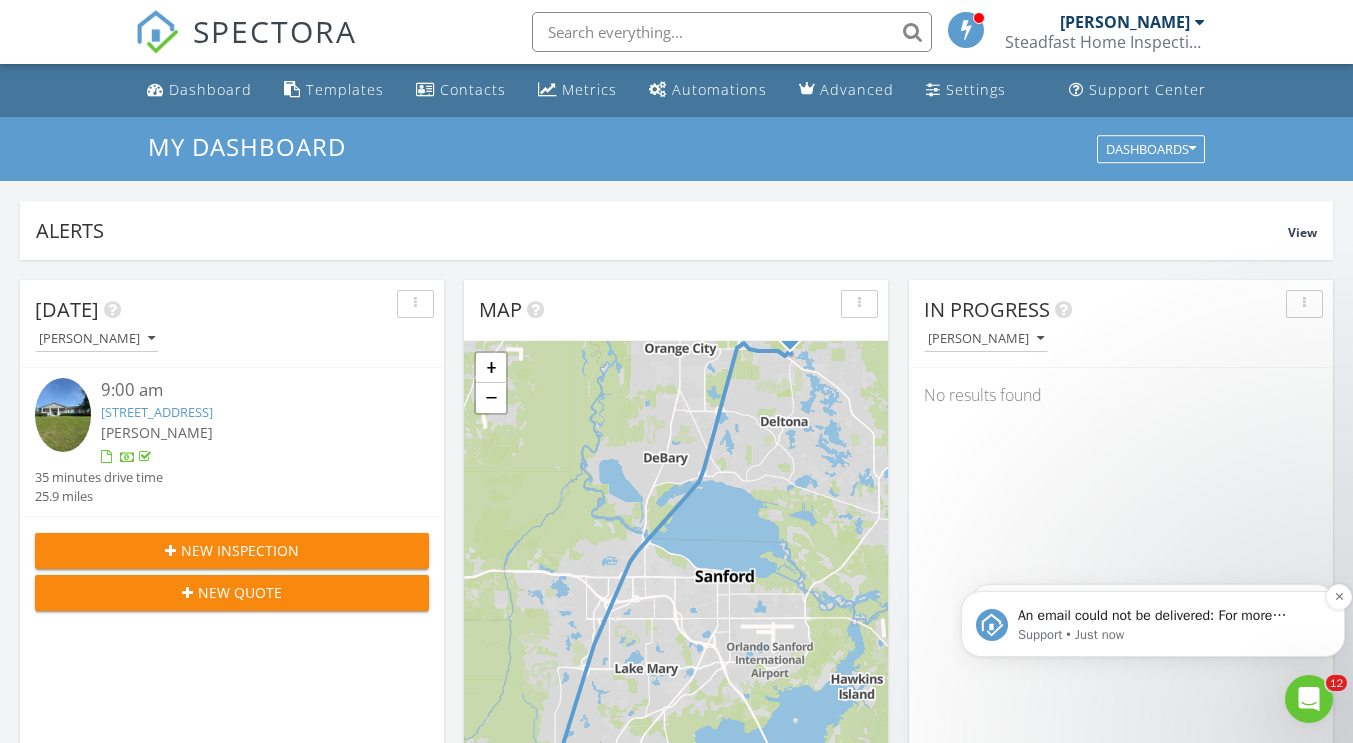 click on "An email could not be delivered:  For more information, view Why emails don't get delivered (Support Article) Support • Just now" at bounding box center [1153, 624] 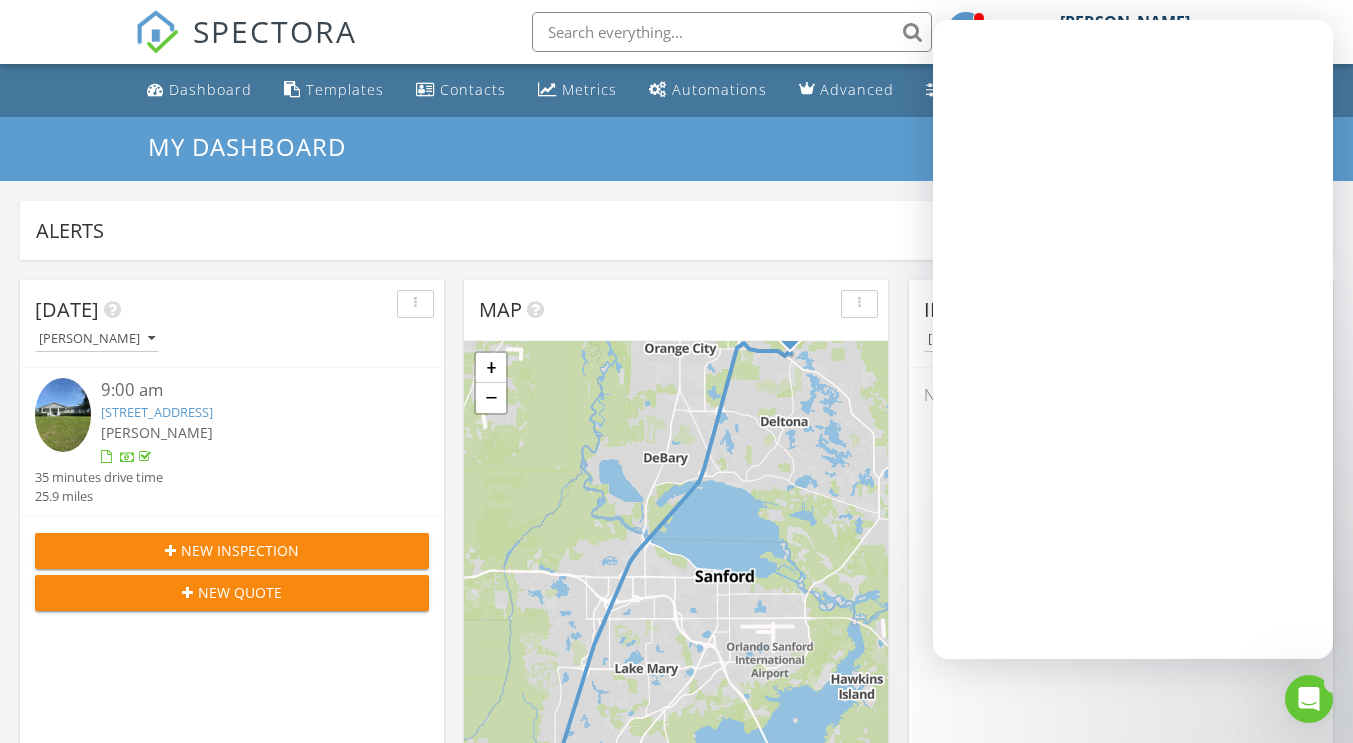 scroll, scrollTop: 0, scrollLeft: 0, axis: both 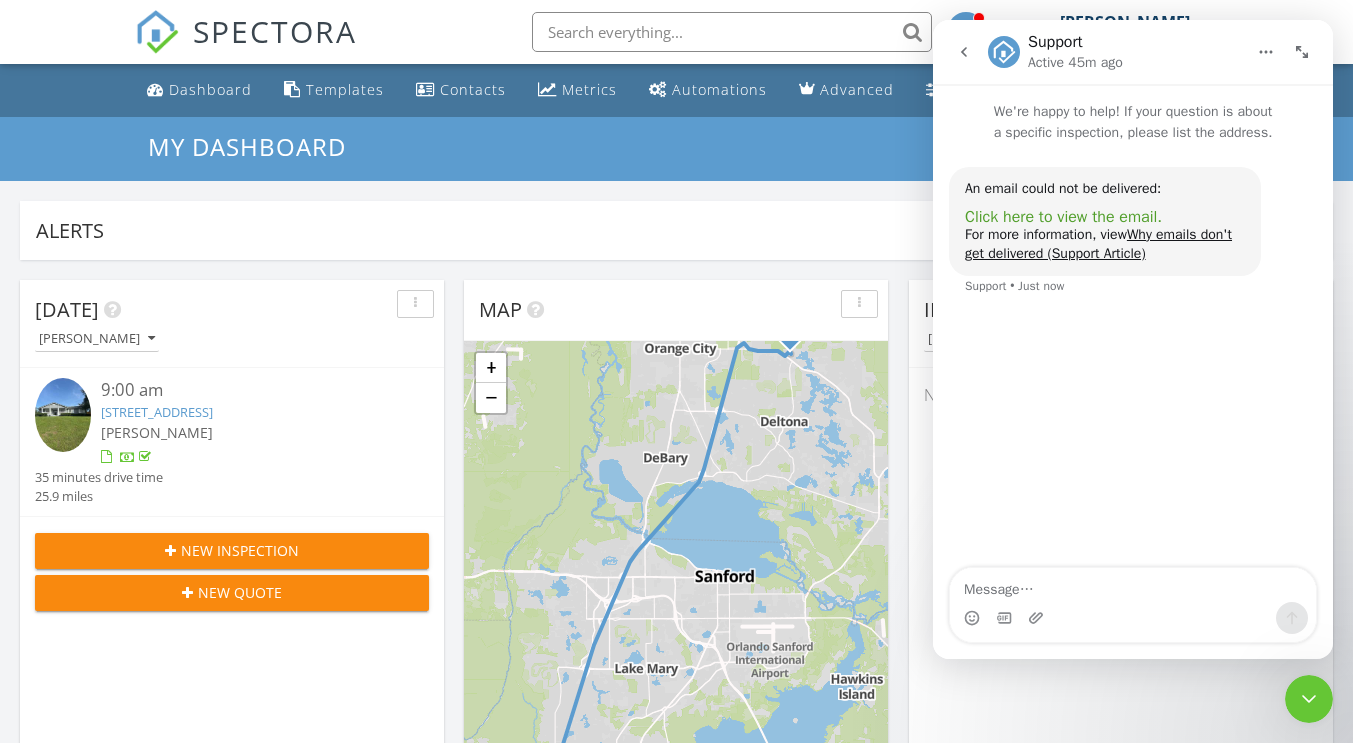 click on "Click here to view the email." at bounding box center [1063, 217] 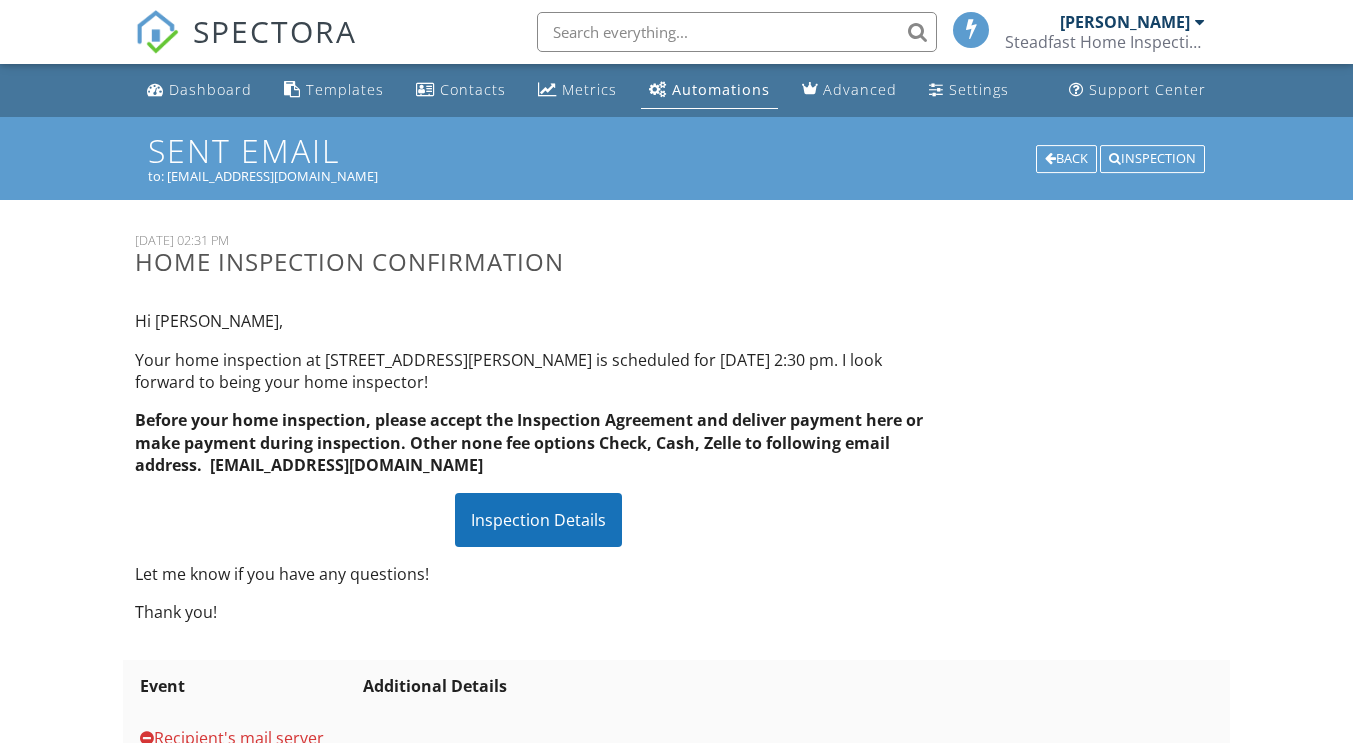 scroll, scrollTop: 0, scrollLeft: 0, axis: both 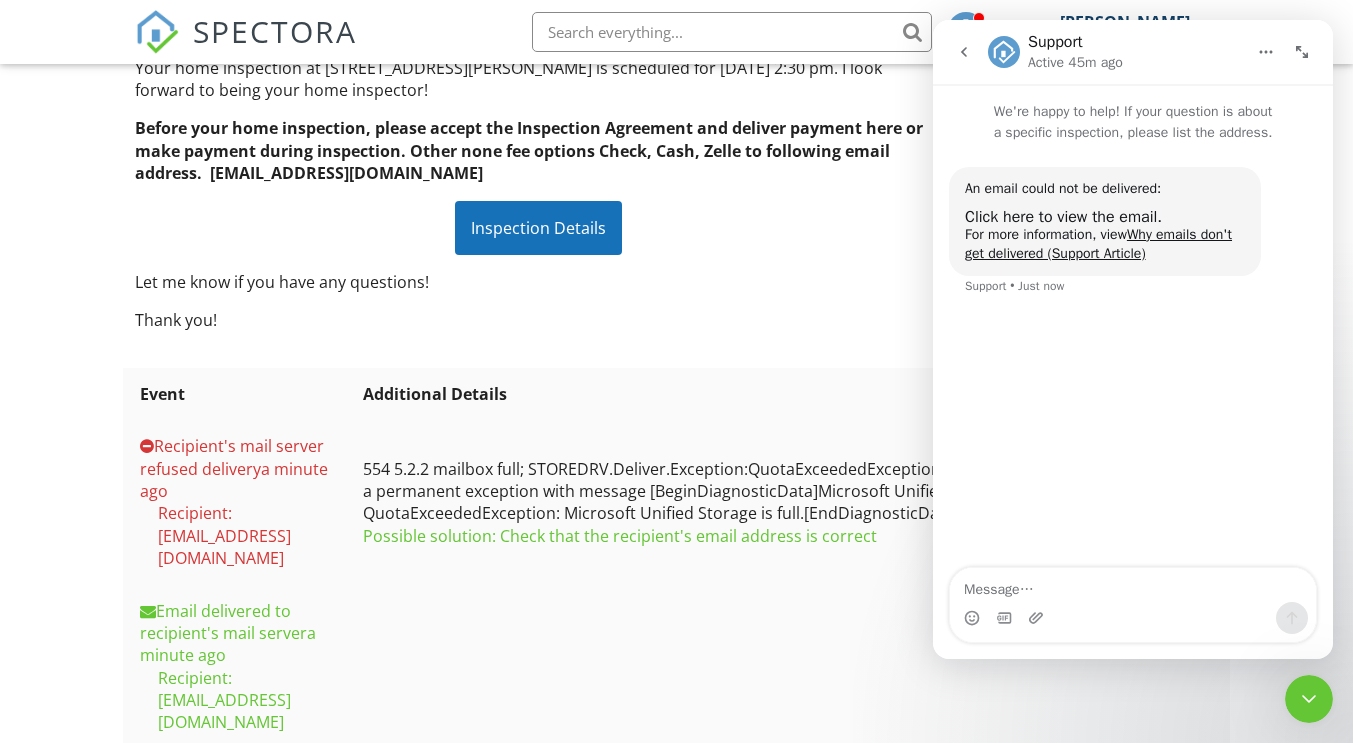click 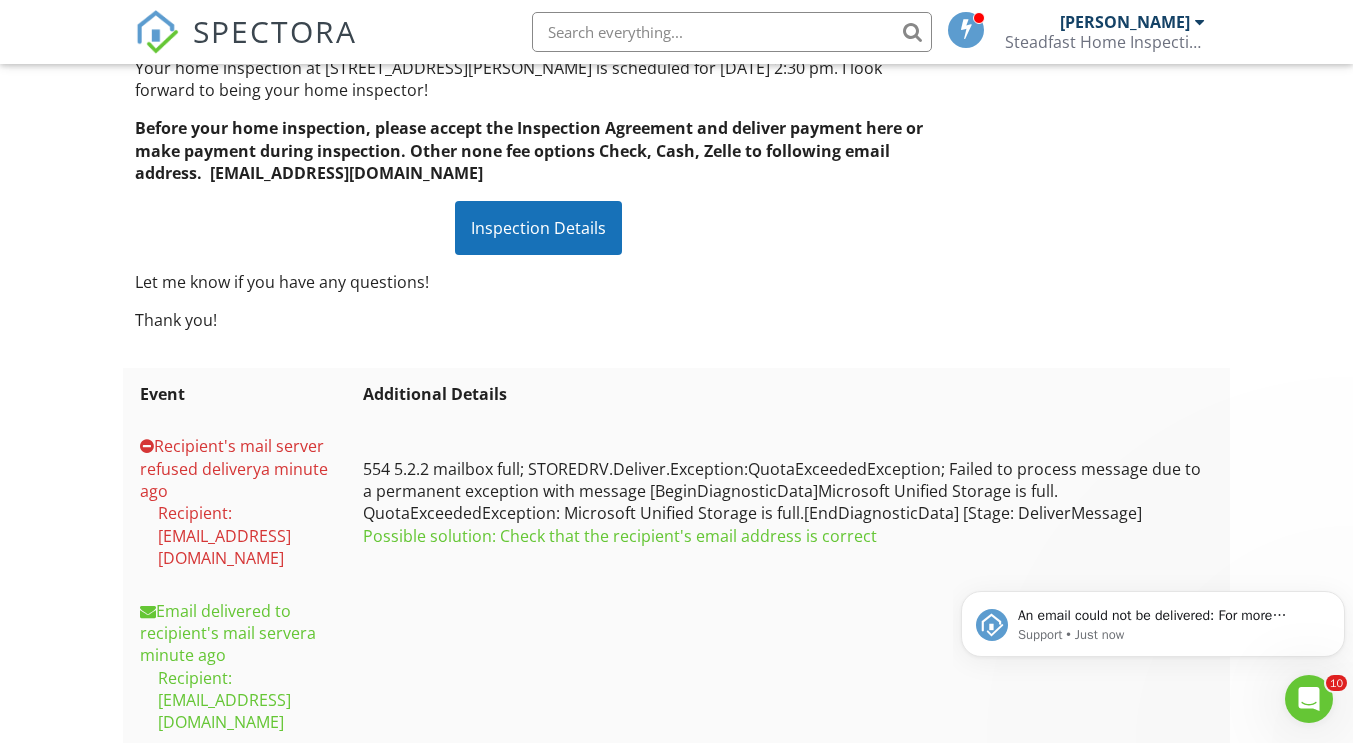 scroll, scrollTop: 0, scrollLeft: 0, axis: both 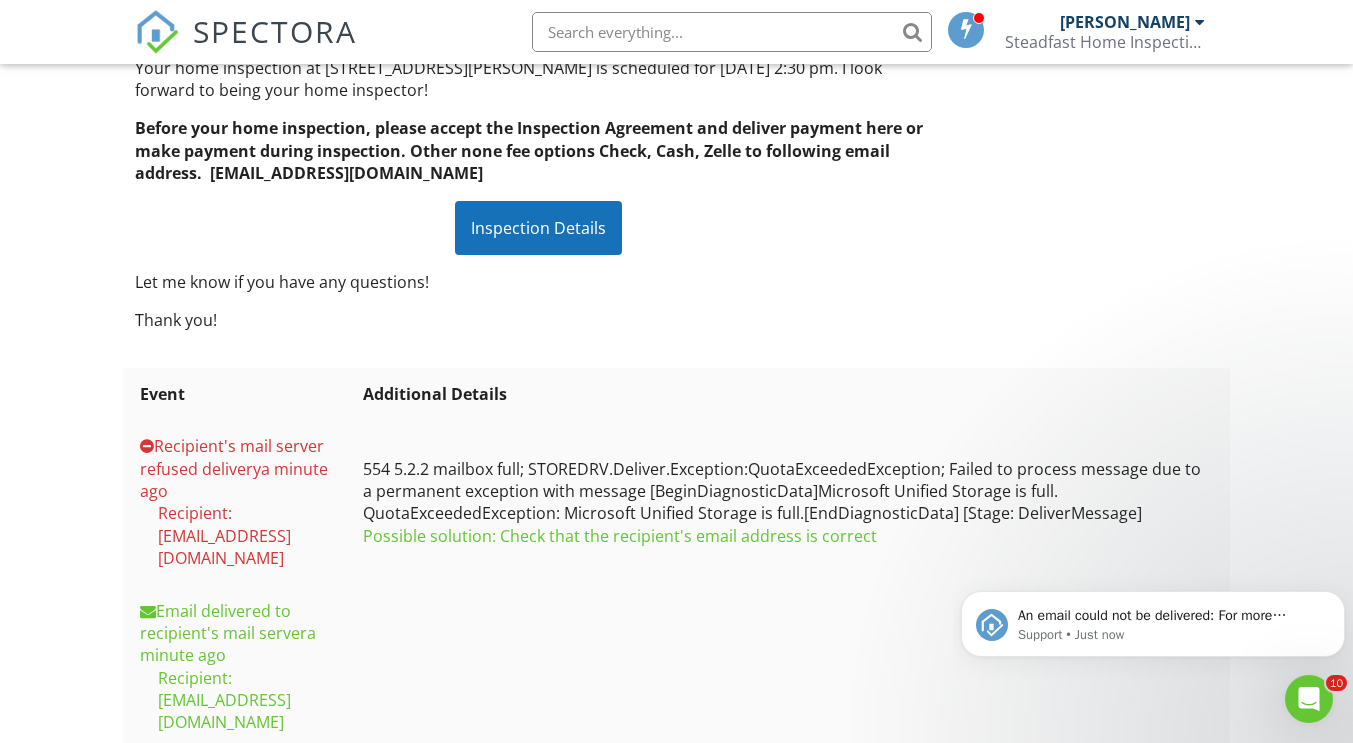 click at bounding box center (1200, 22) 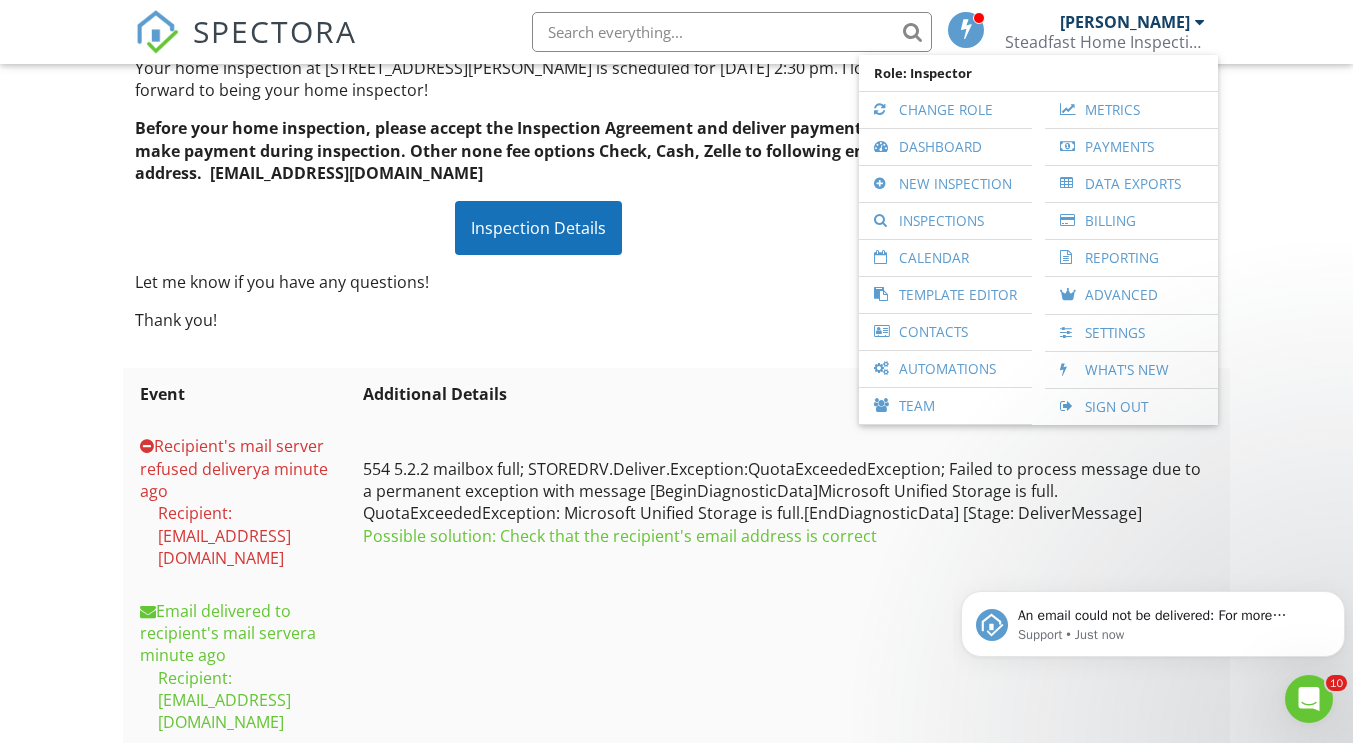 scroll, scrollTop: 0, scrollLeft: 0, axis: both 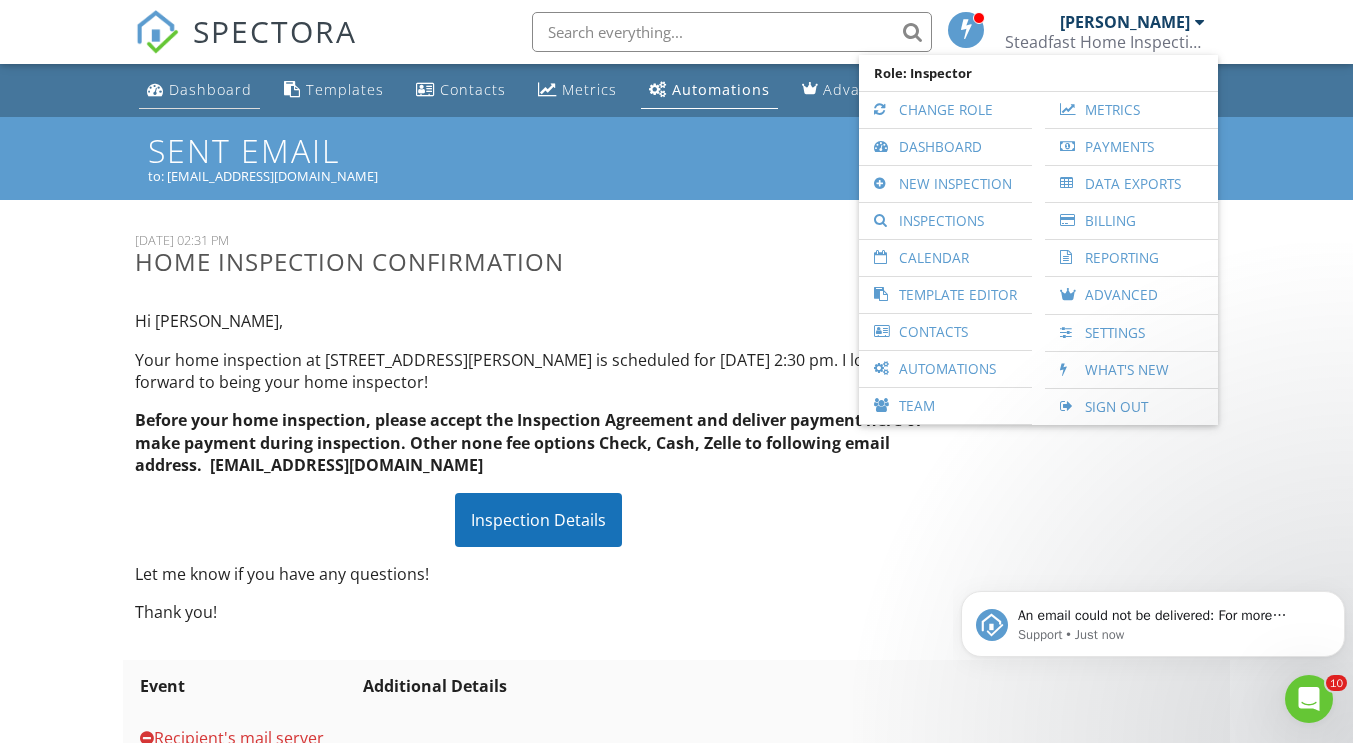 click on "Dashboard" at bounding box center (210, 89) 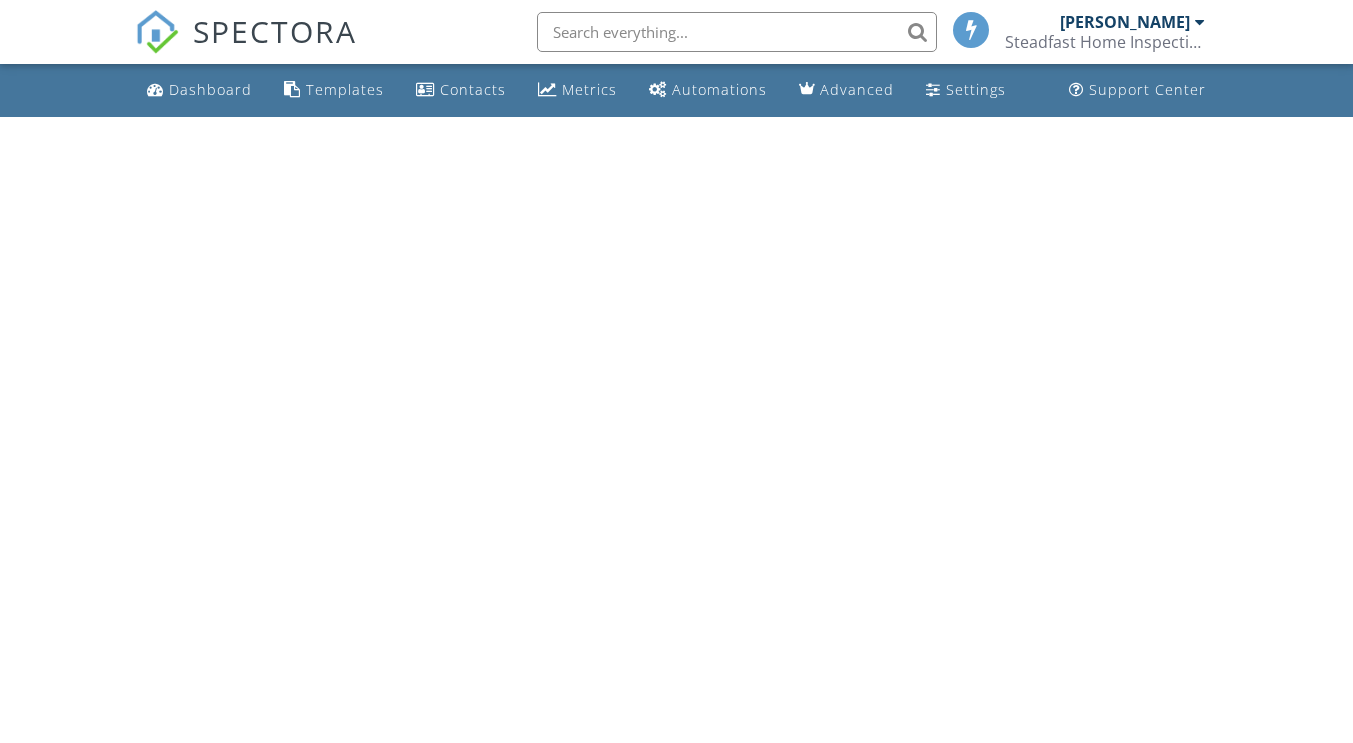 scroll, scrollTop: 0, scrollLeft: 0, axis: both 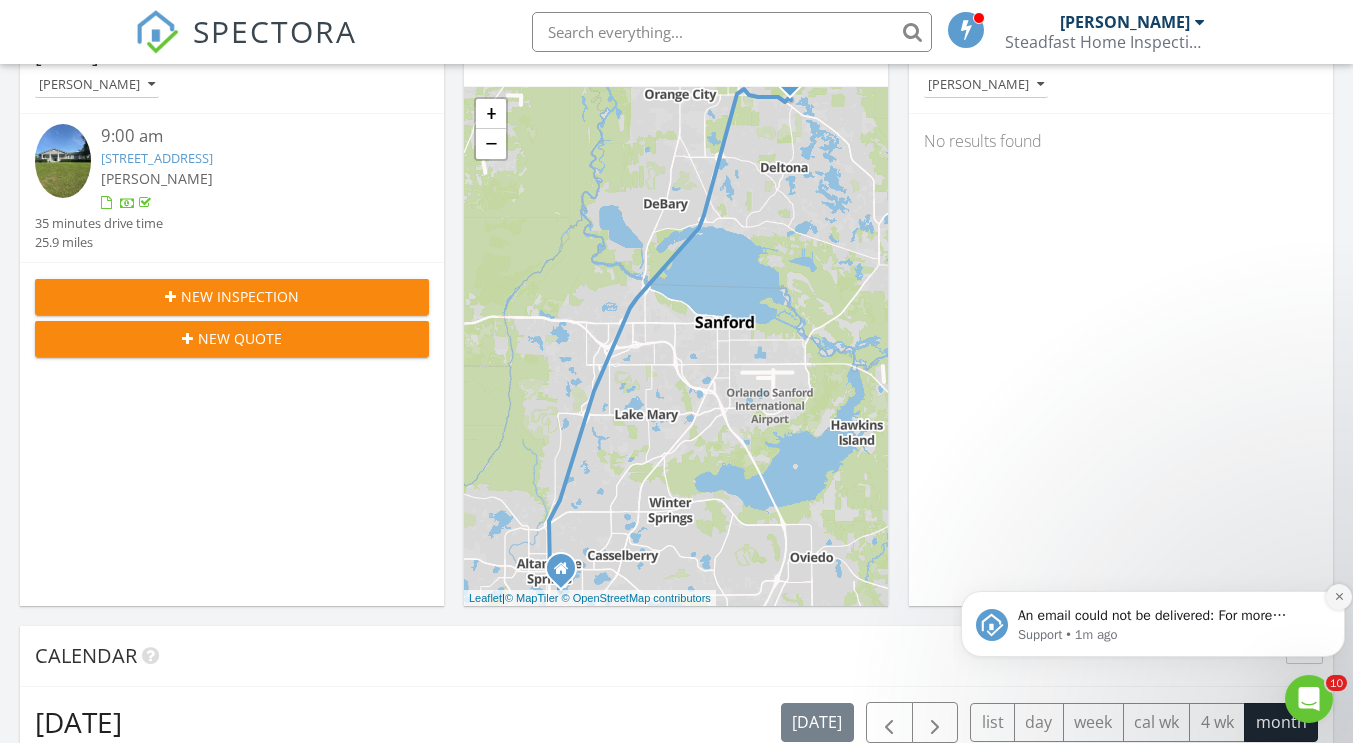 click 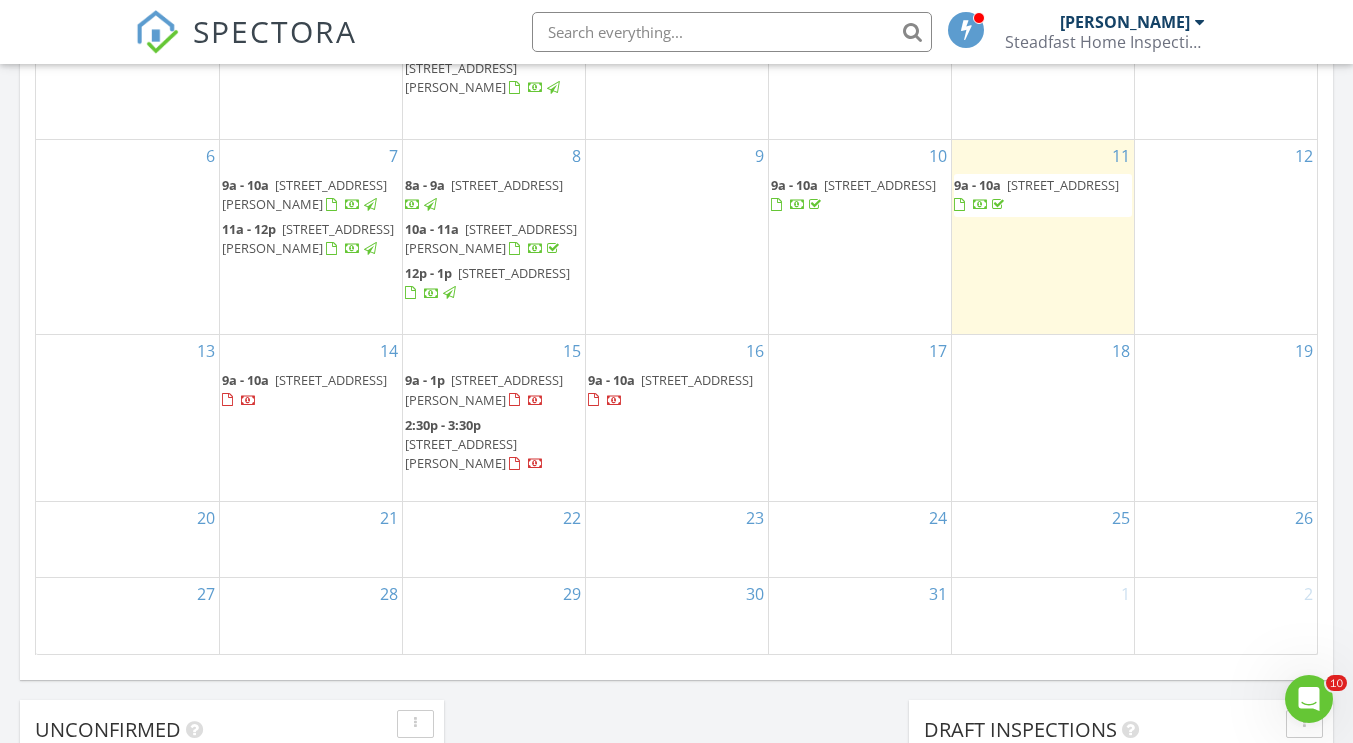 scroll, scrollTop: 1185, scrollLeft: 0, axis: vertical 